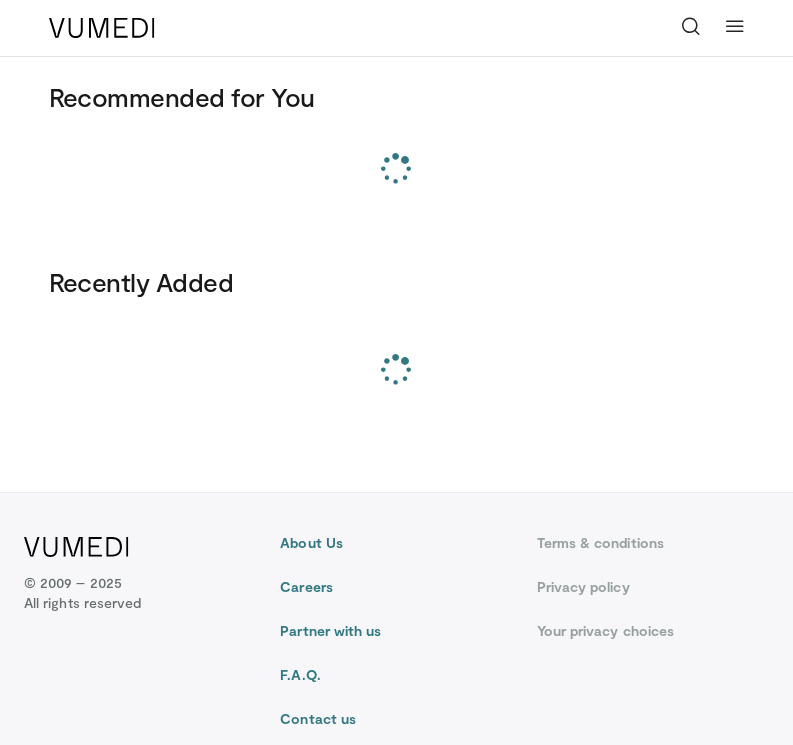 scroll, scrollTop: 0, scrollLeft: 0, axis: both 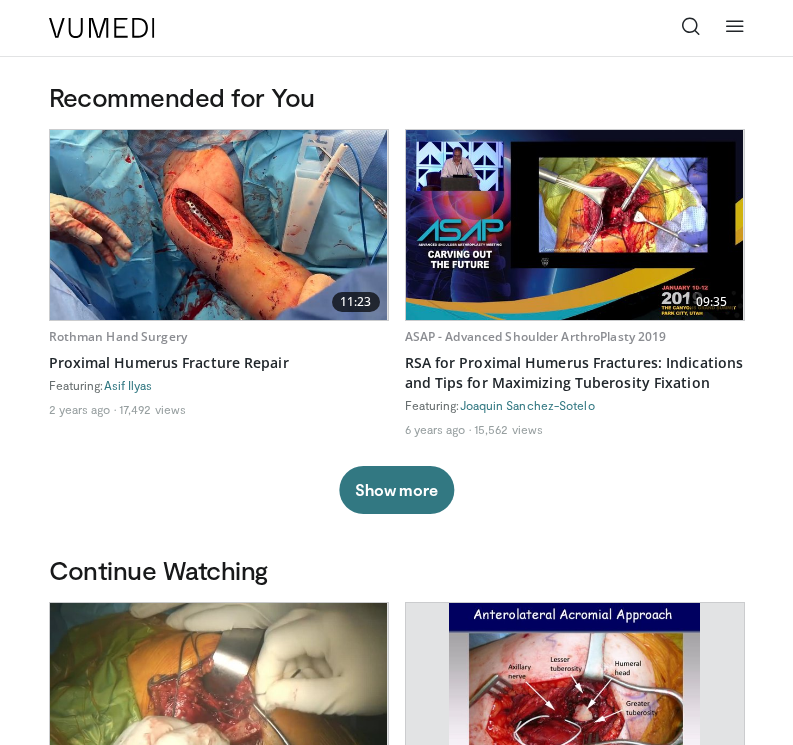 click at bounding box center [691, 26] 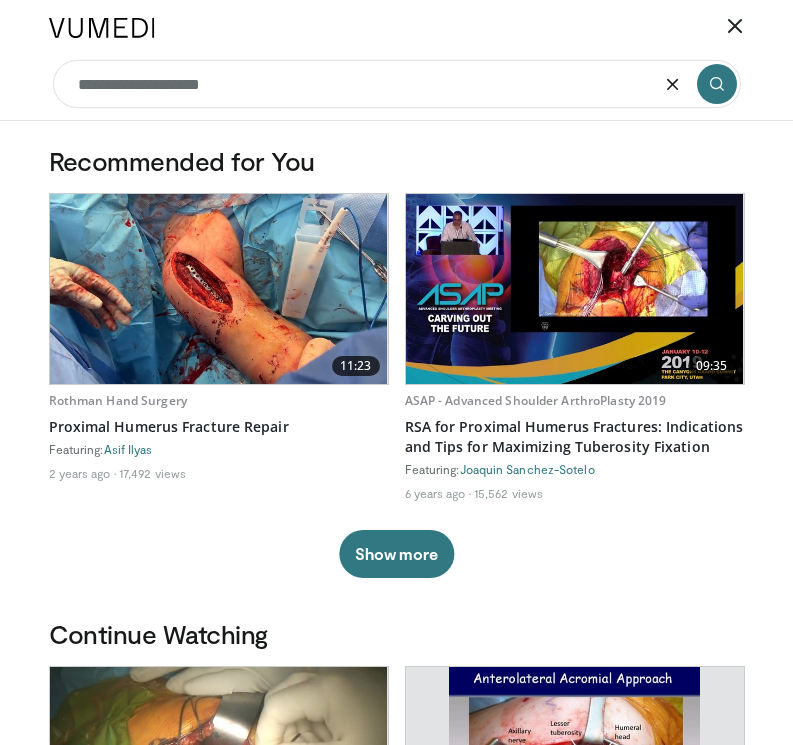 type on "**********" 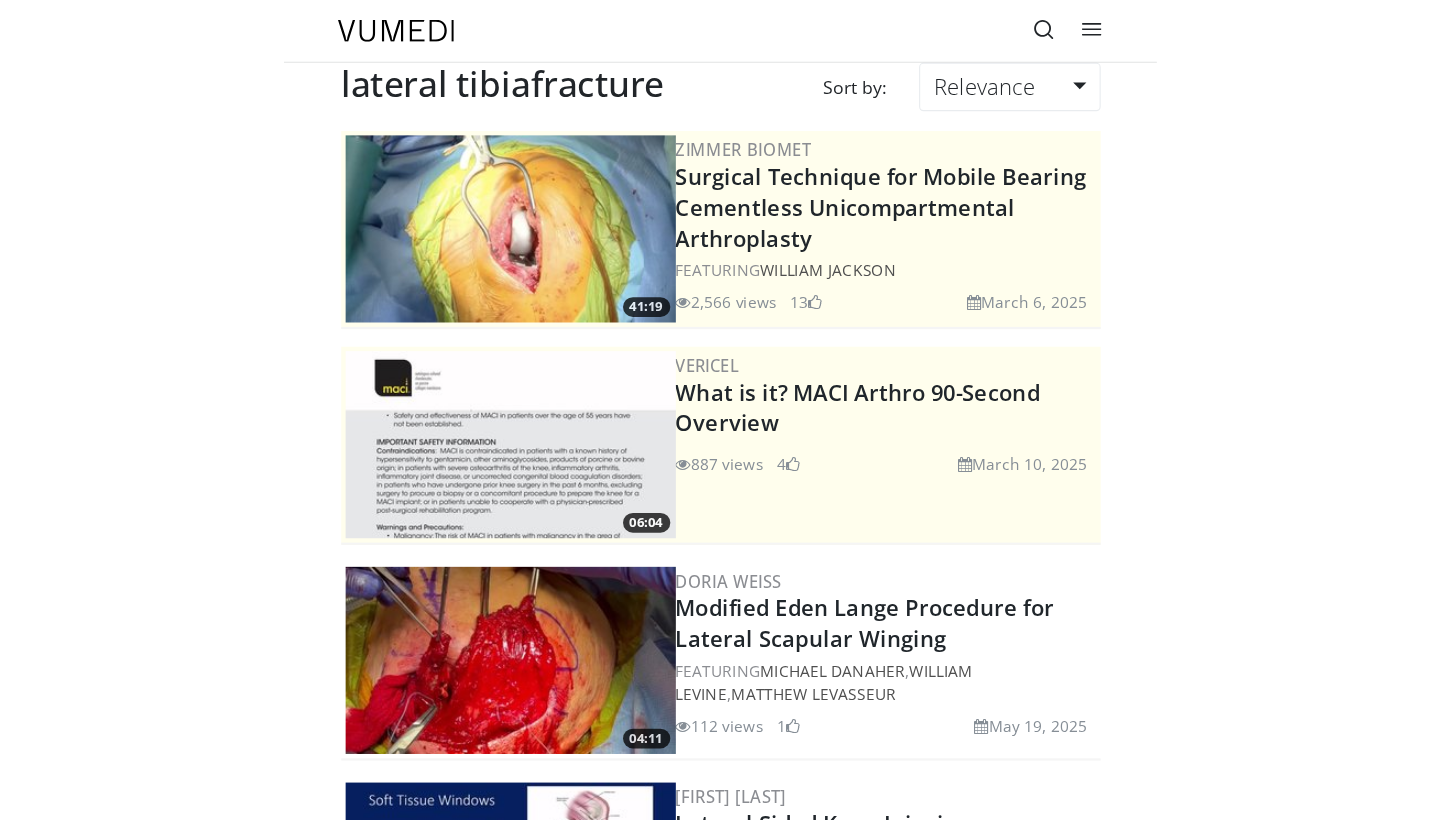 scroll, scrollTop: 0, scrollLeft: 0, axis: both 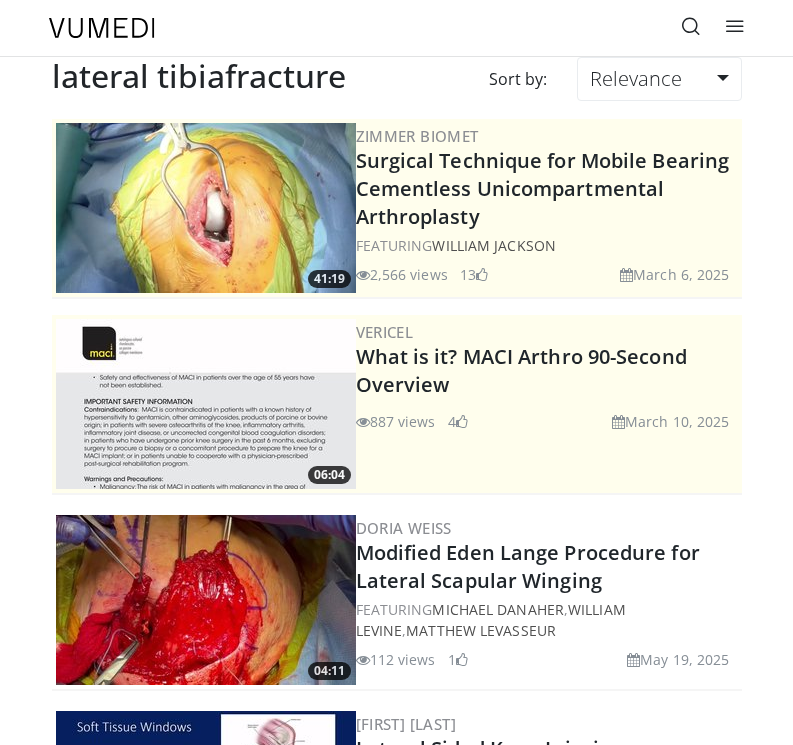 click at bounding box center [691, 26] 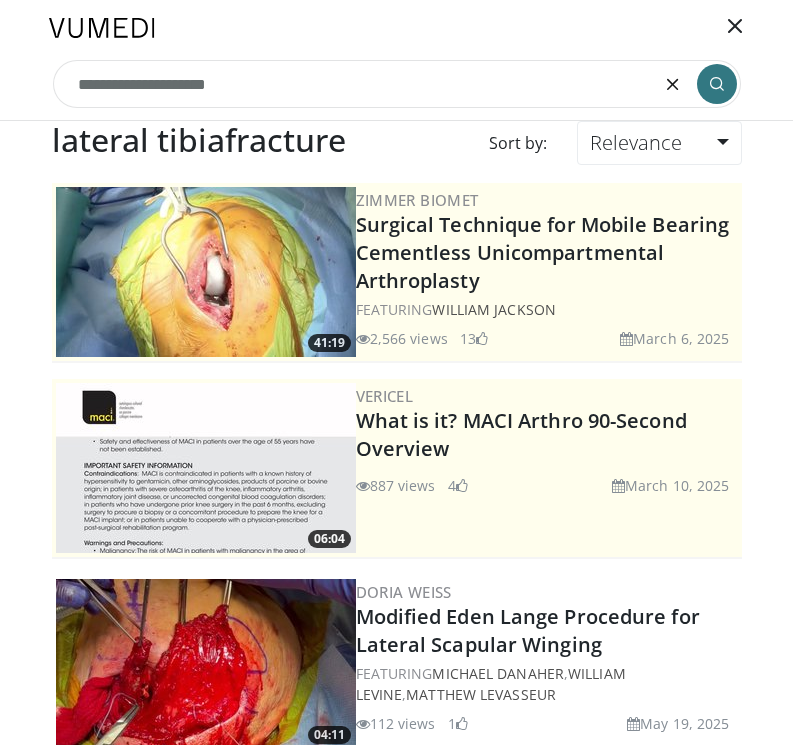 click on "**********" at bounding box center [397, 84] 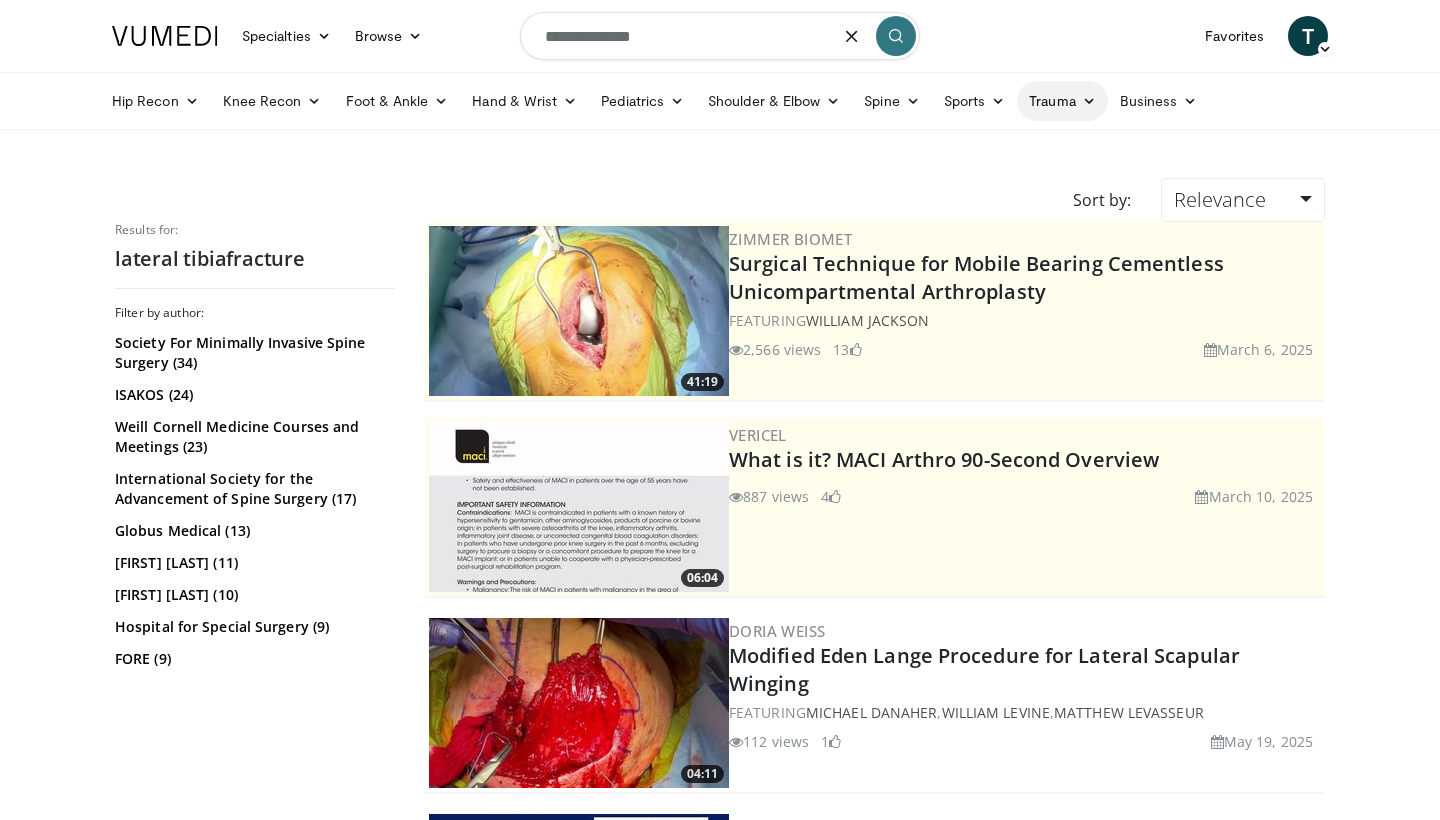 type on "**********" 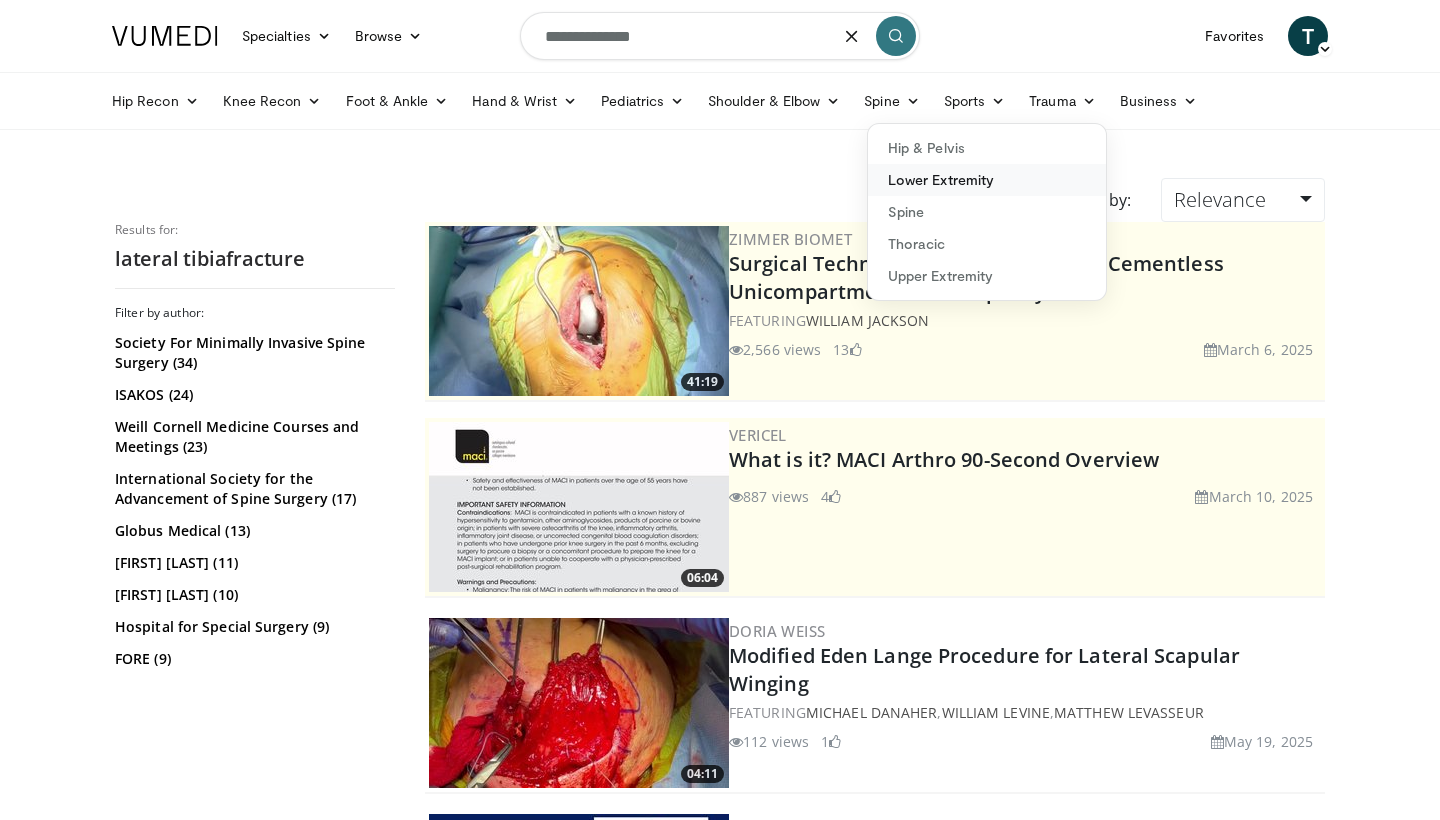 click on "Lower Extremity" at bounding box center (987, 180) 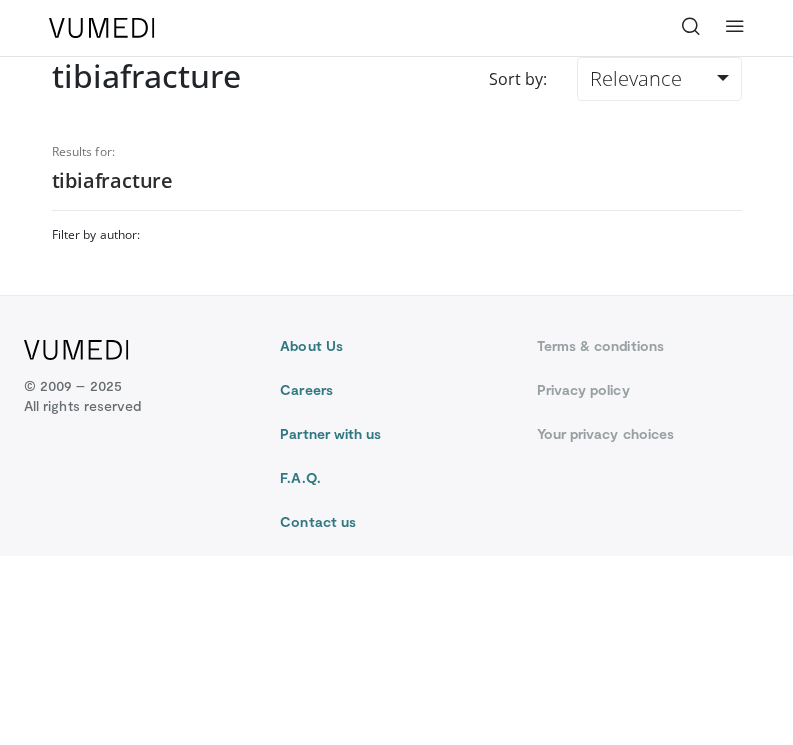 scroll, scrollTop: 0, scrollLeft: 0, axis: both 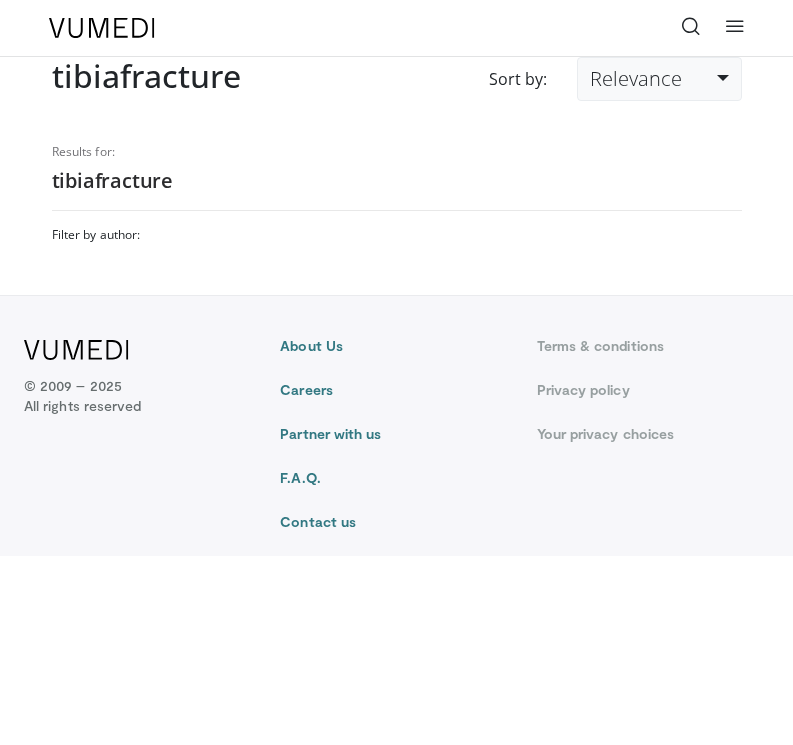 click on "Relevance" at bounding box center [659, 79] 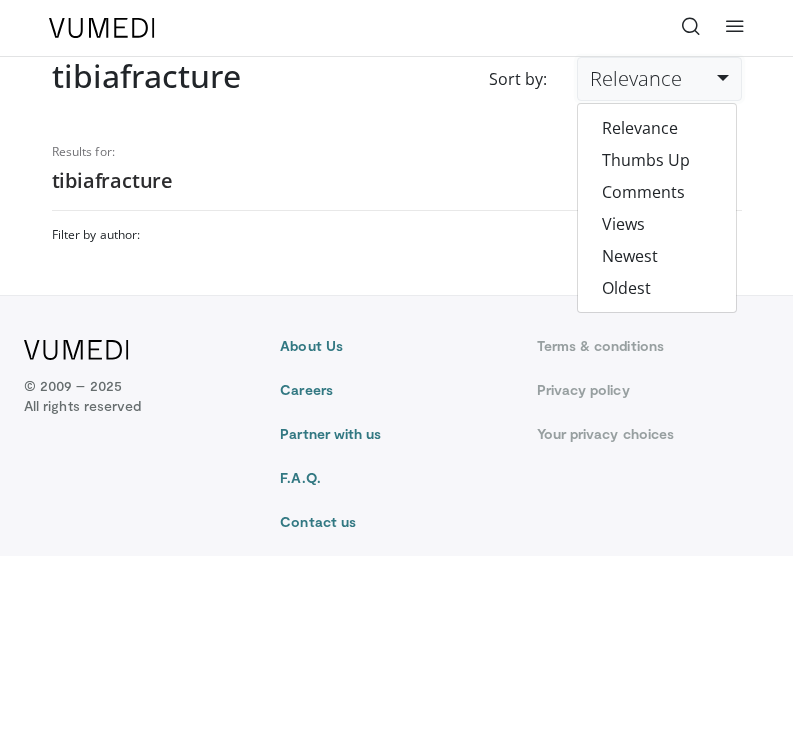 click on "Results for:
tibiafracture
Filter by author:" at bounding box center [397, 187] 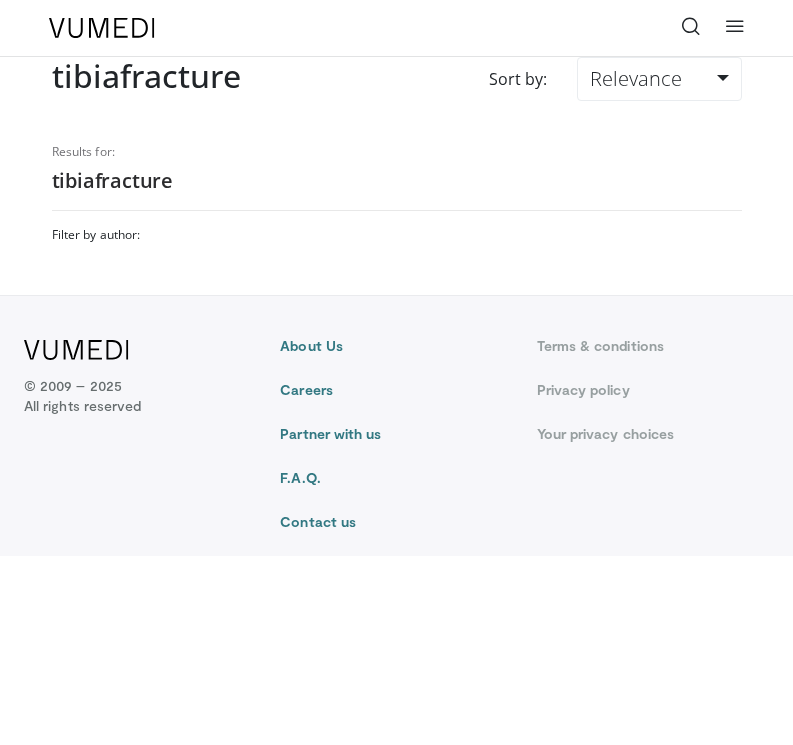 click on "tibiafracture" at bounding box center [397, 181] 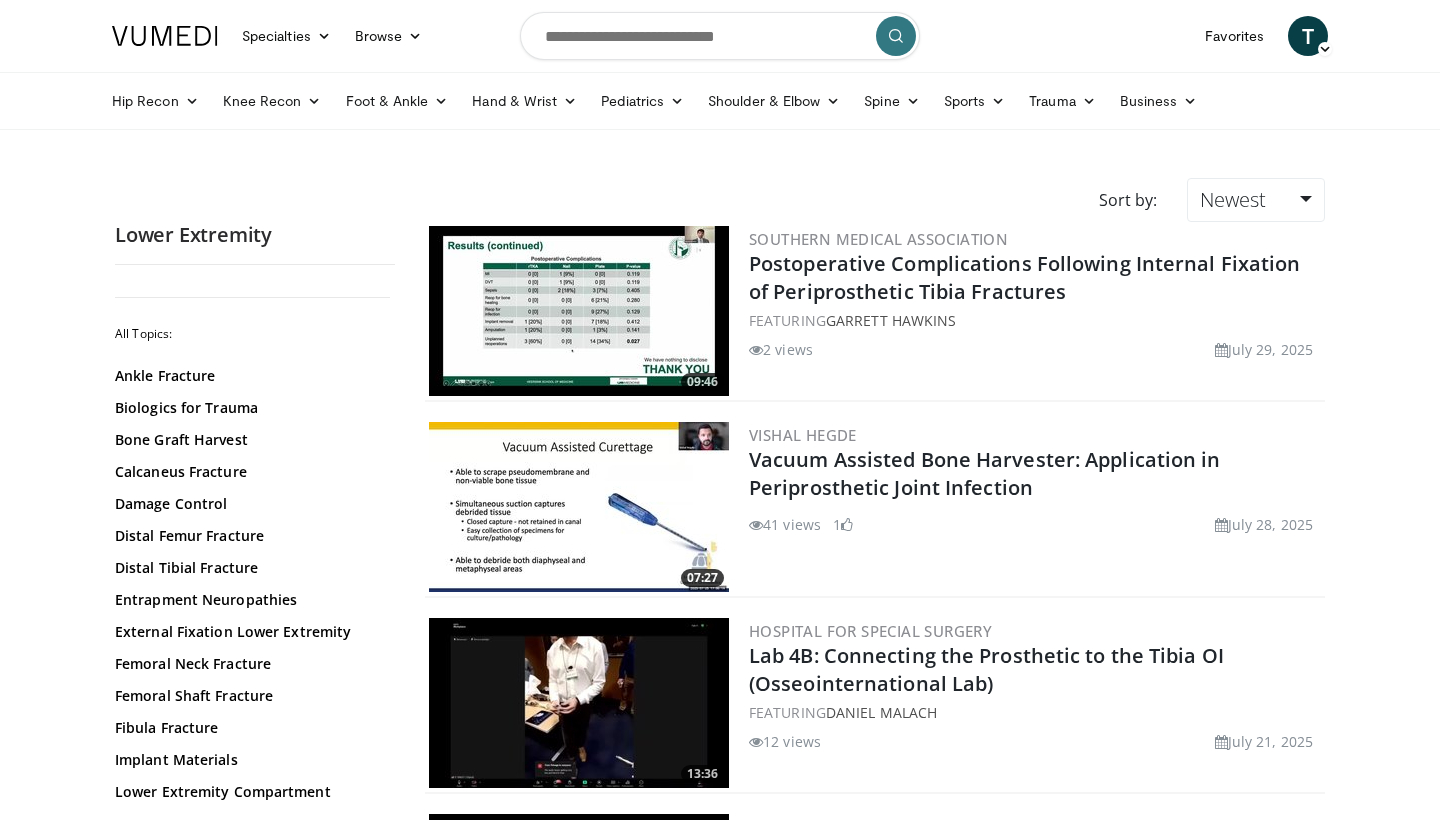 scroll, scrollTop: 0, scrollLeft: 0, axis: both 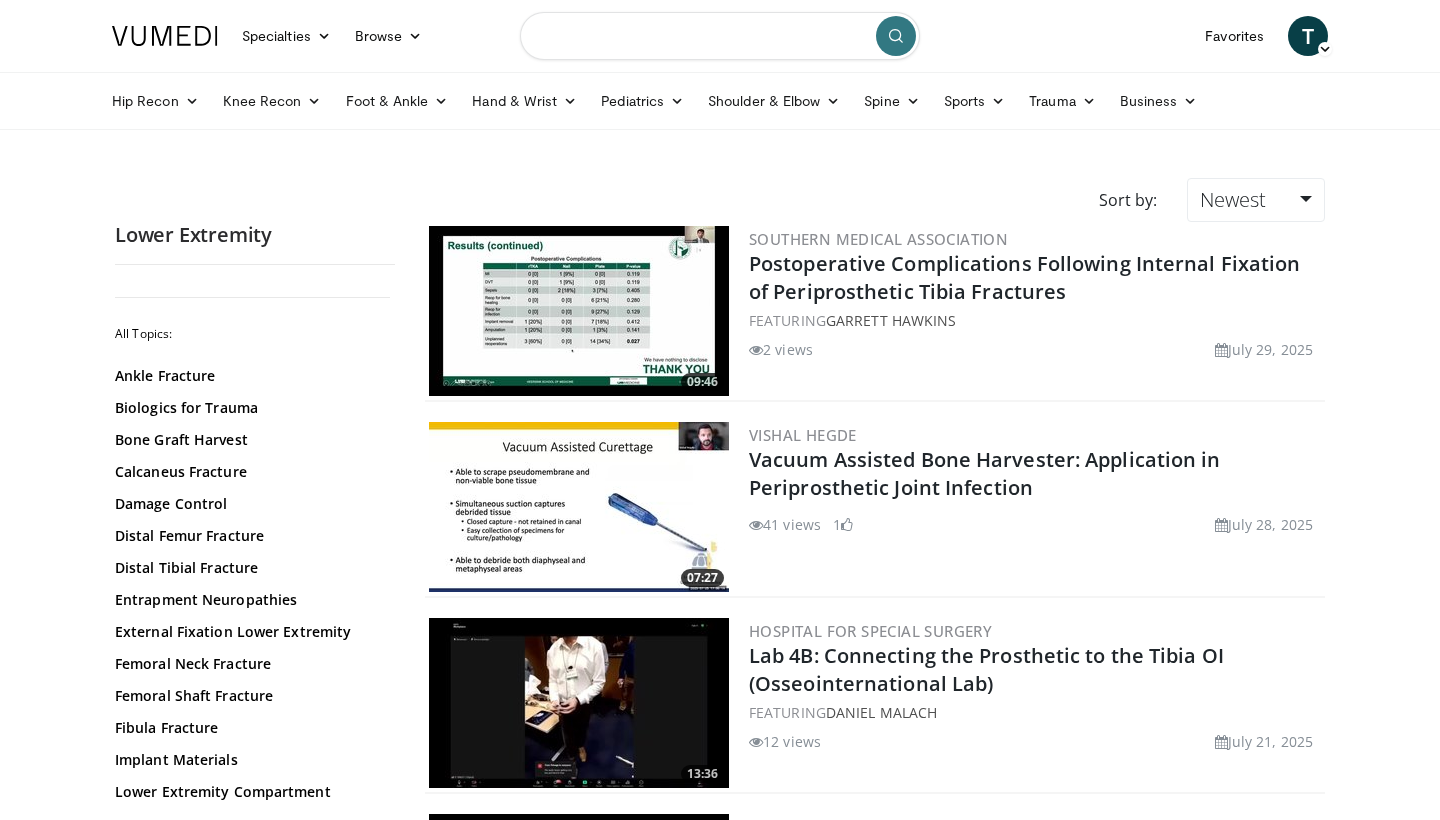 click at bounding box center (720, 36) 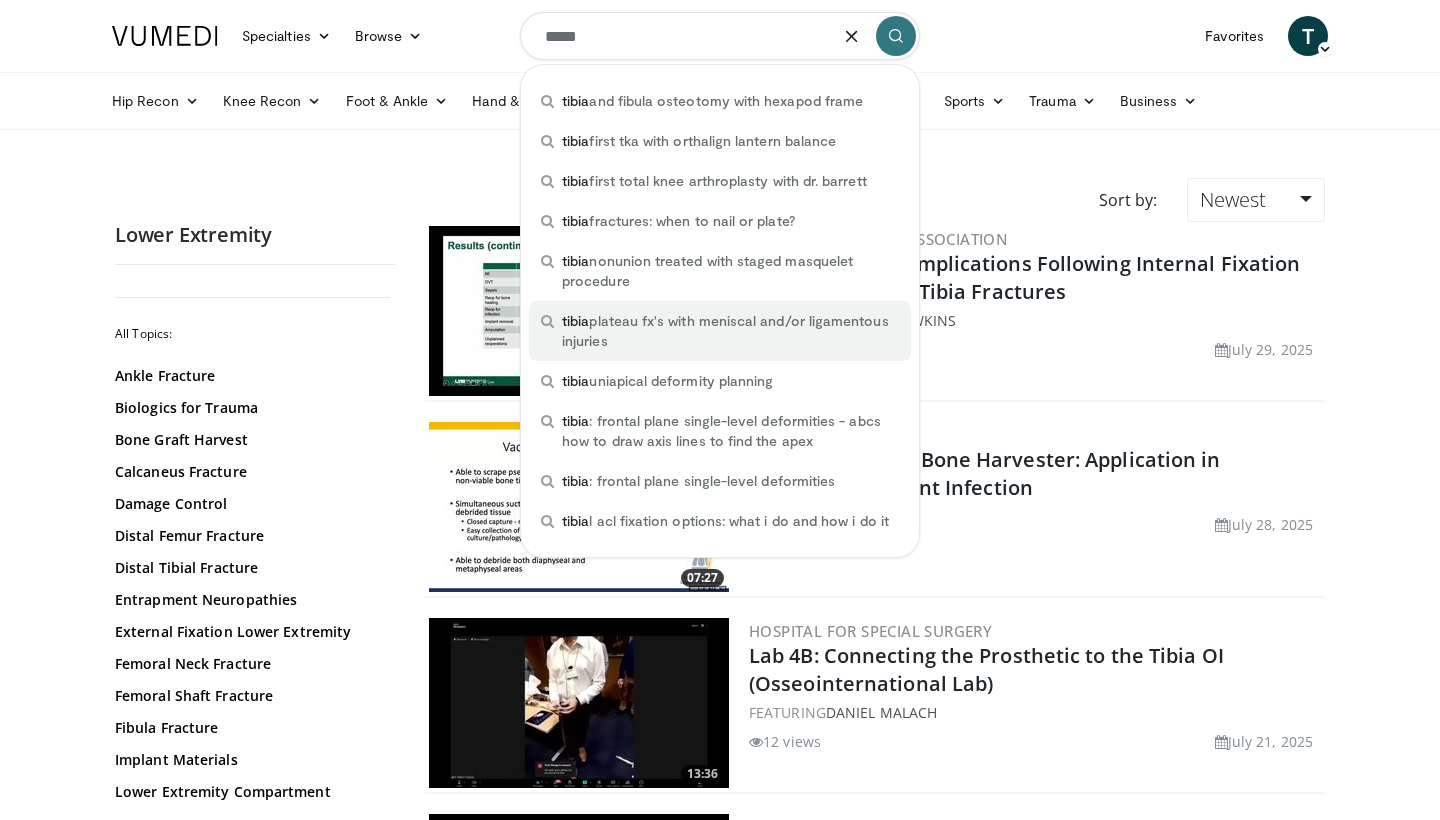 click on "tibia  plateau fx's with meniscal and/or ligamentous injuries" at bounding box center (730, 331) 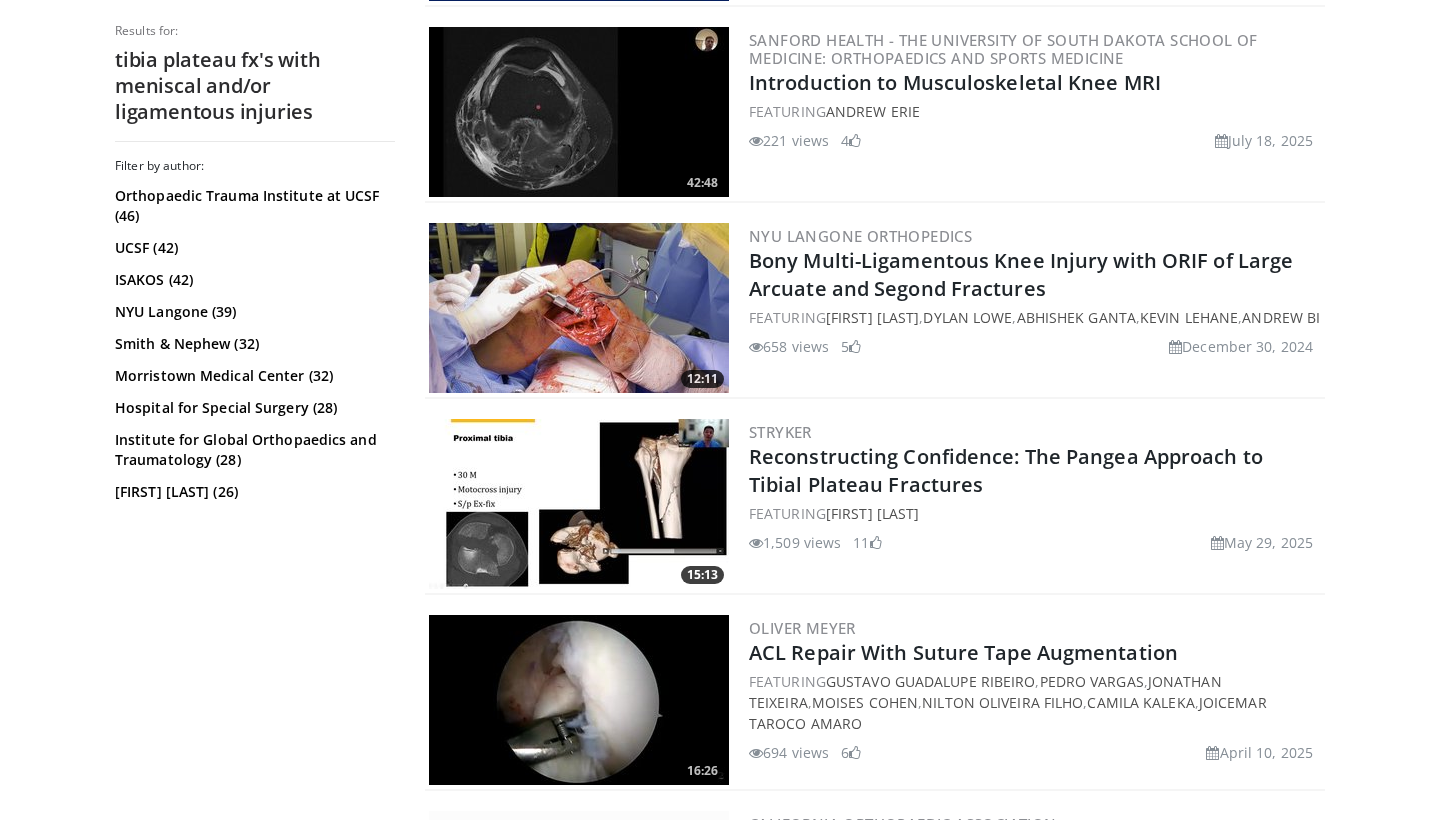 scroll, scrollTop: 1004, scrollLeft: 0, axis: vertical 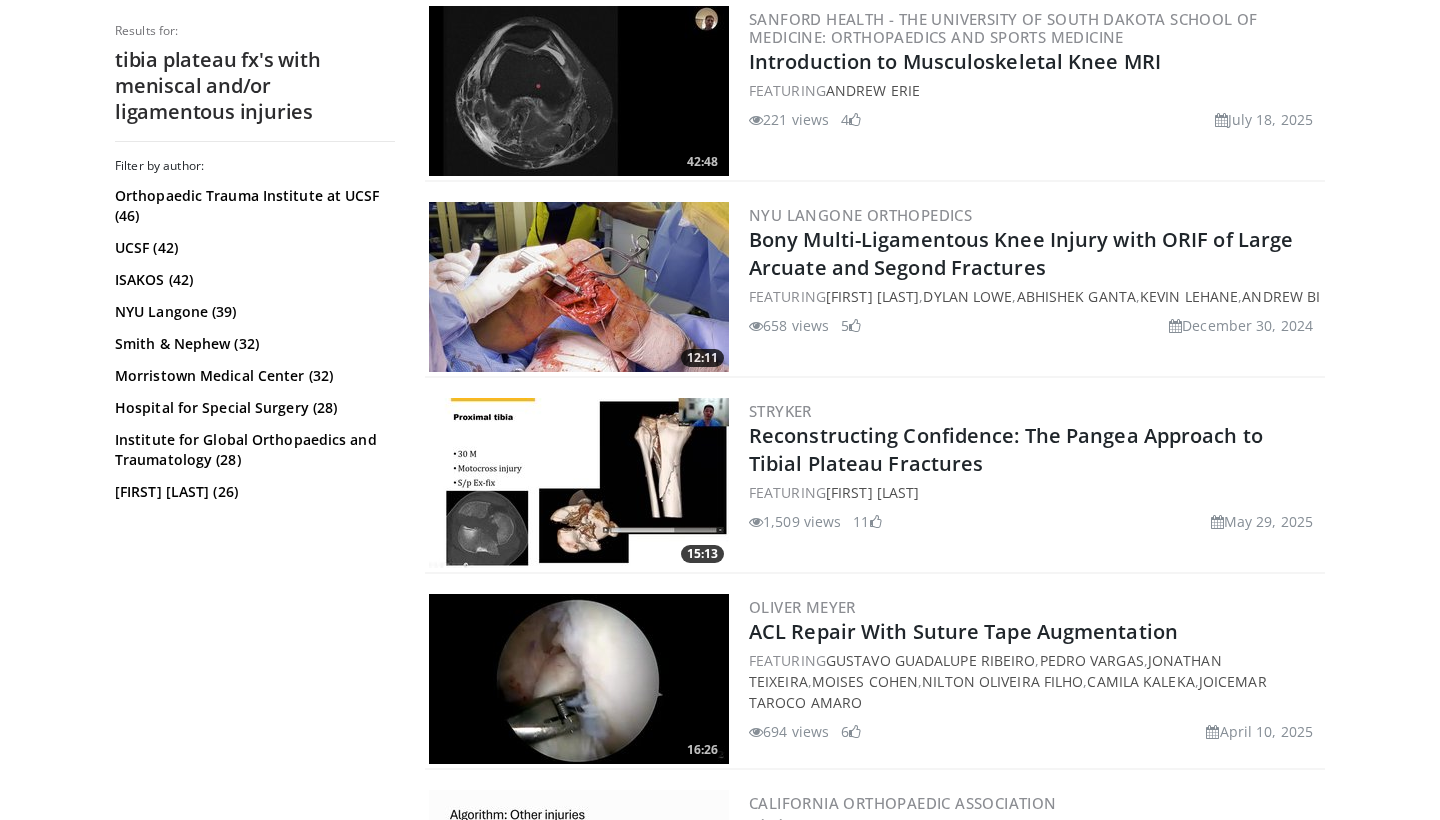 click at bounding box center [579, 483] 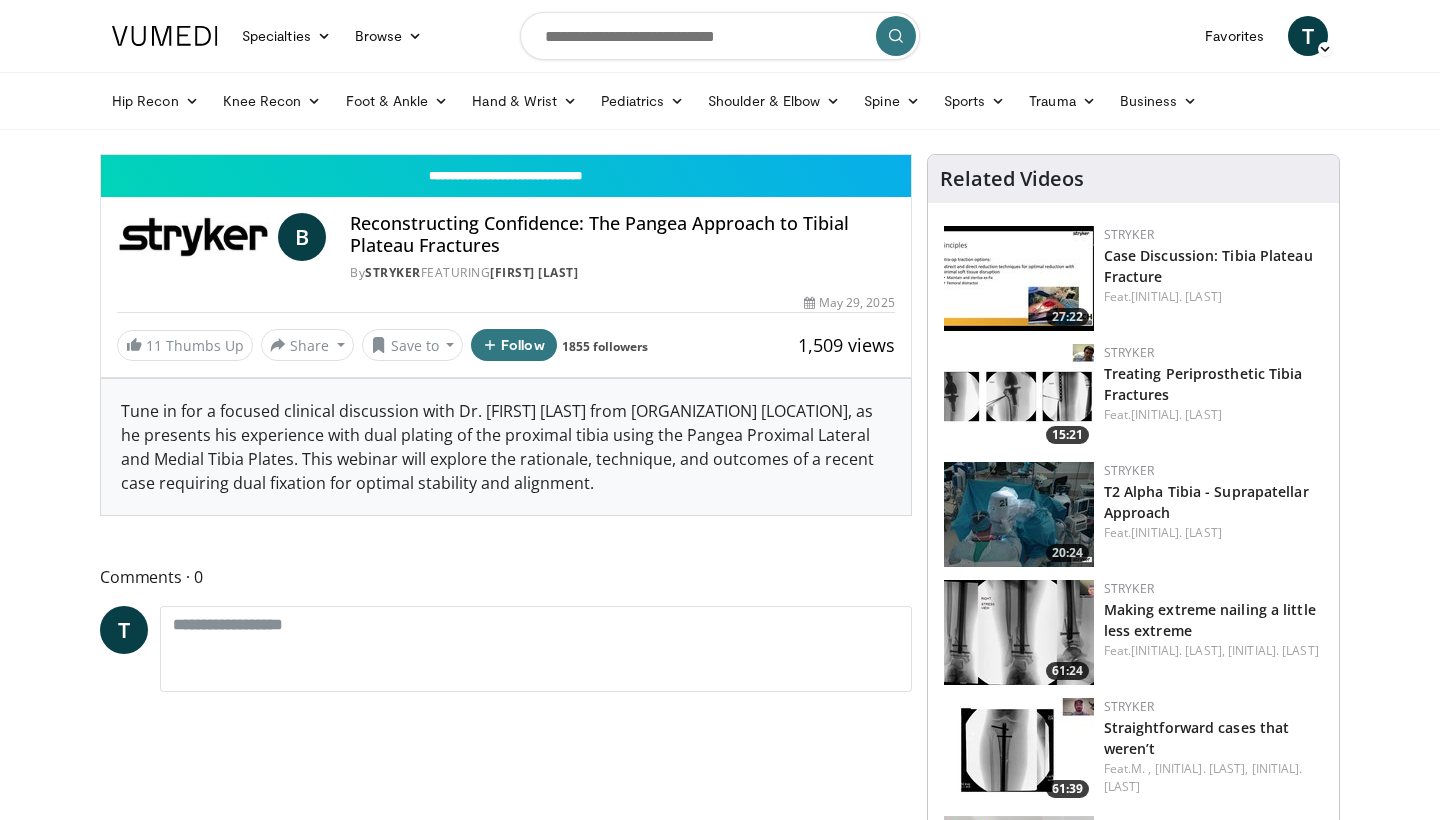 scroll, scrollTop: 0, scrollLeft: 0, axis: both 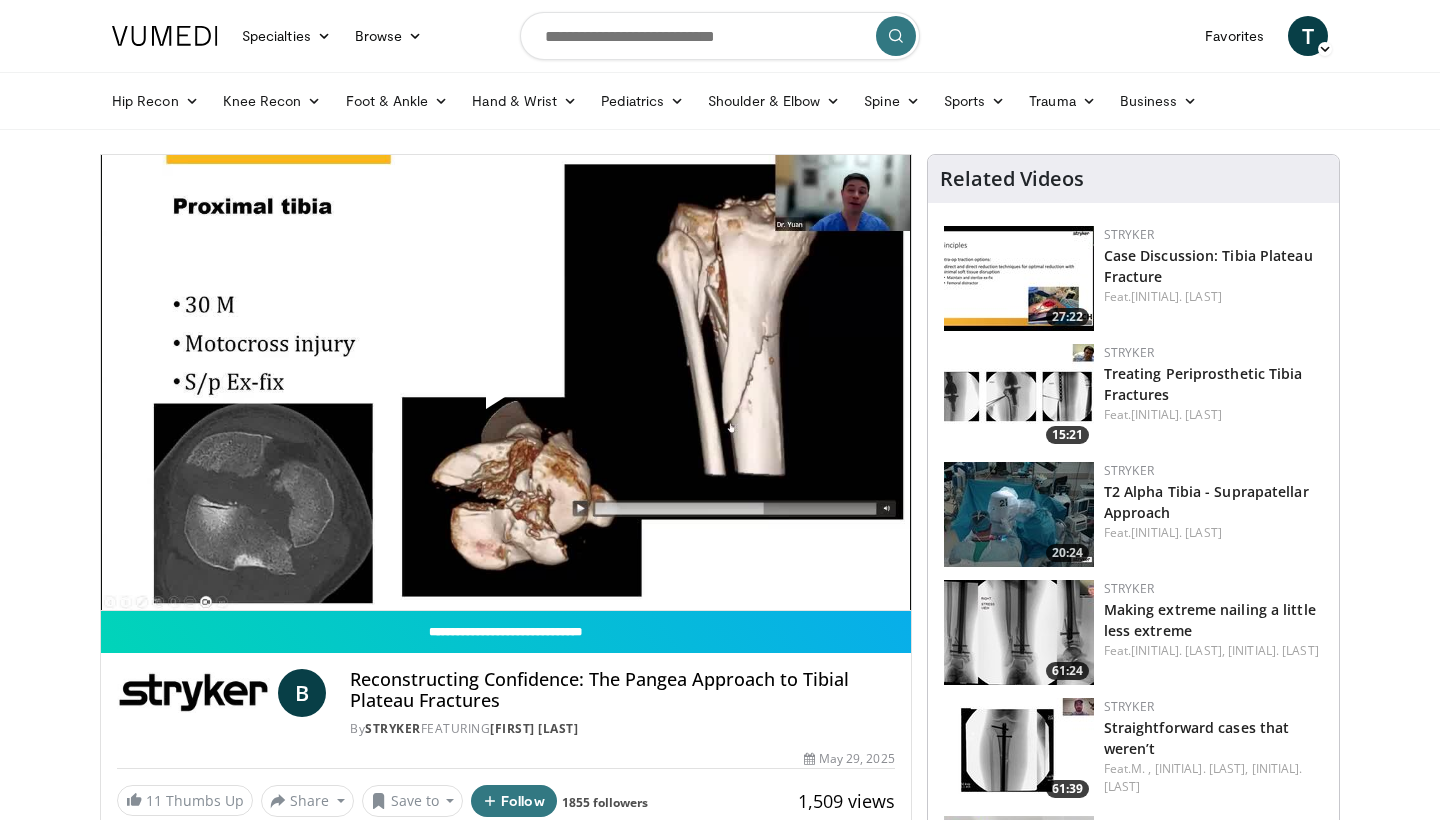 click at bounding box center [506, 382] 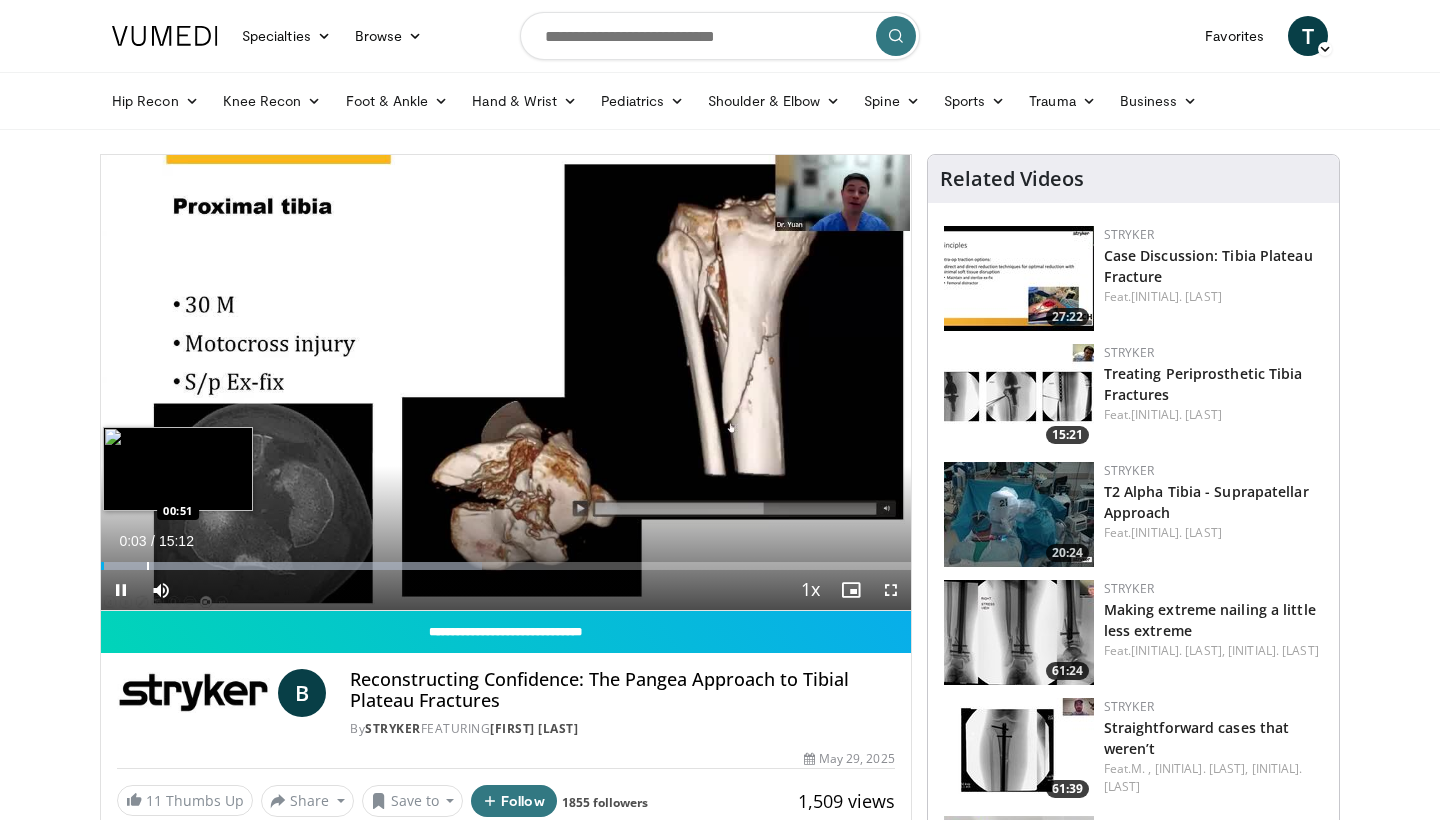 click on "Loaded :  47.05% 00:03 00:51" at bounding box center (506, 560) 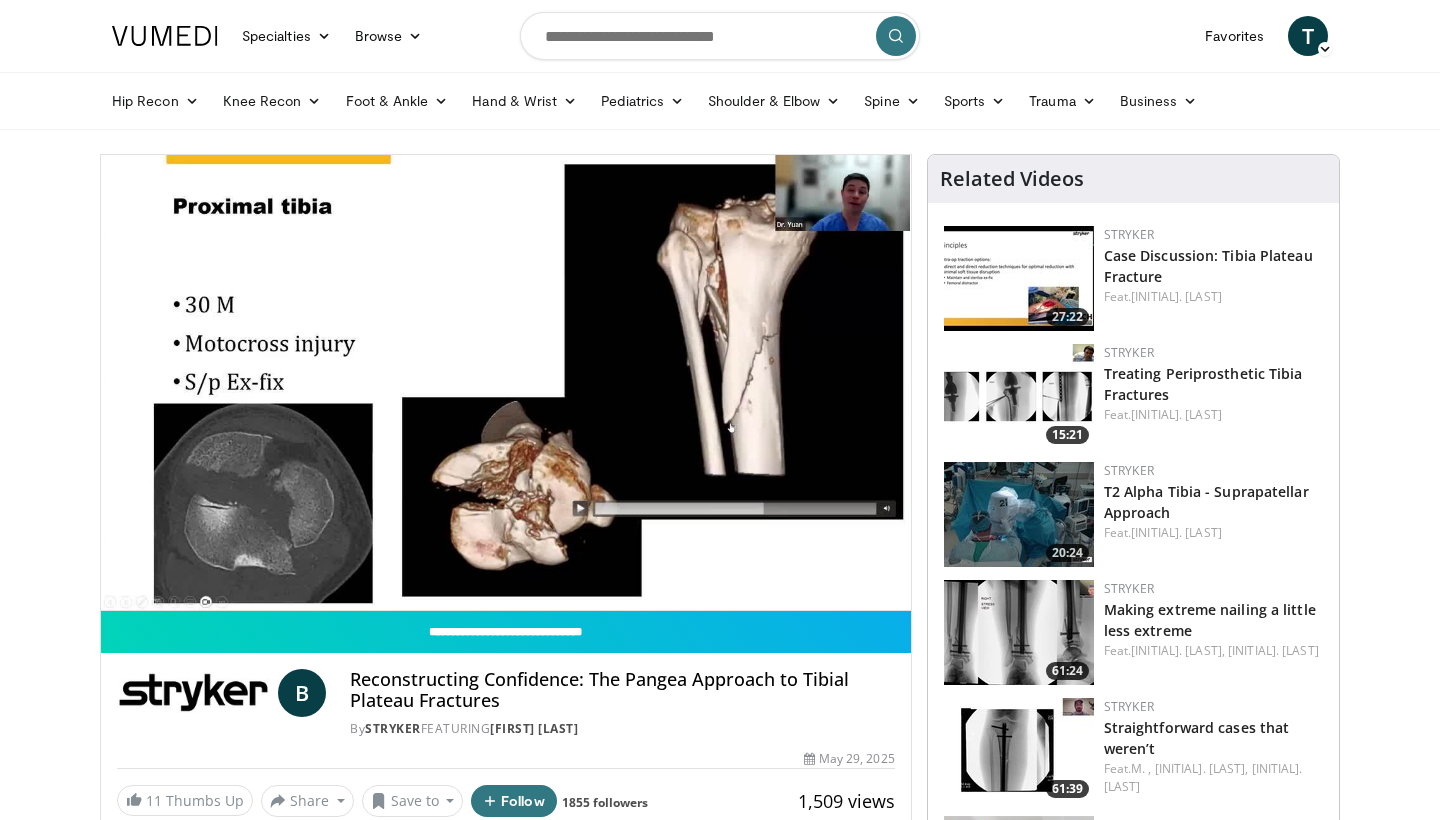 click on "10 seconds
Tap to unmute" at bounding box center [506, 382] 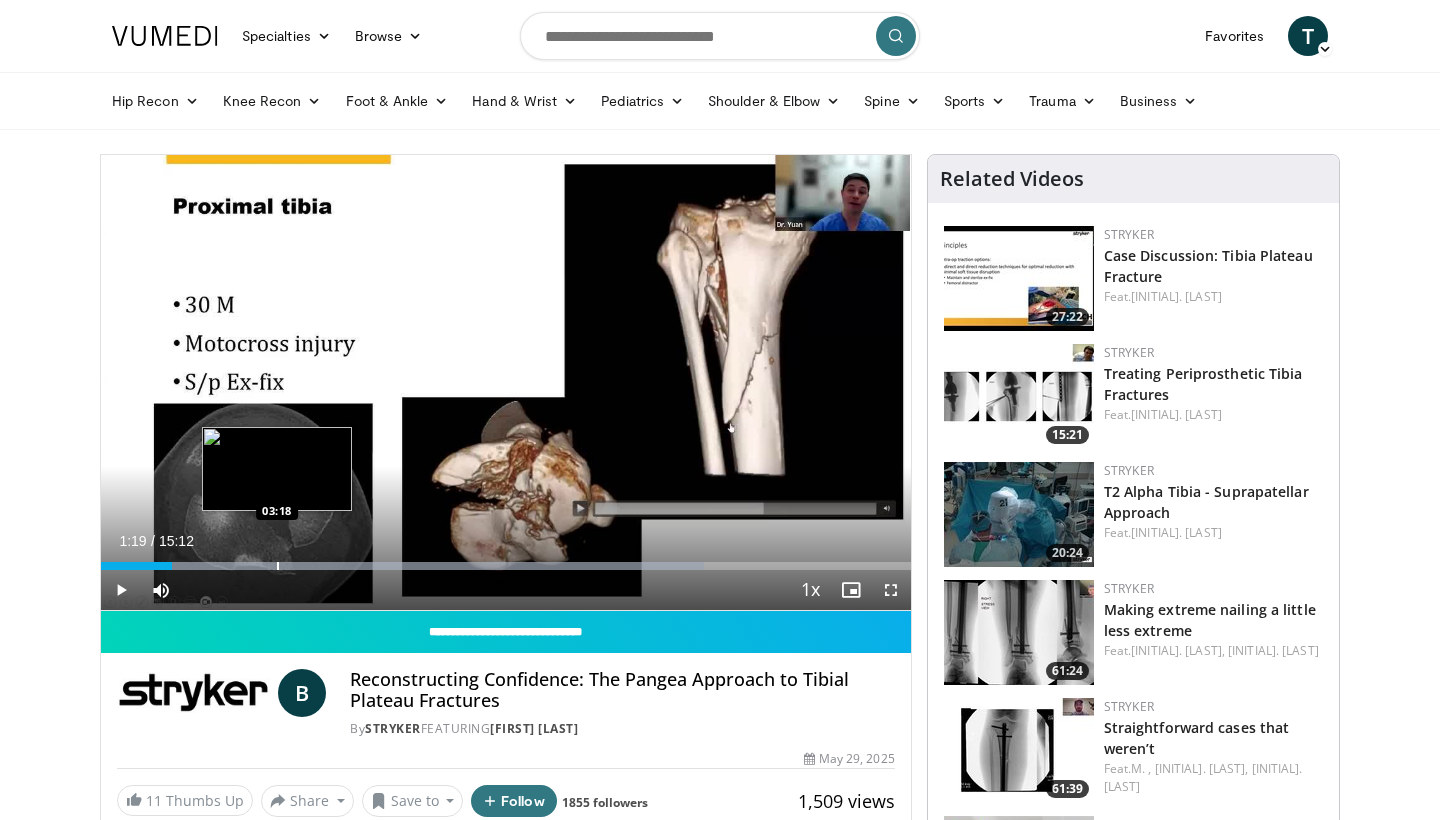 click at bounding box center [278, 566] 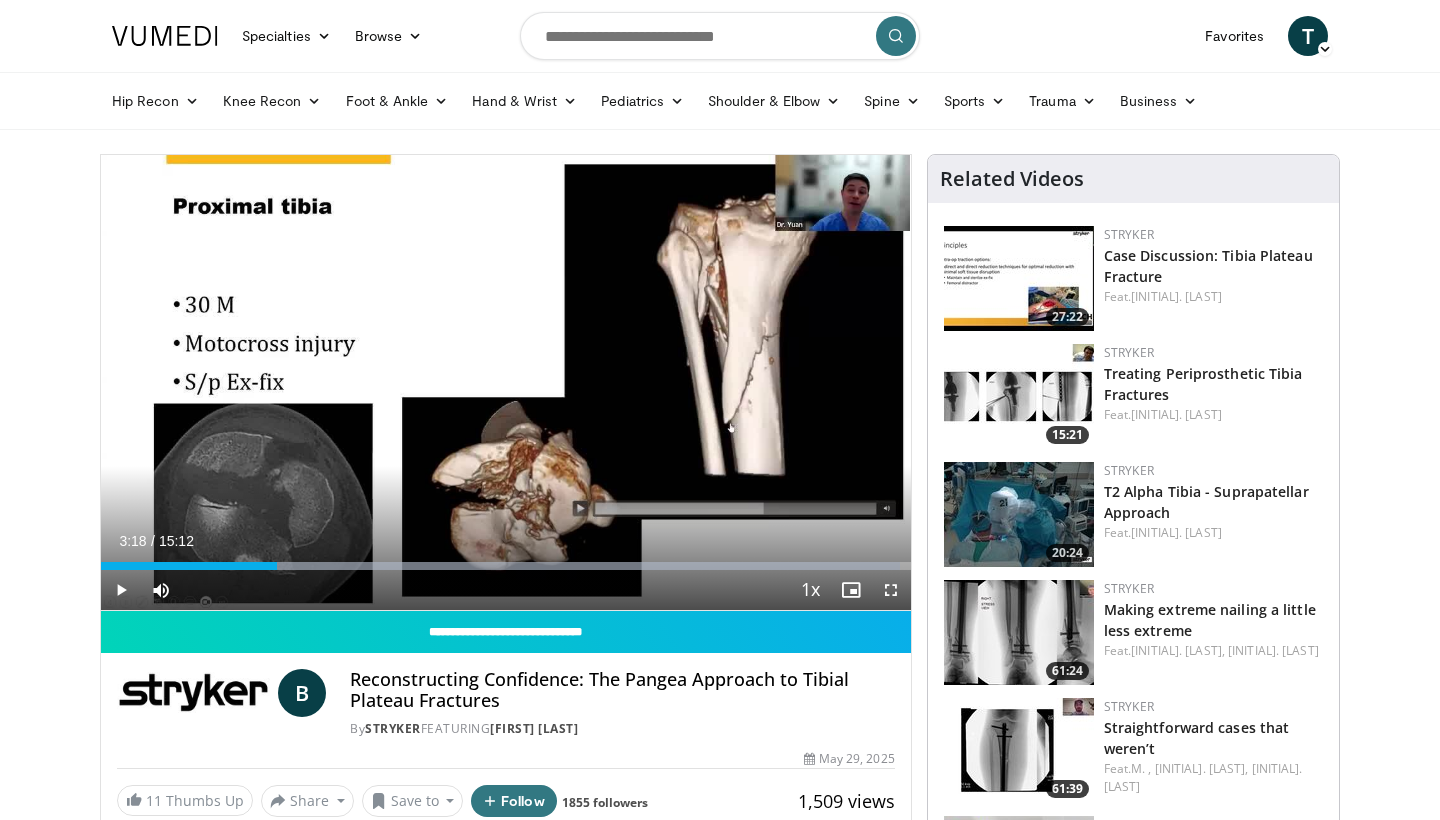 click at bounding box center [121, 590] 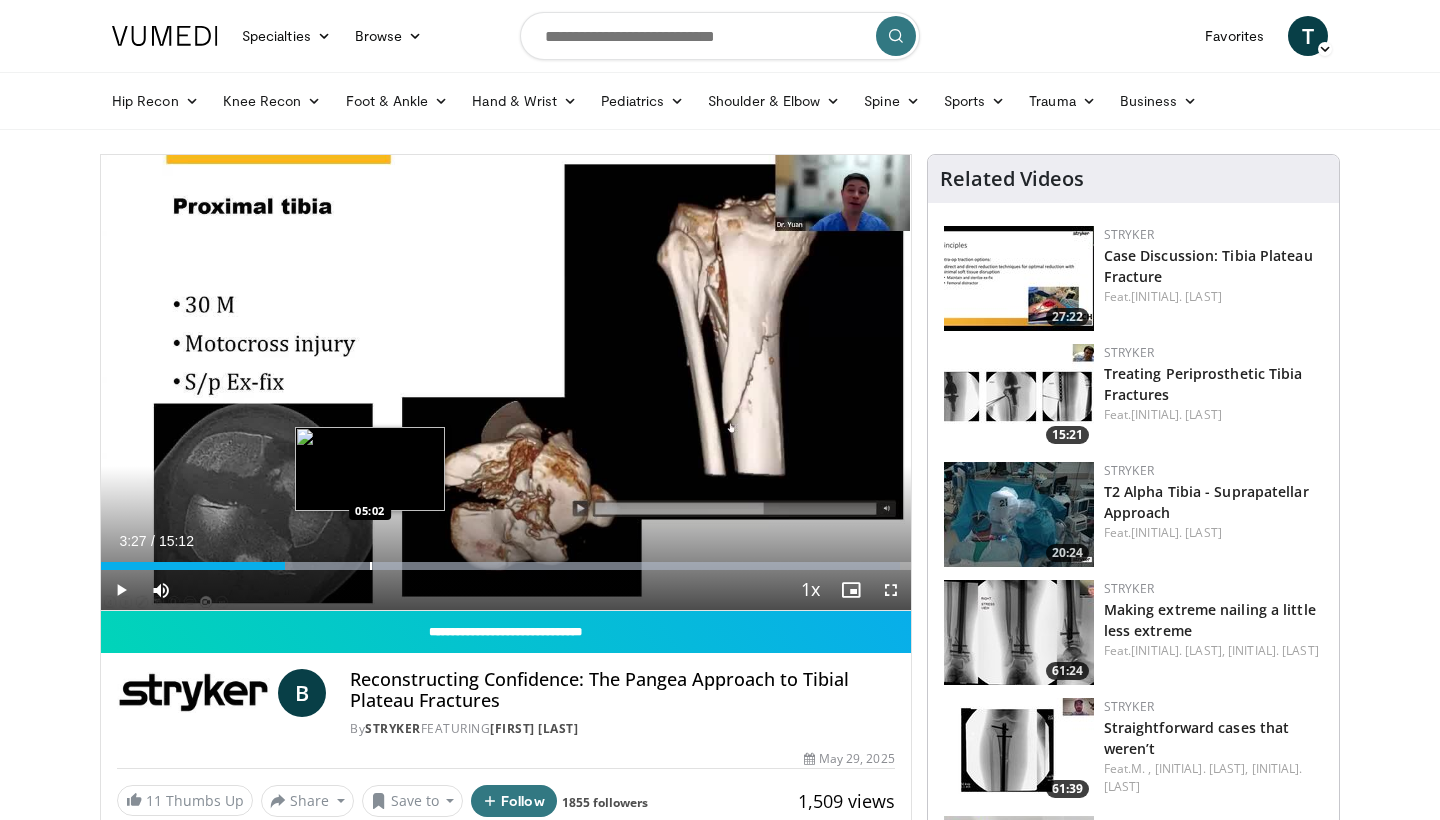 click at bounding box center [371, 566] 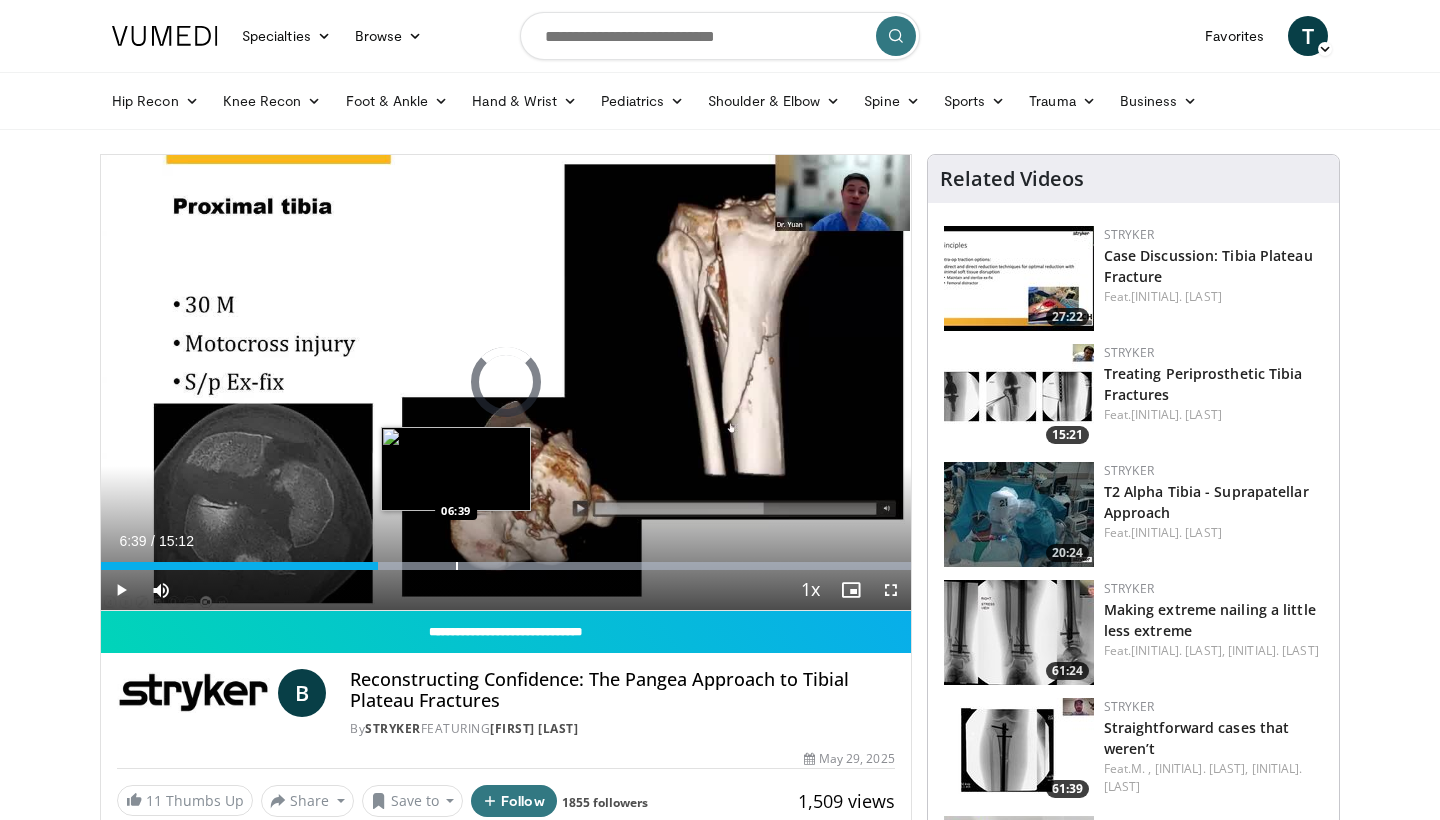 click at bounding box center [457, 566] 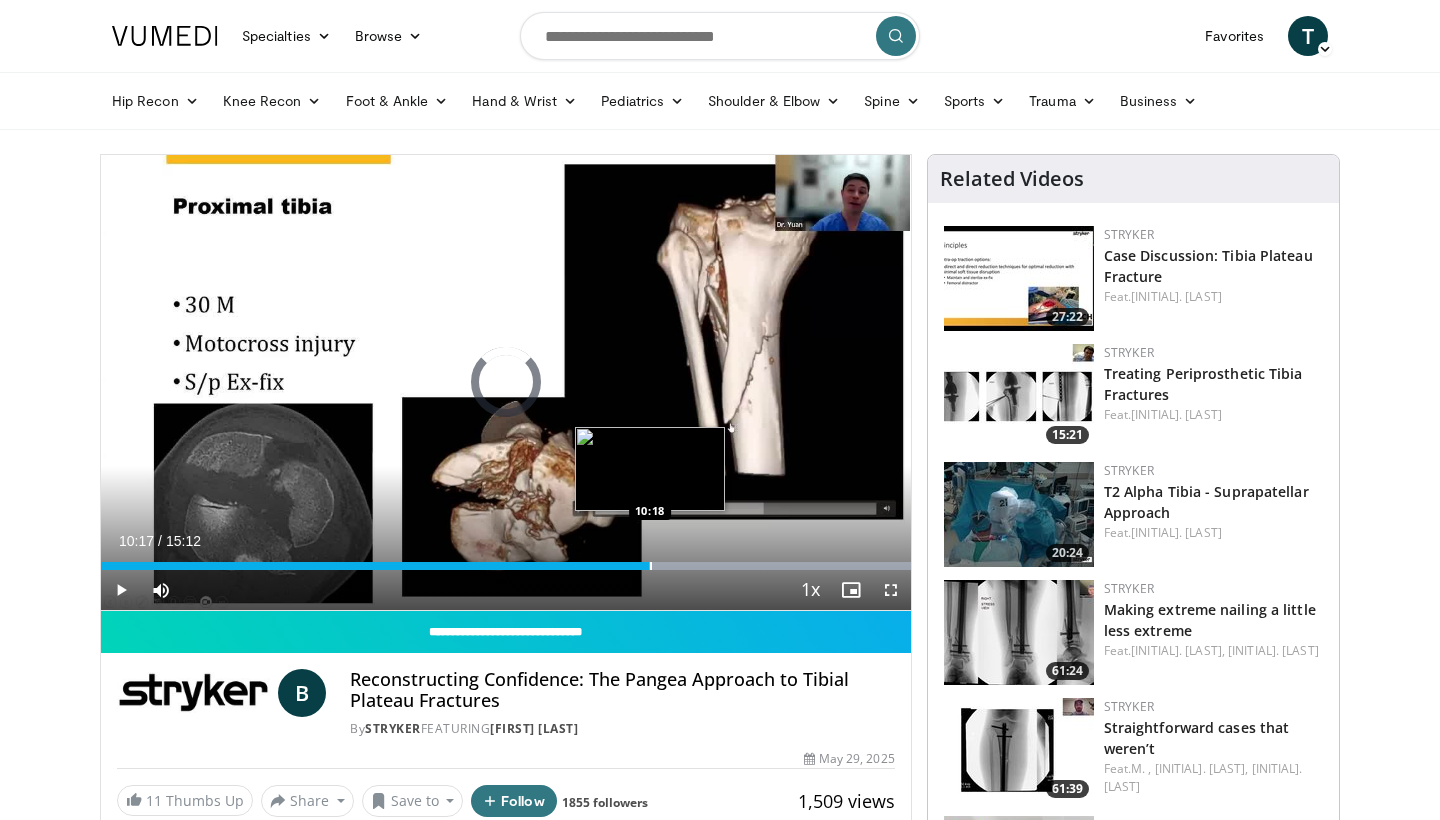 click at bounding box center (581, 566) 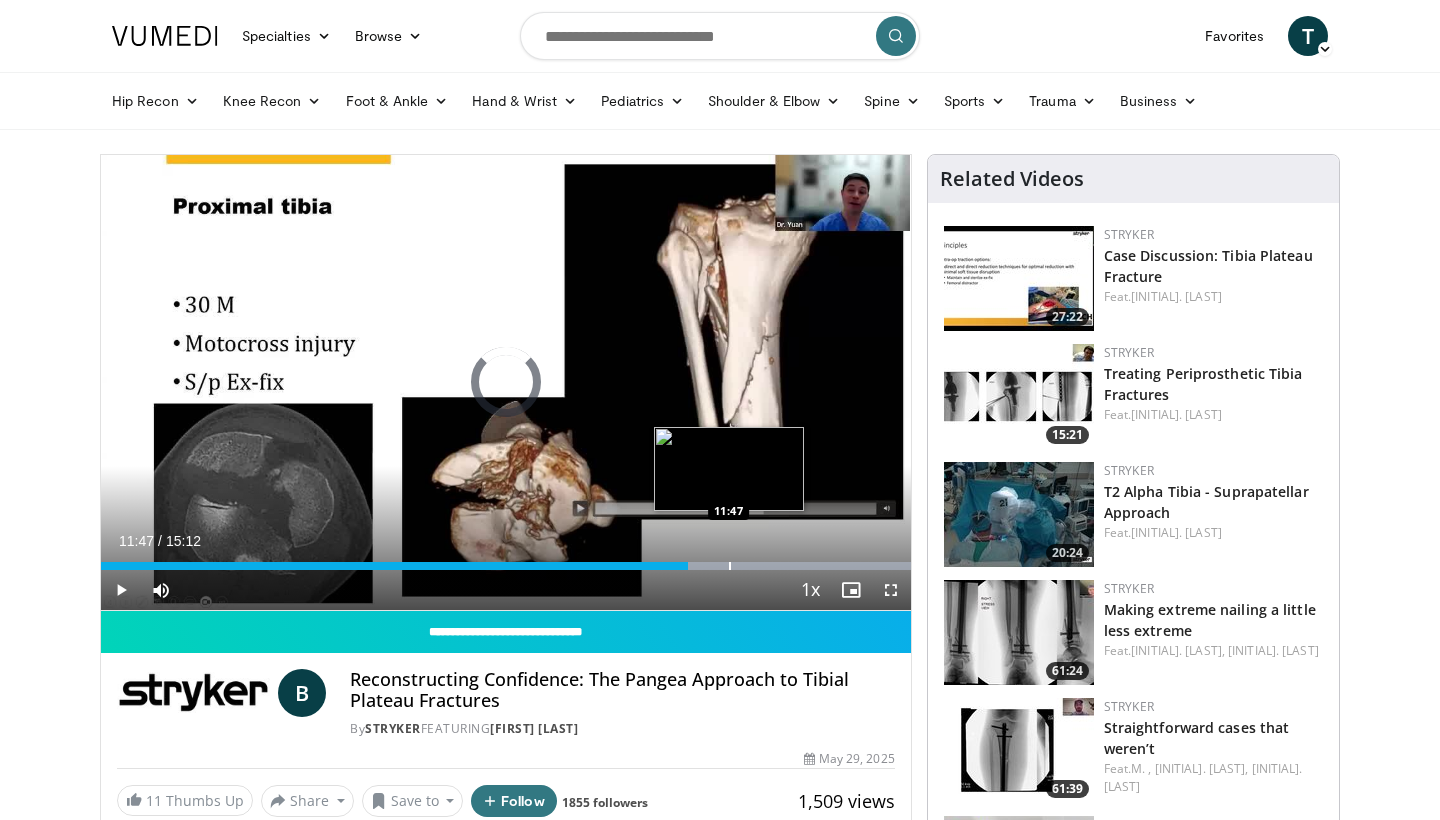 click on "Loaded :  99.99% 11:00 11:47" at bounding box center [506, 560] 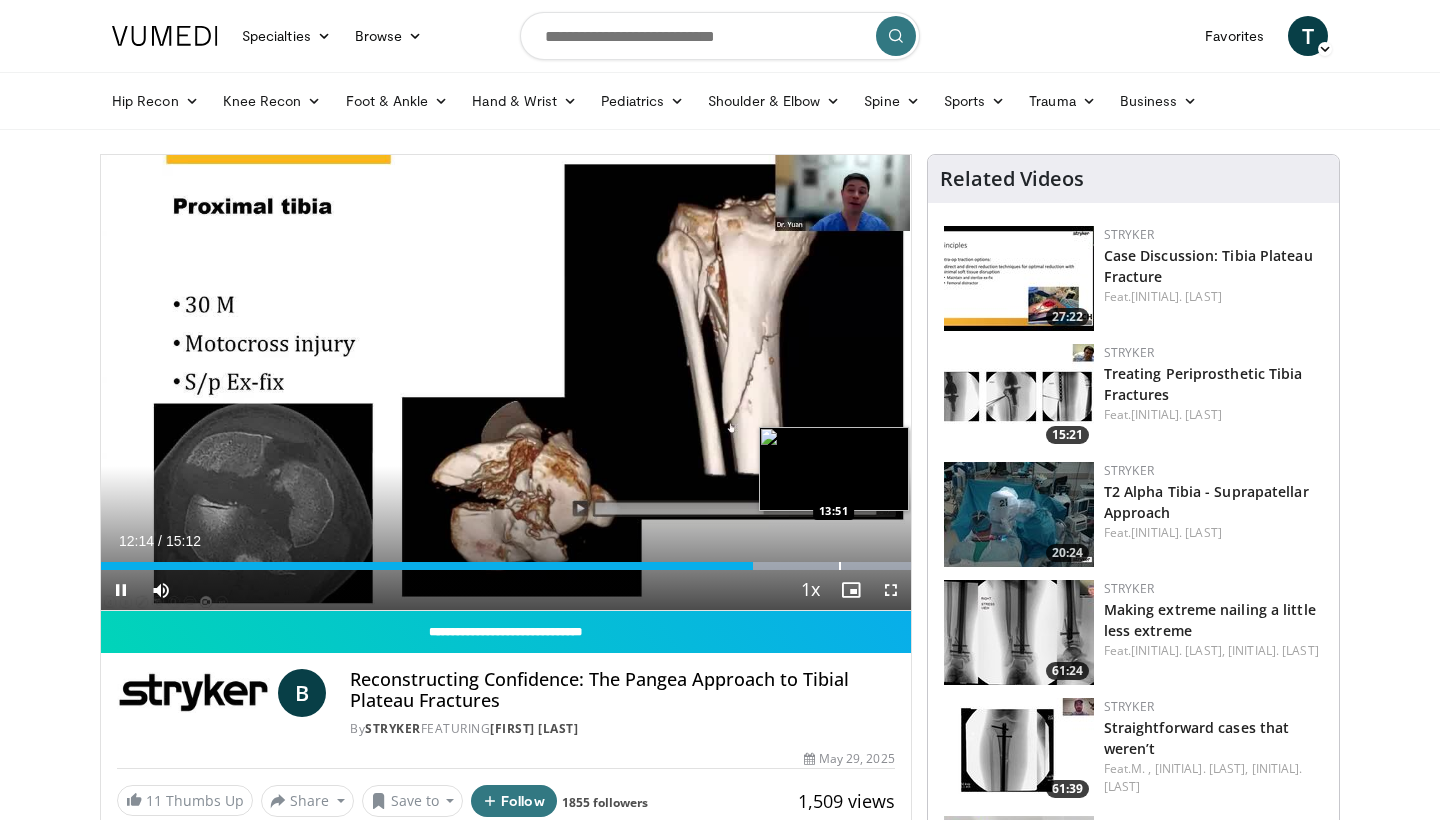 click at bounding box center [840, 566] 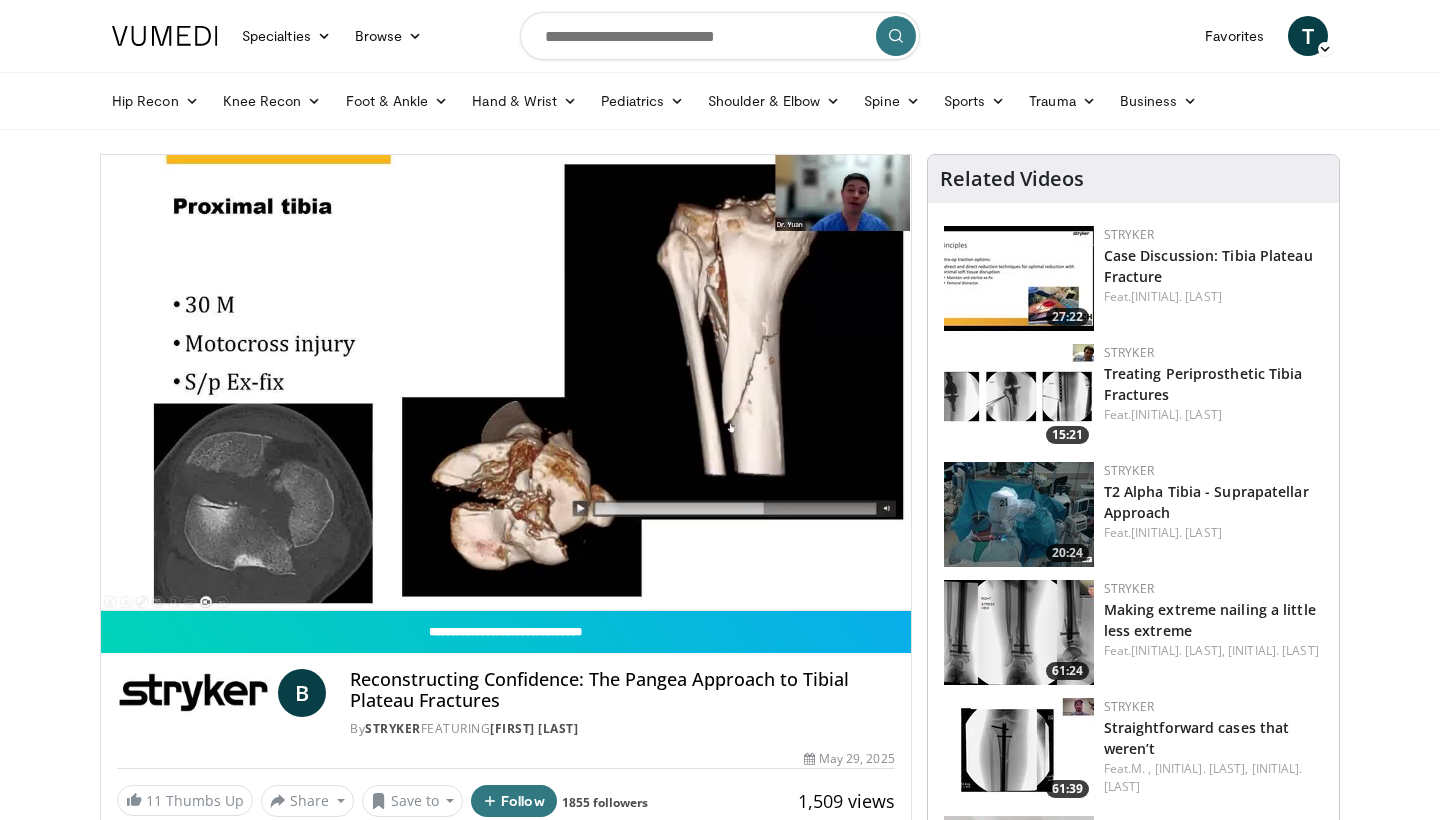 click at bounding box center [1019, 278] 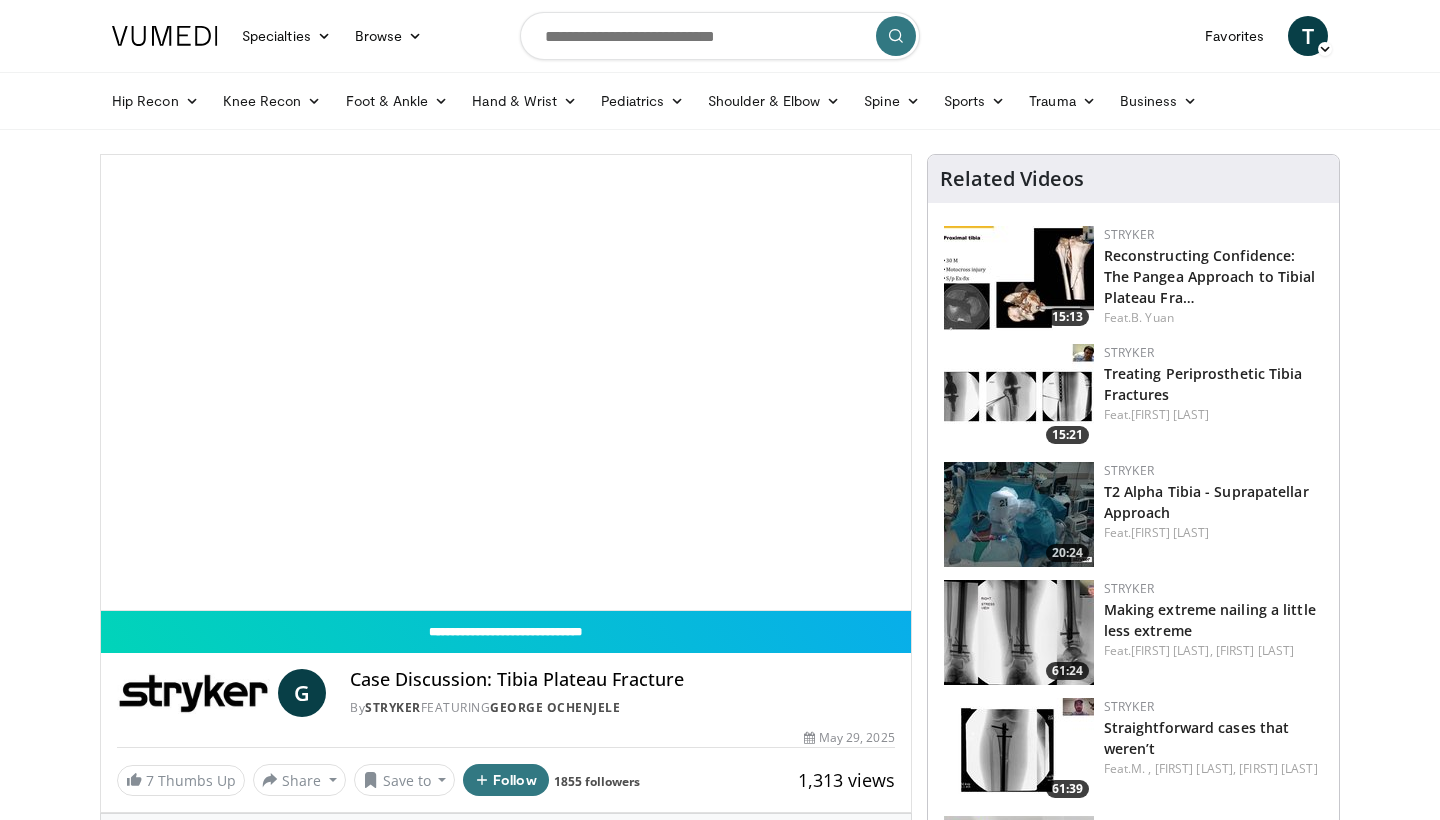 scroll, scrollTop: 0, scrollLeft: 0, axis: both 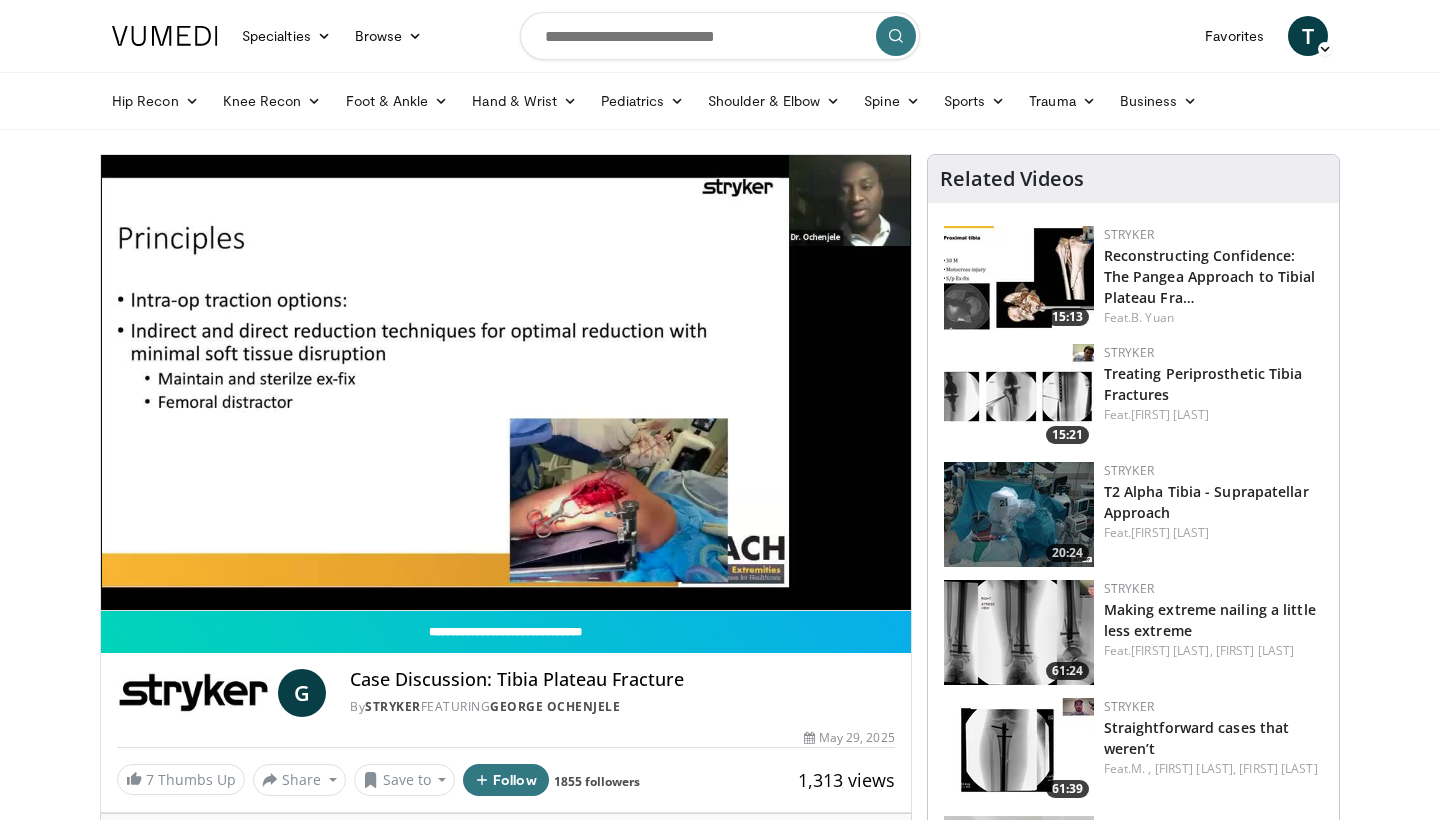 click at bounding box center (506, 382) 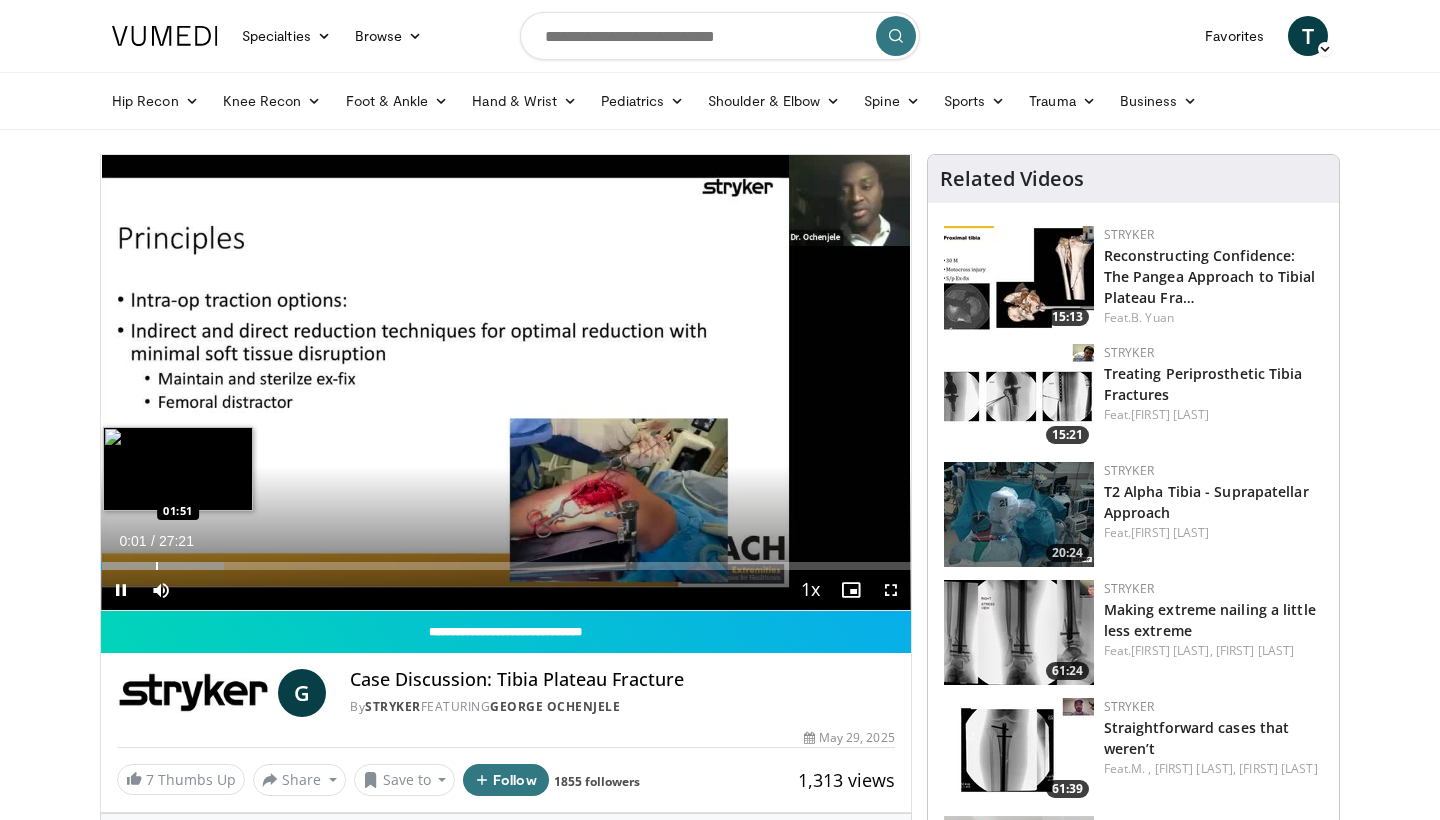 click at bounding box center [157, 566] 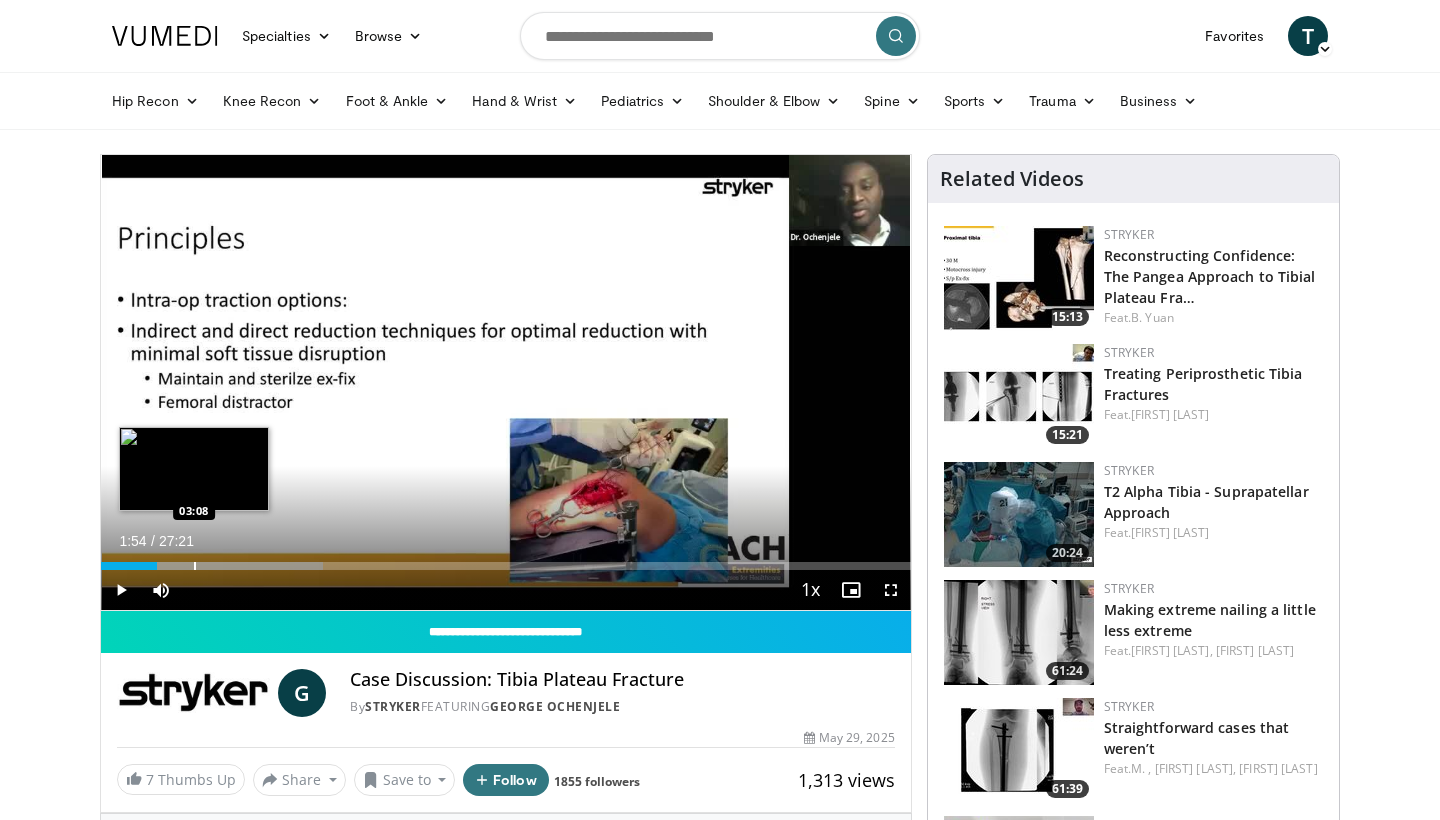 click at bounding box center [195, 566] 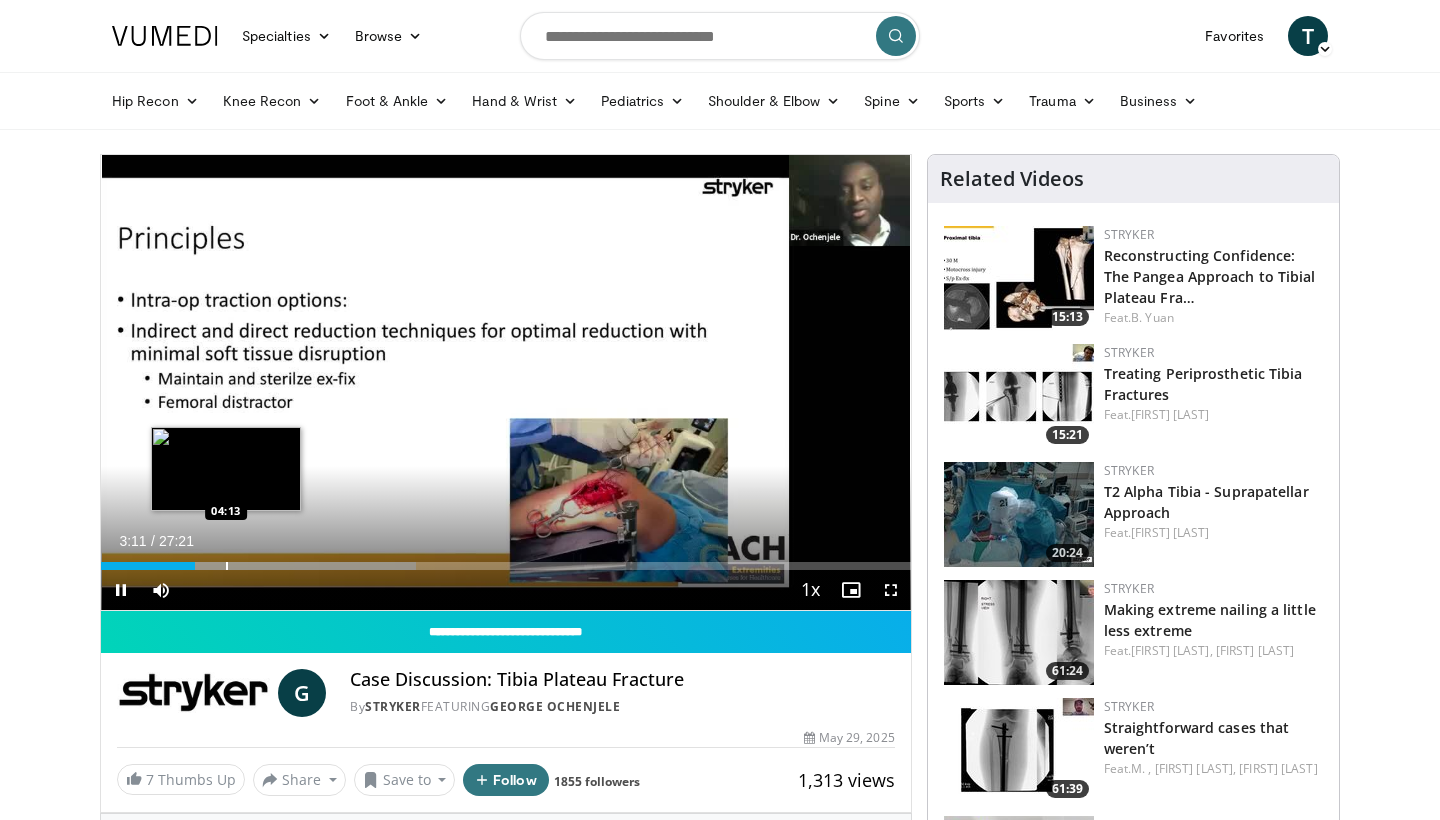 click on "Loaded :  38.92% 03:11 04:13" at bounding box center (506, 560) 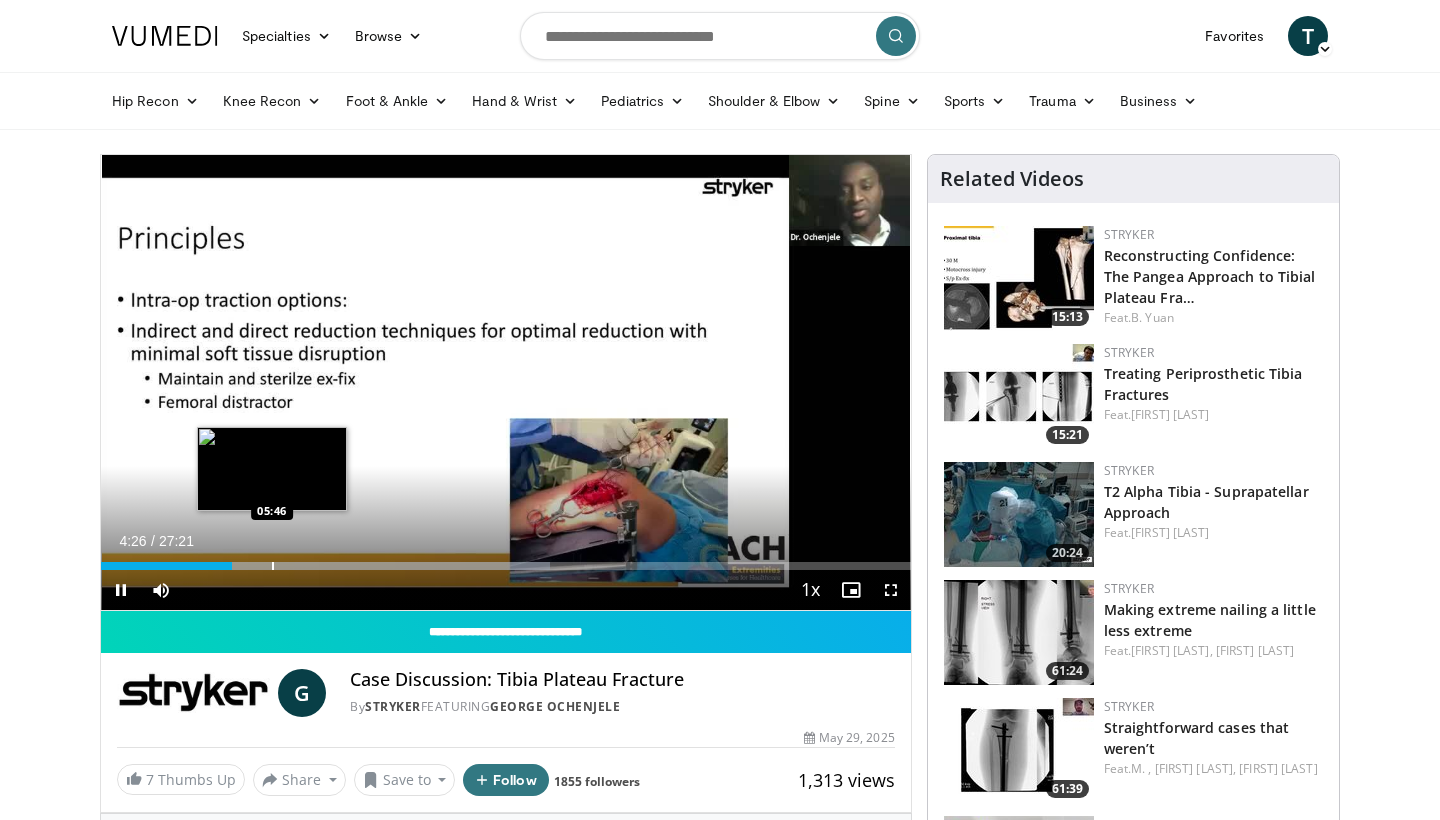 click on "Loaded :  55.44% 04:26 05:46" at bounding box center [506, 560] 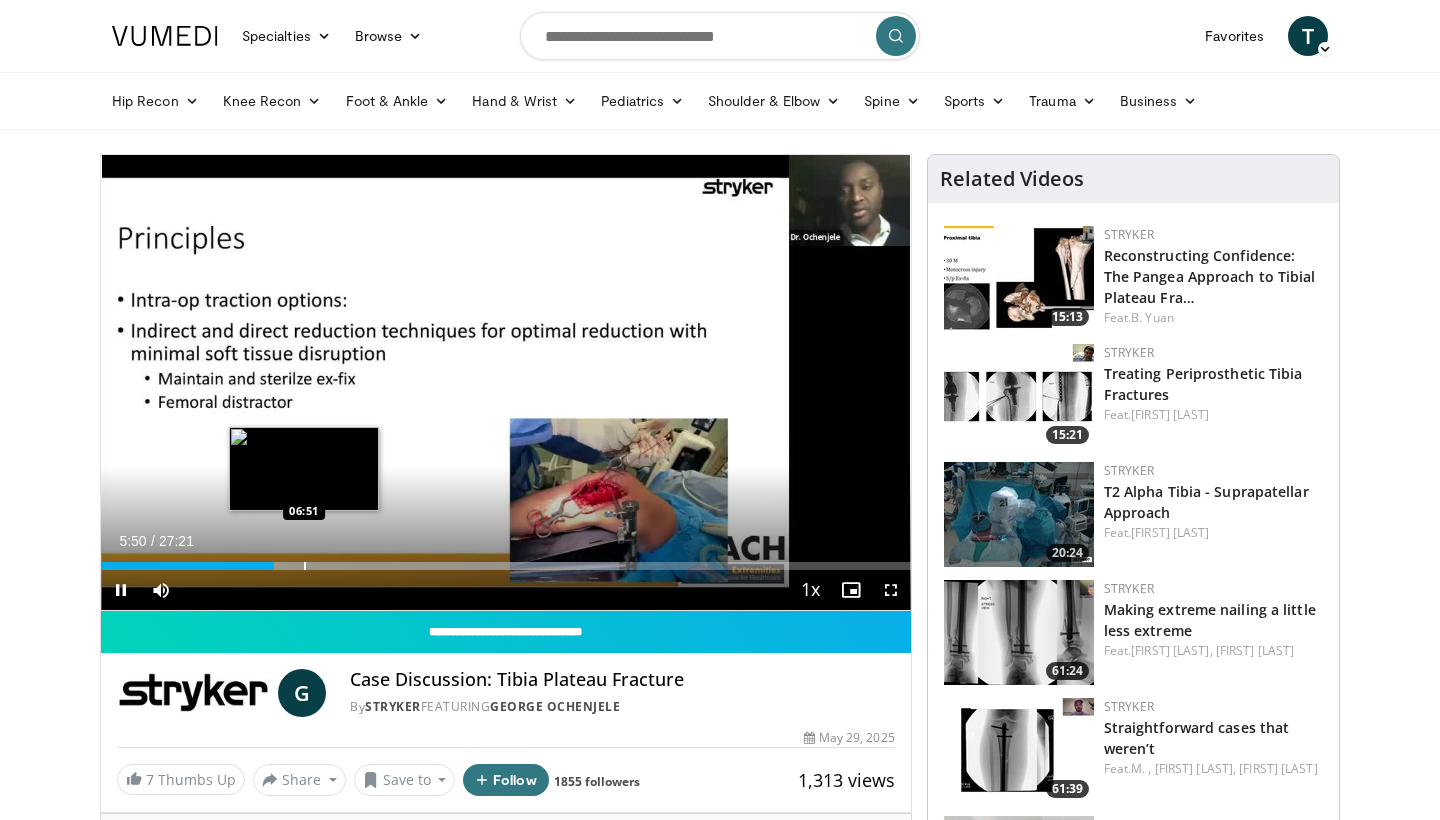 click at bounding box center (305, 566) 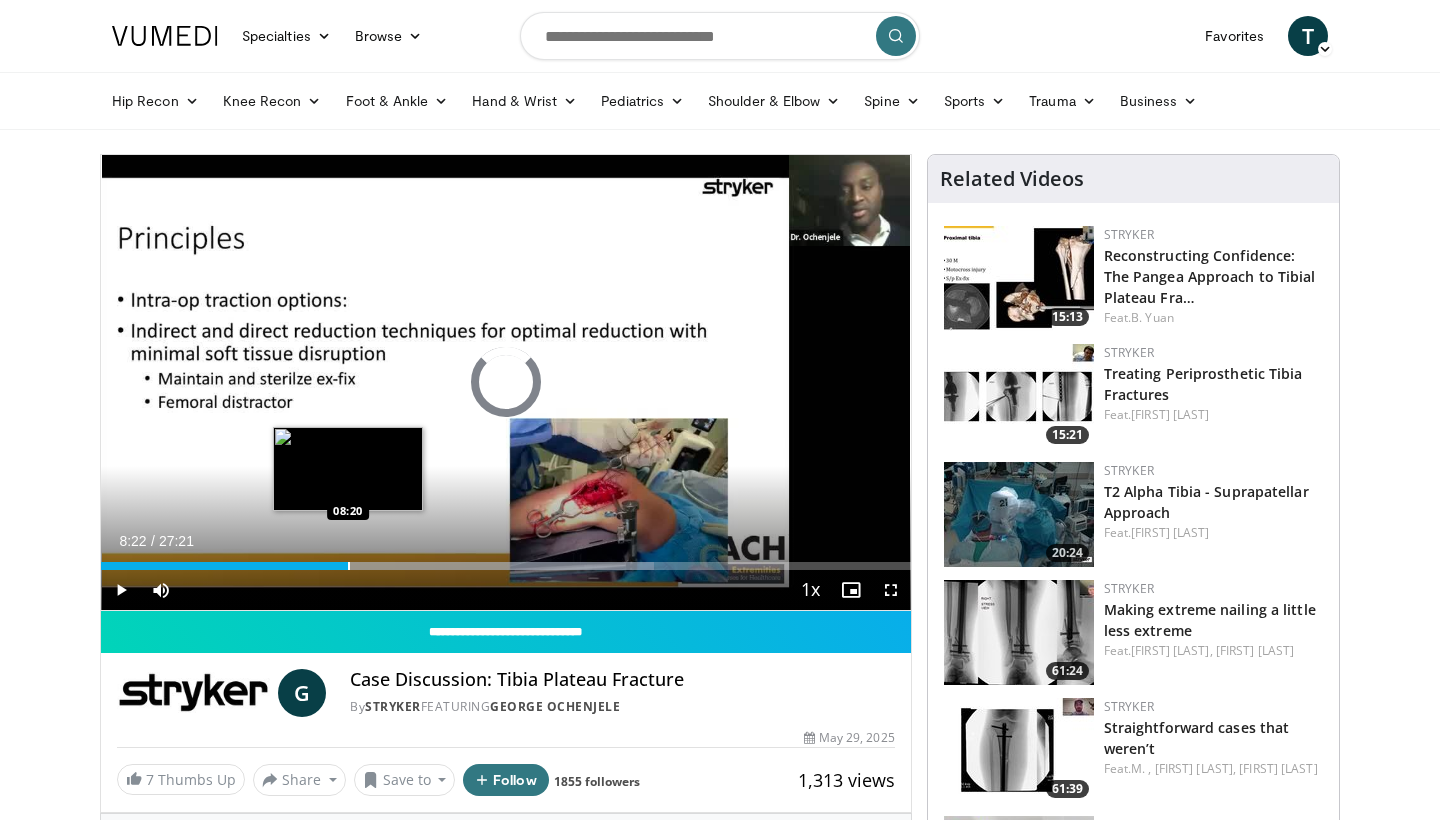 click at bounding box center (349, 566) 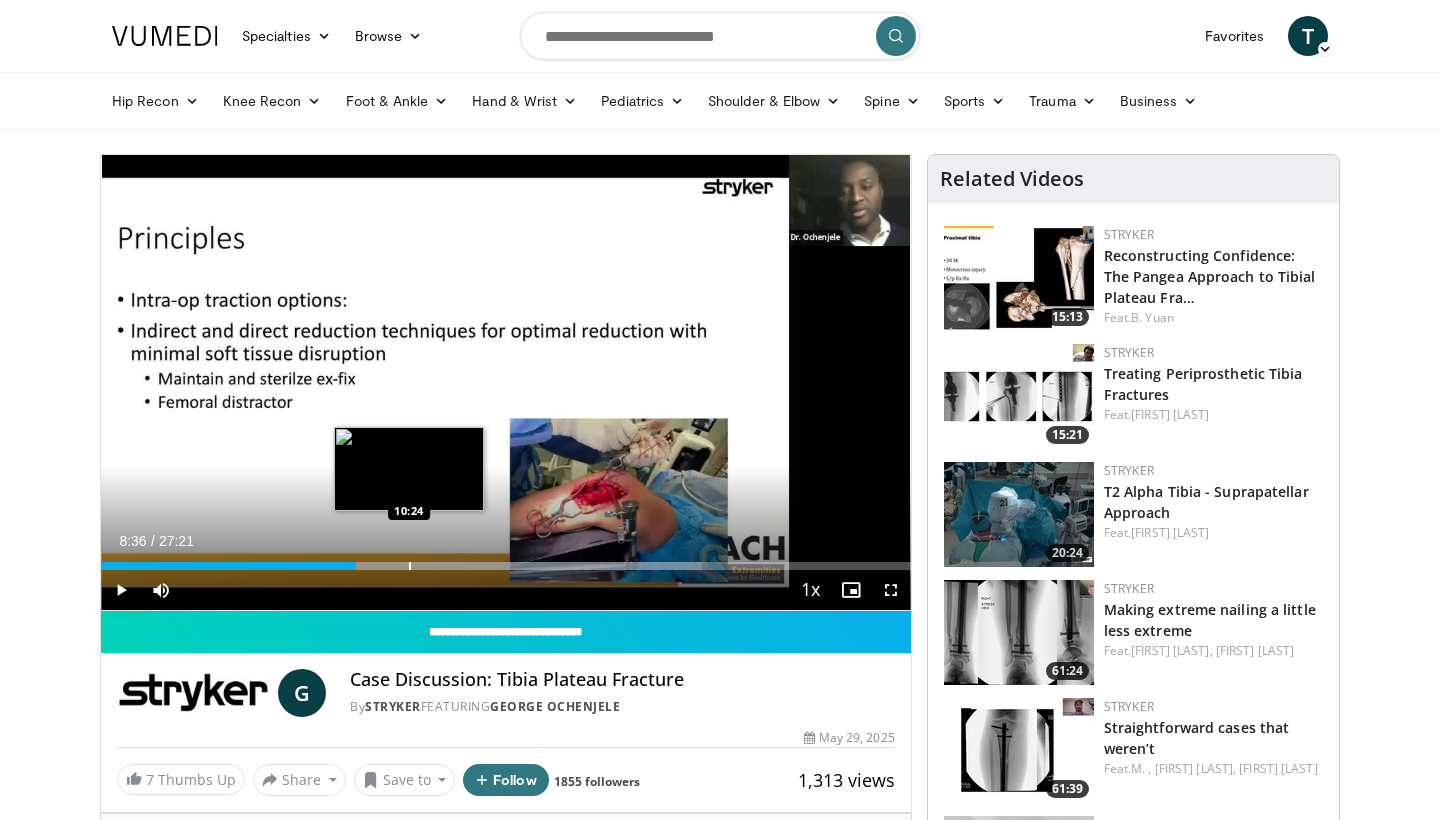 click at bounding box center (410, 566) 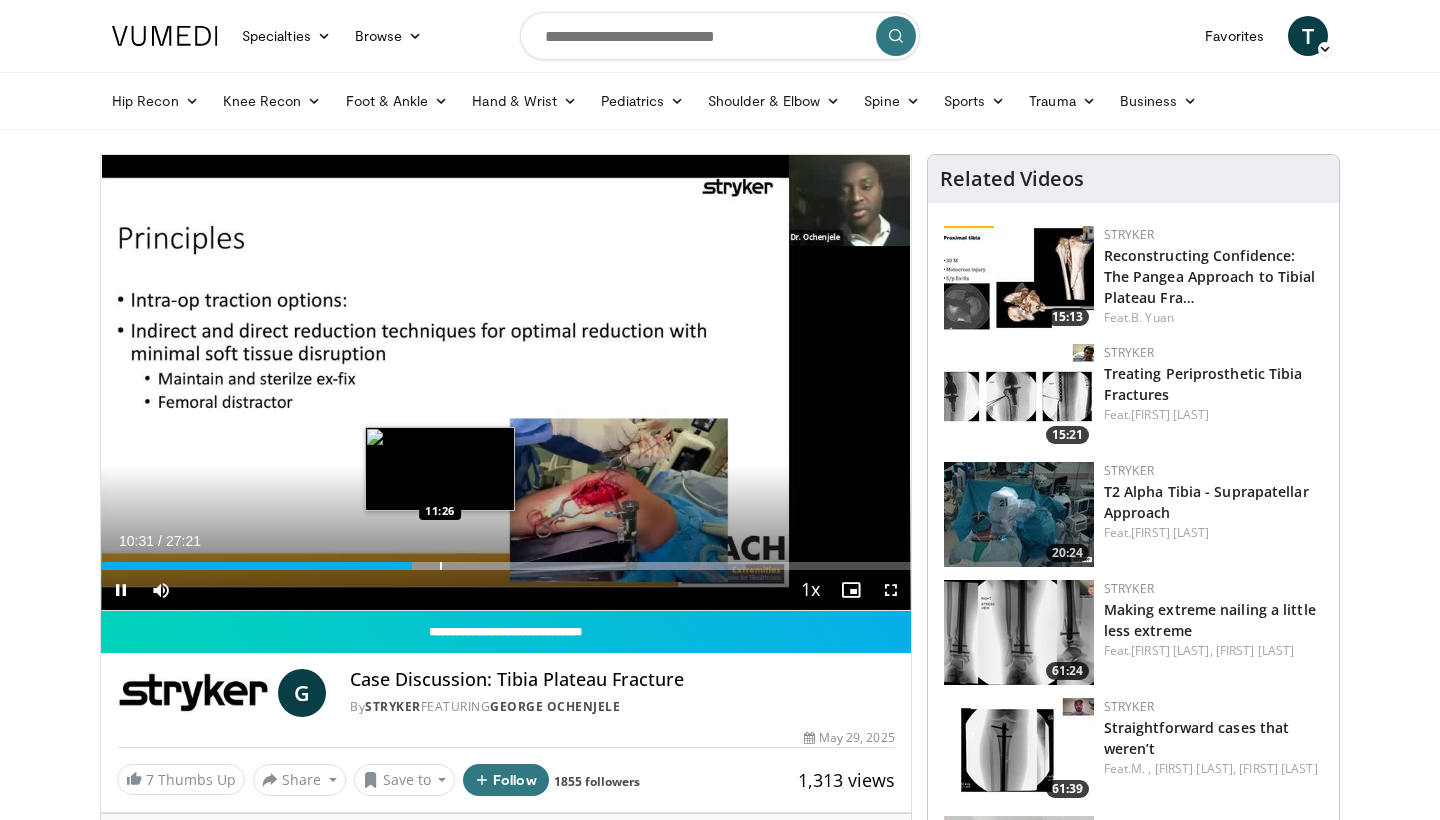 click at bounding box center (441, 566) 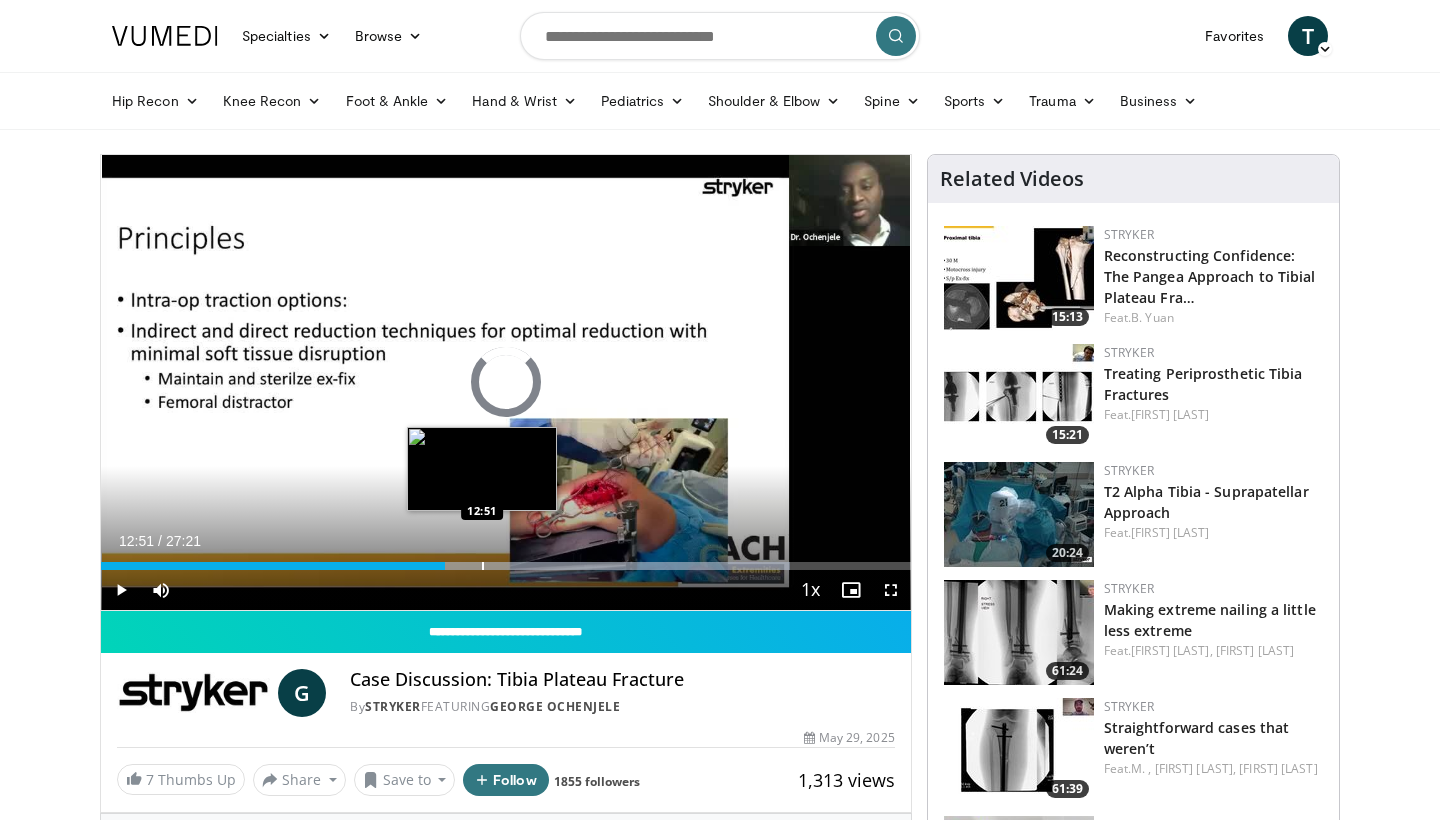 click at bounding box center (483, 566) 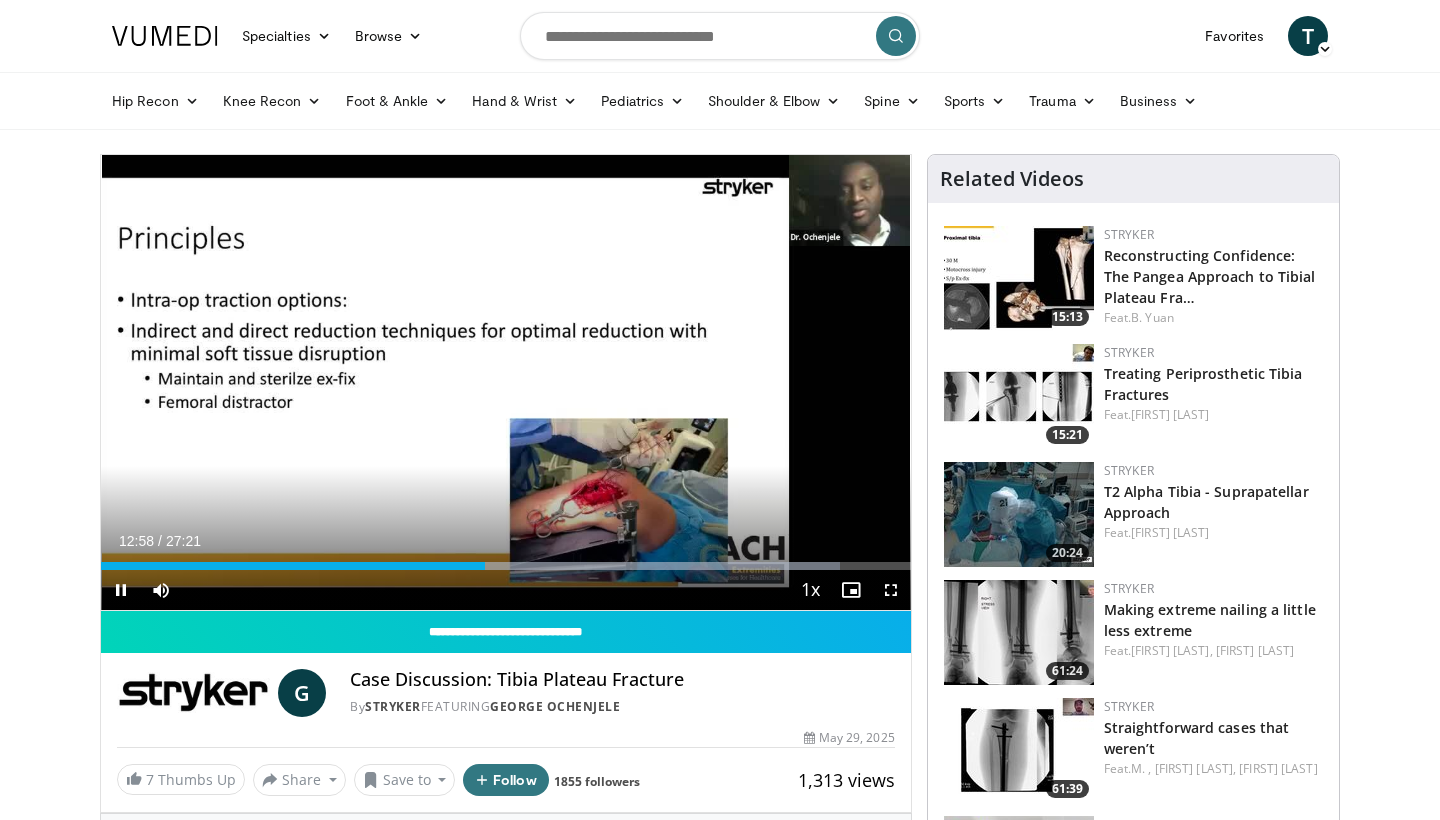 click at bounding box center [891, 590] 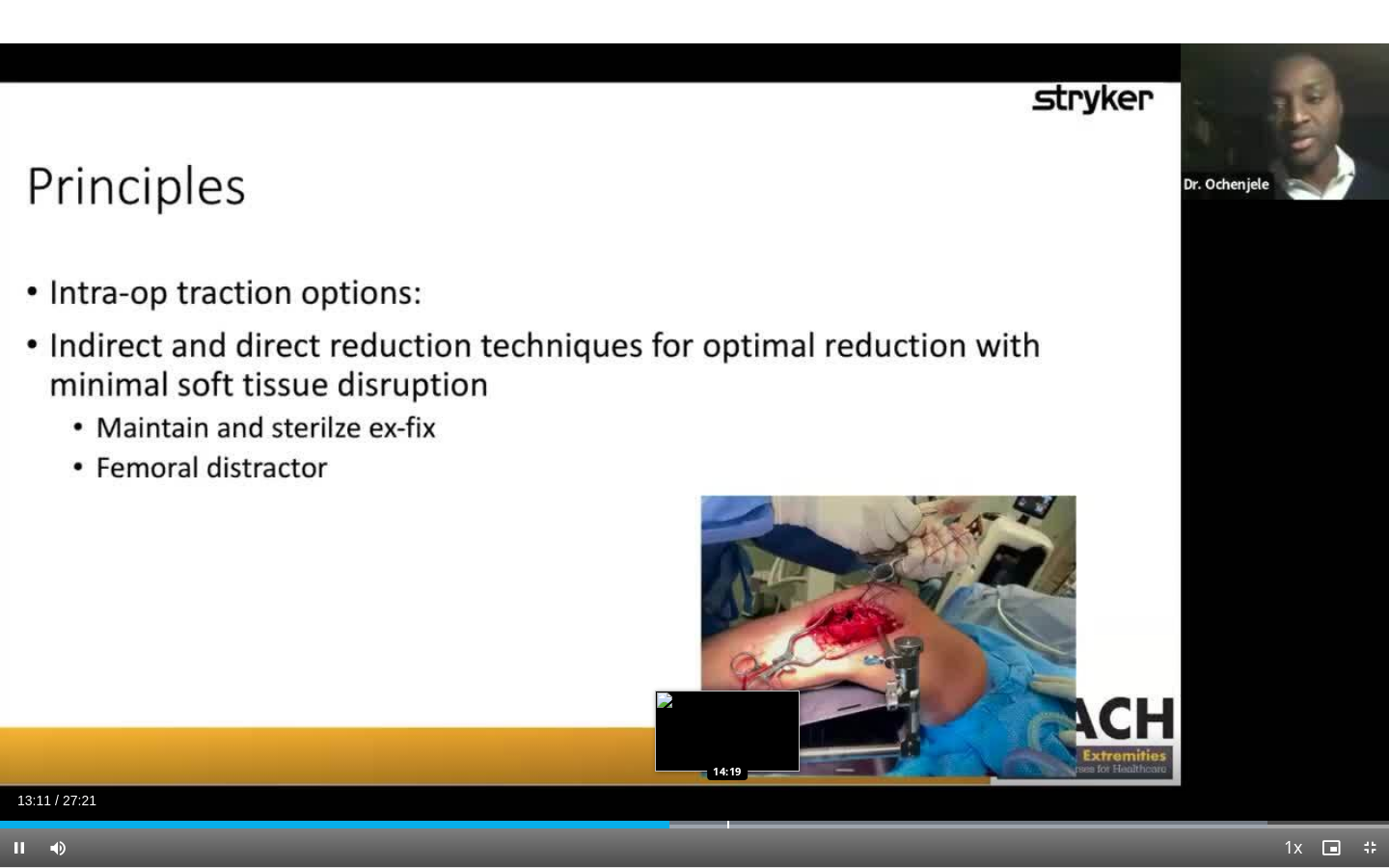click at bounding box center (728, 825) 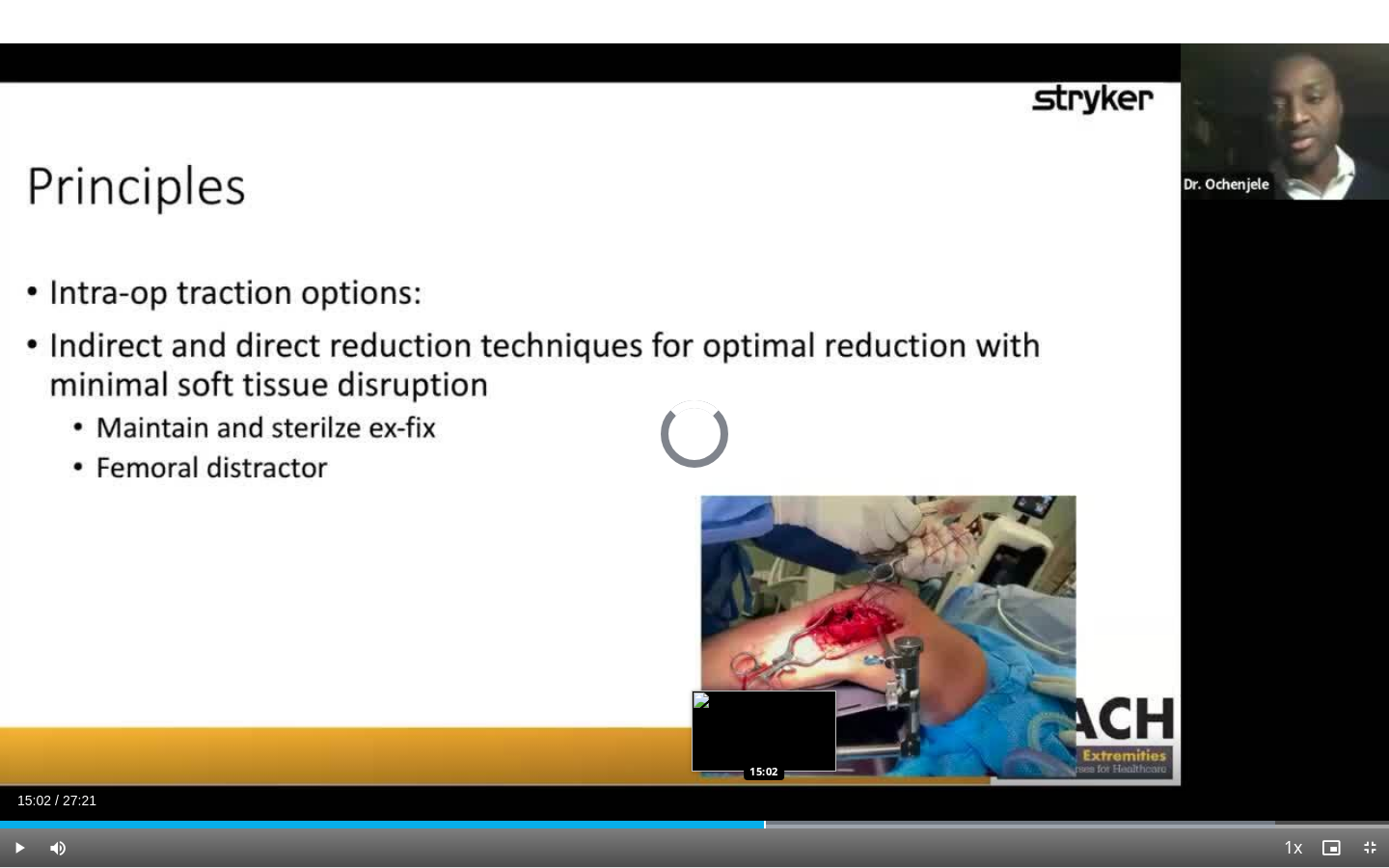 click at bounding box center [765, 825] 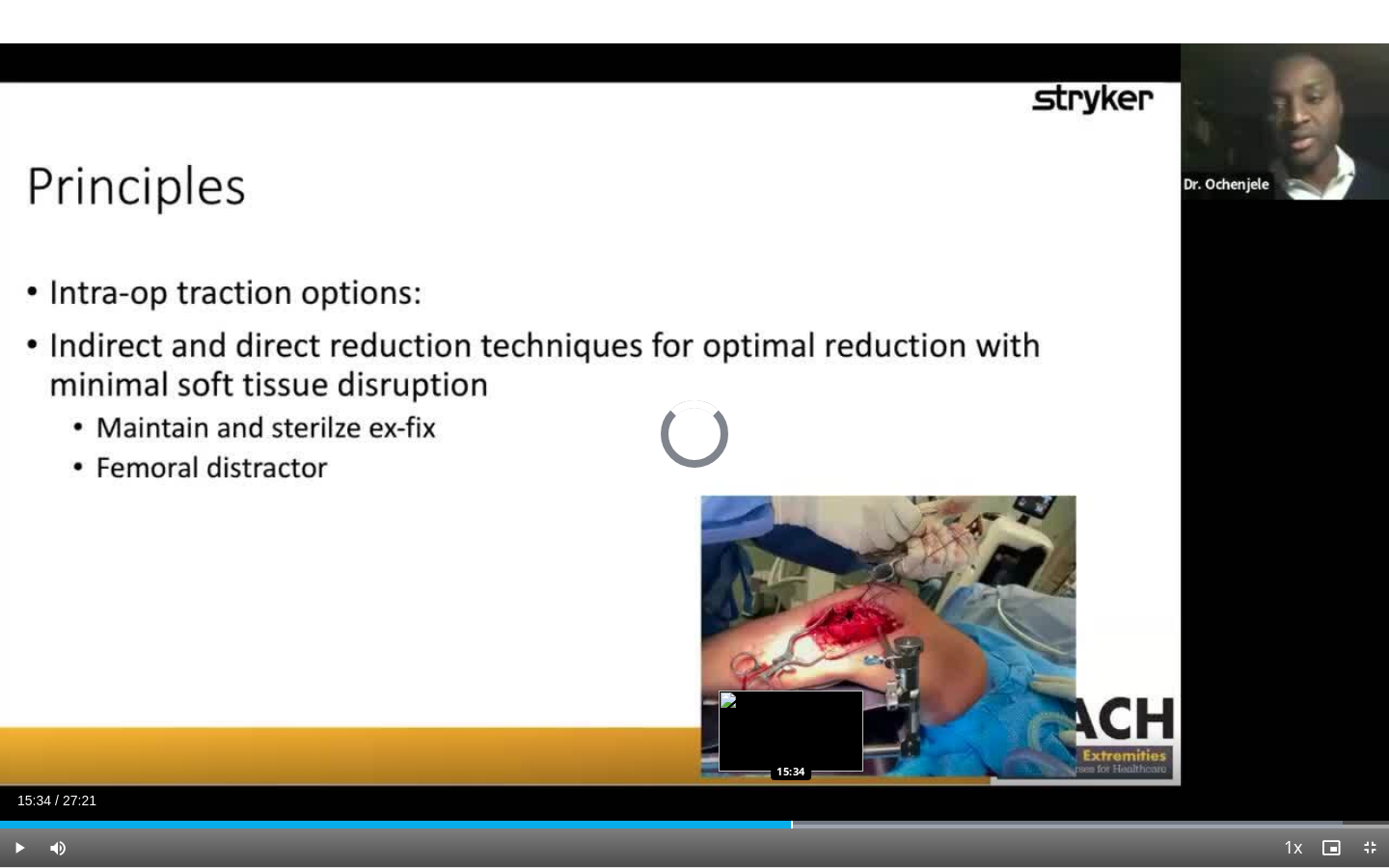 click at bounding box center [792, 825] 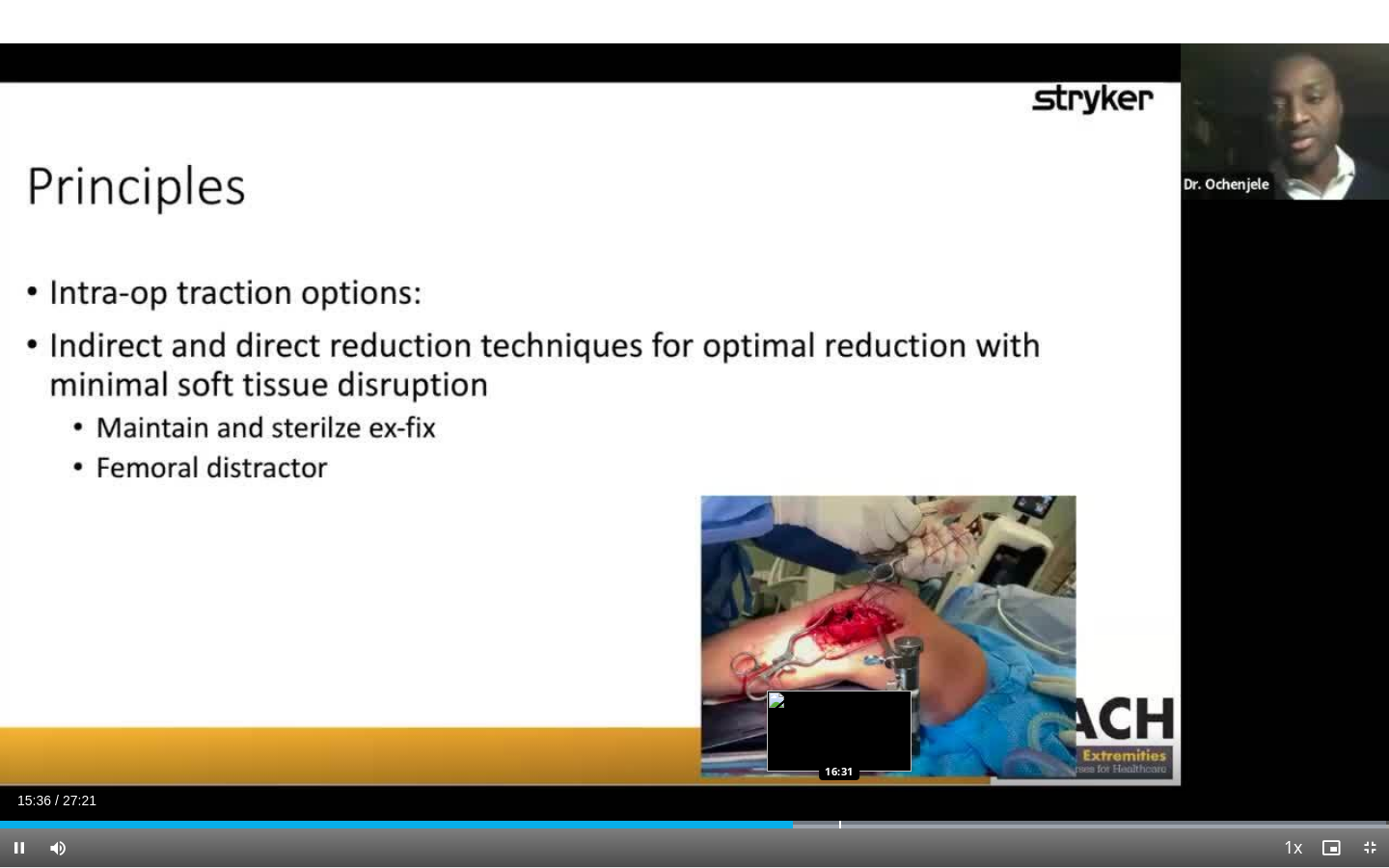 click at bounding box center [840, 825] 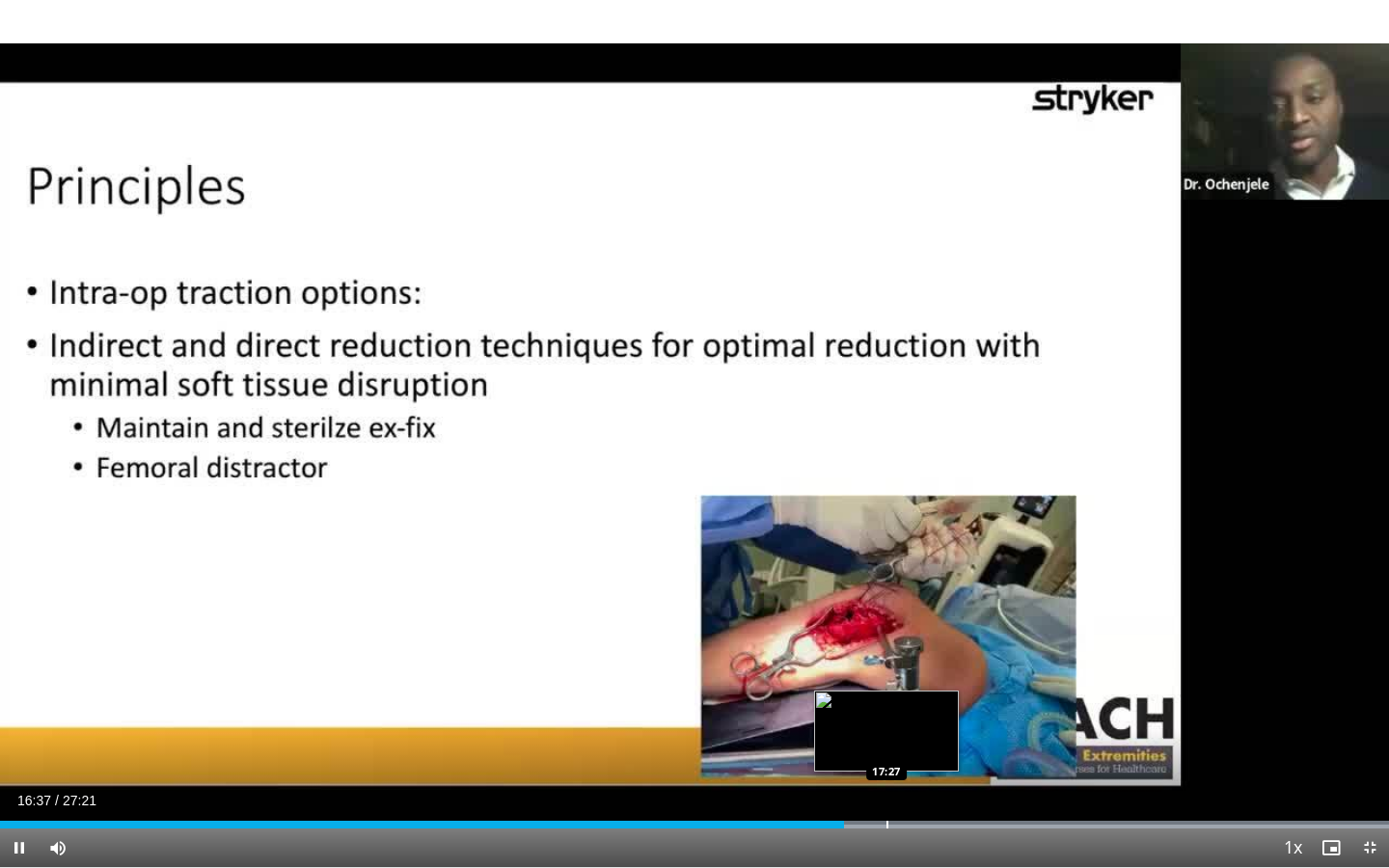 click at bounding box center [887, 825] 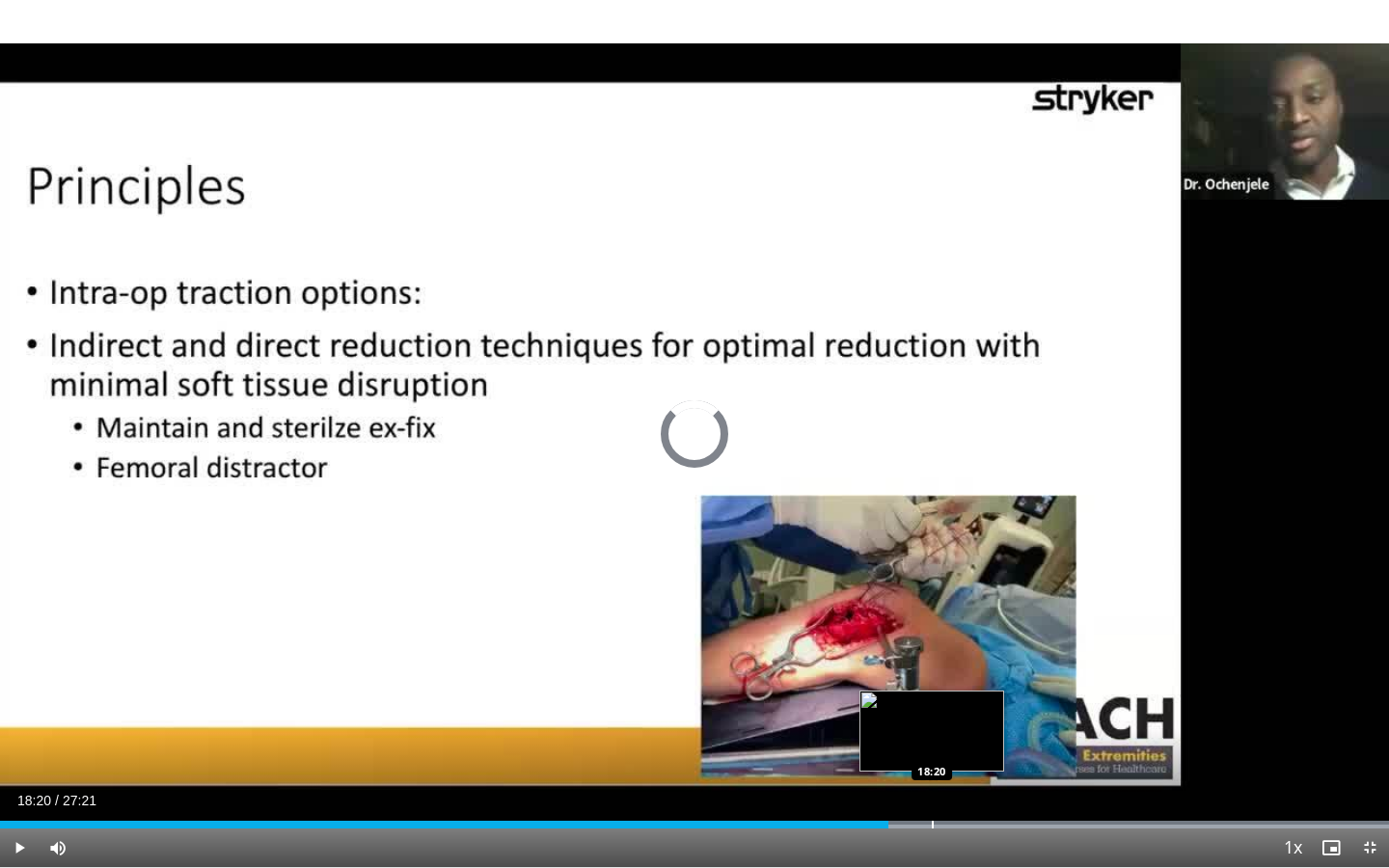 click at bounding box center [933, 825] 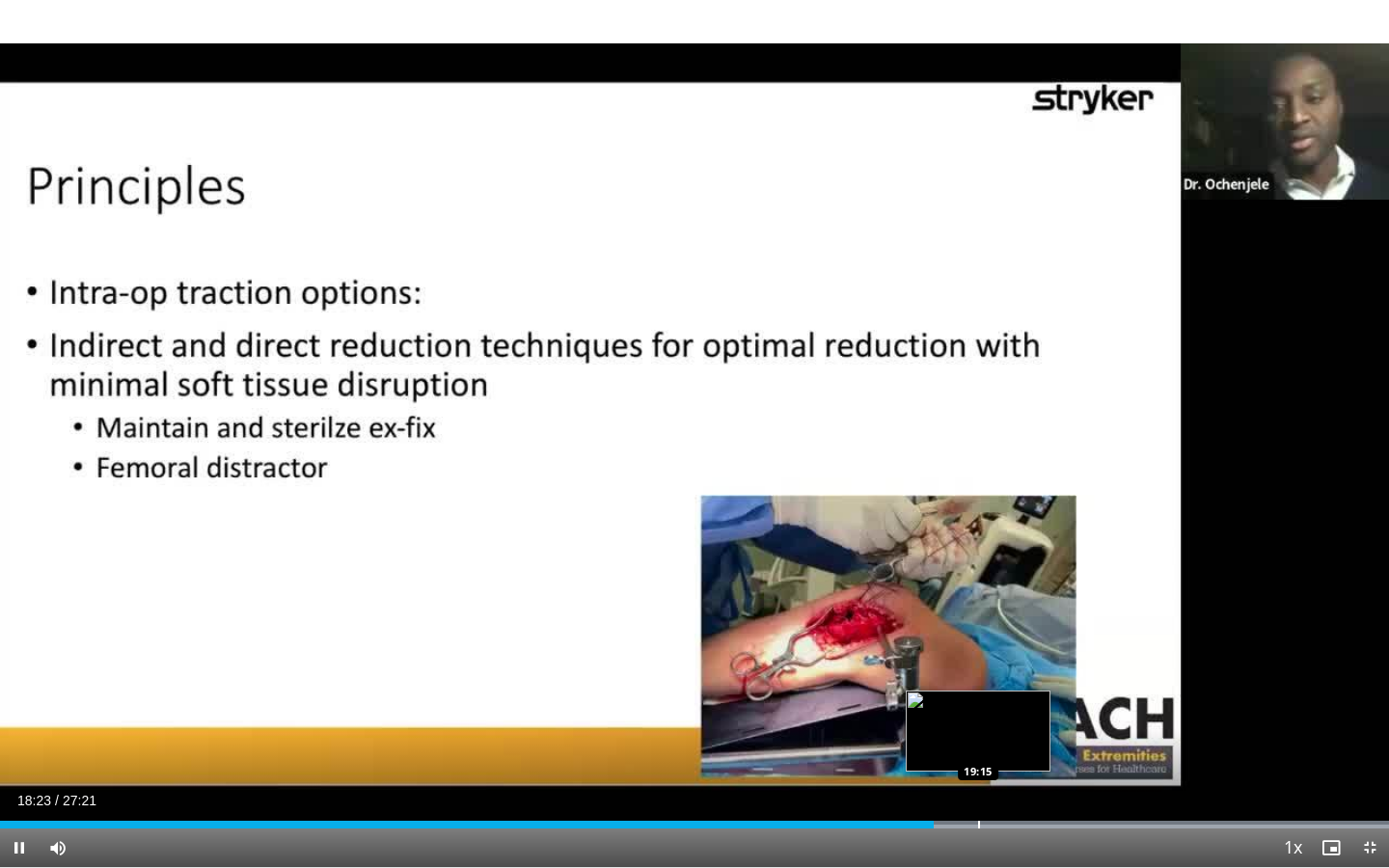 click at bounding box center (979, 825) 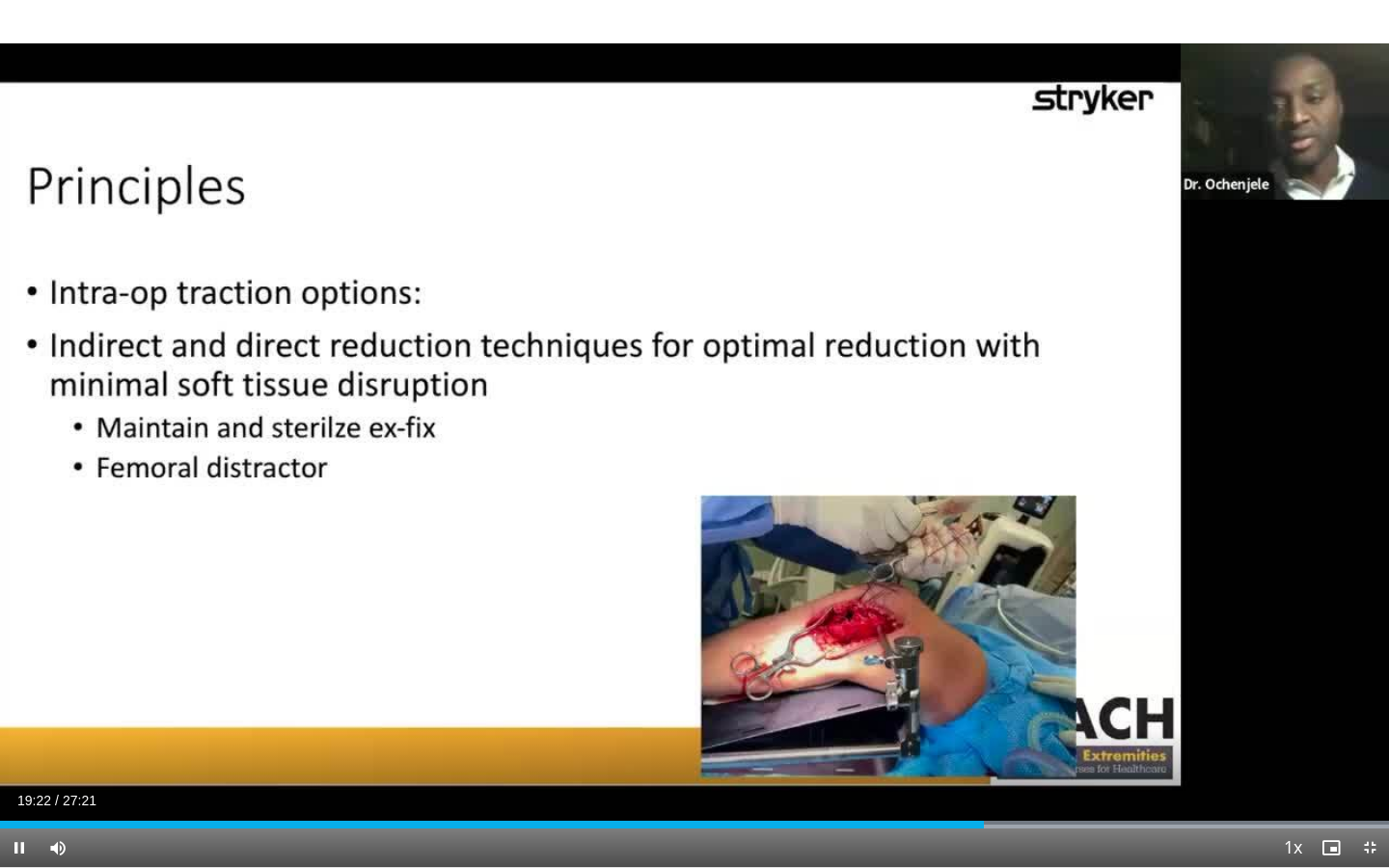 click on "Current Time  19:22 / Duration  27:21 Pause Skip Backward Skip Forward Mute Loaded :  99.97% 19:22 19:44 Stream Type  LIVE Seek to live, currently behind live LIVE   1x Playback Rate 0.5x 0.75x 1x , selected 1.25x 1.5x 1.75x 2x Chapters Chapters Descriptions descriptions off , selected Captions captions off , selected Audio Track en (Main) , selected Exit Fullscreen Enable picture-in-picture mode" at bounding box center [694, 848] 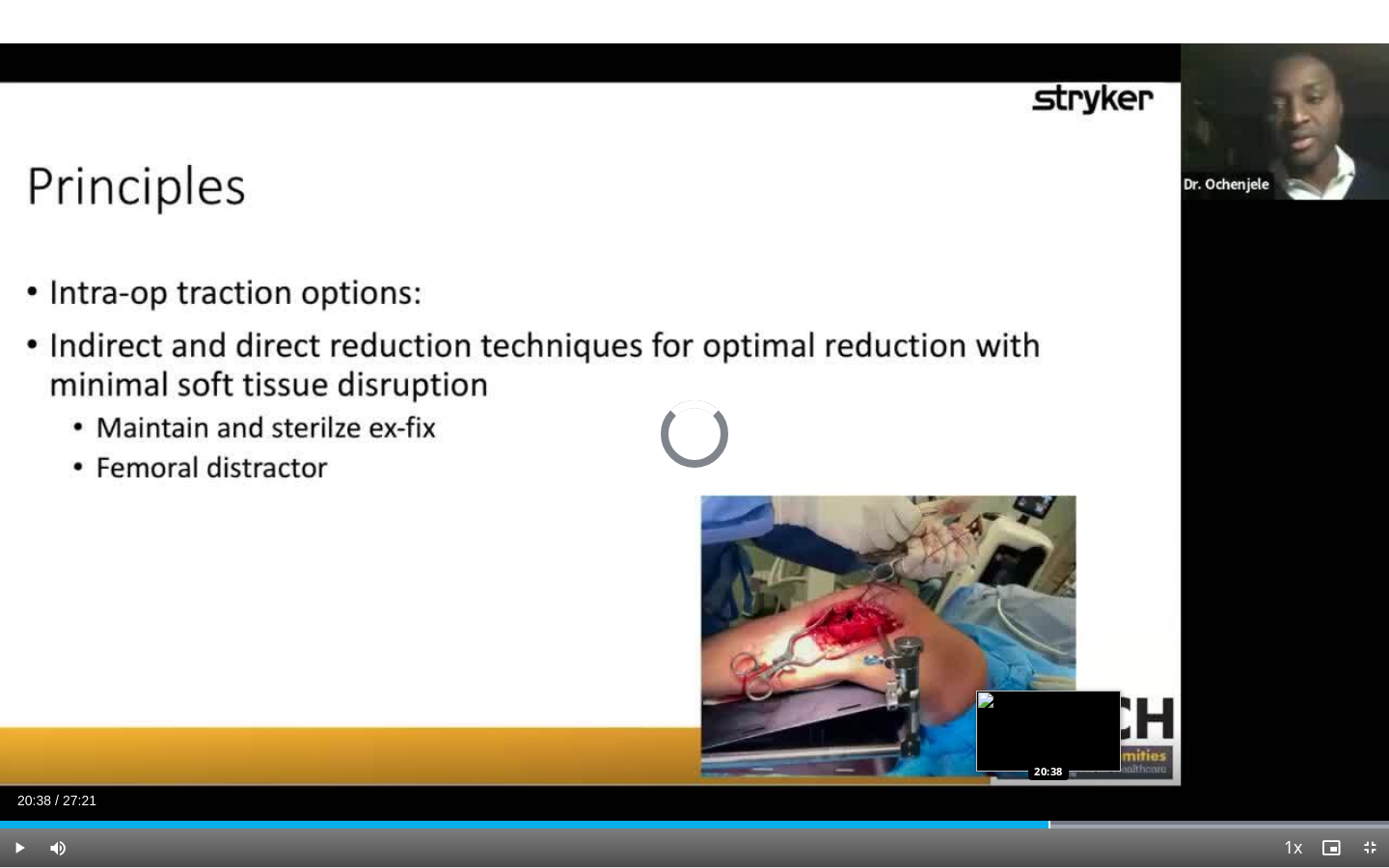 click at bounding box center (1049, 825) 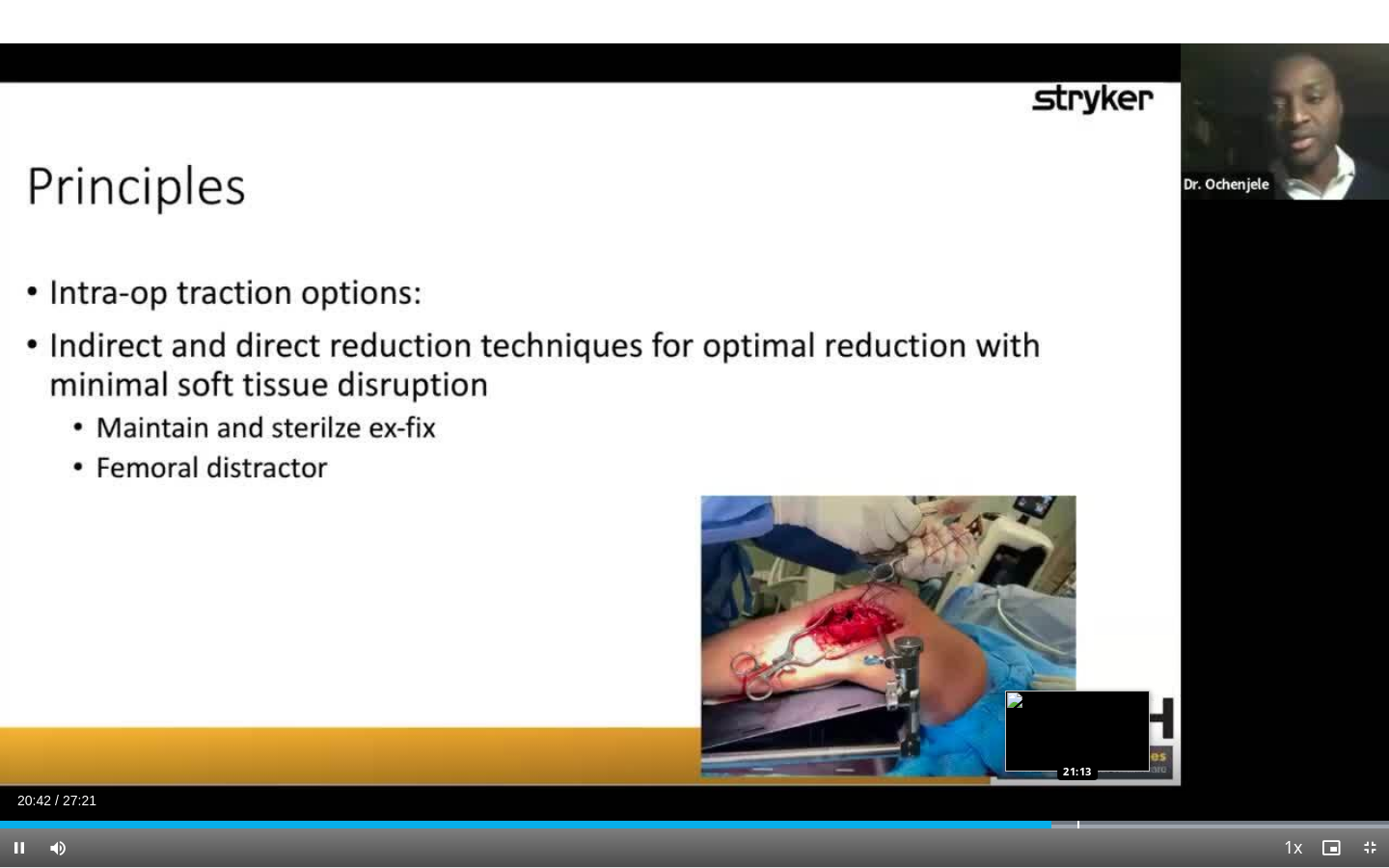click at bounding box center (1078, 825) 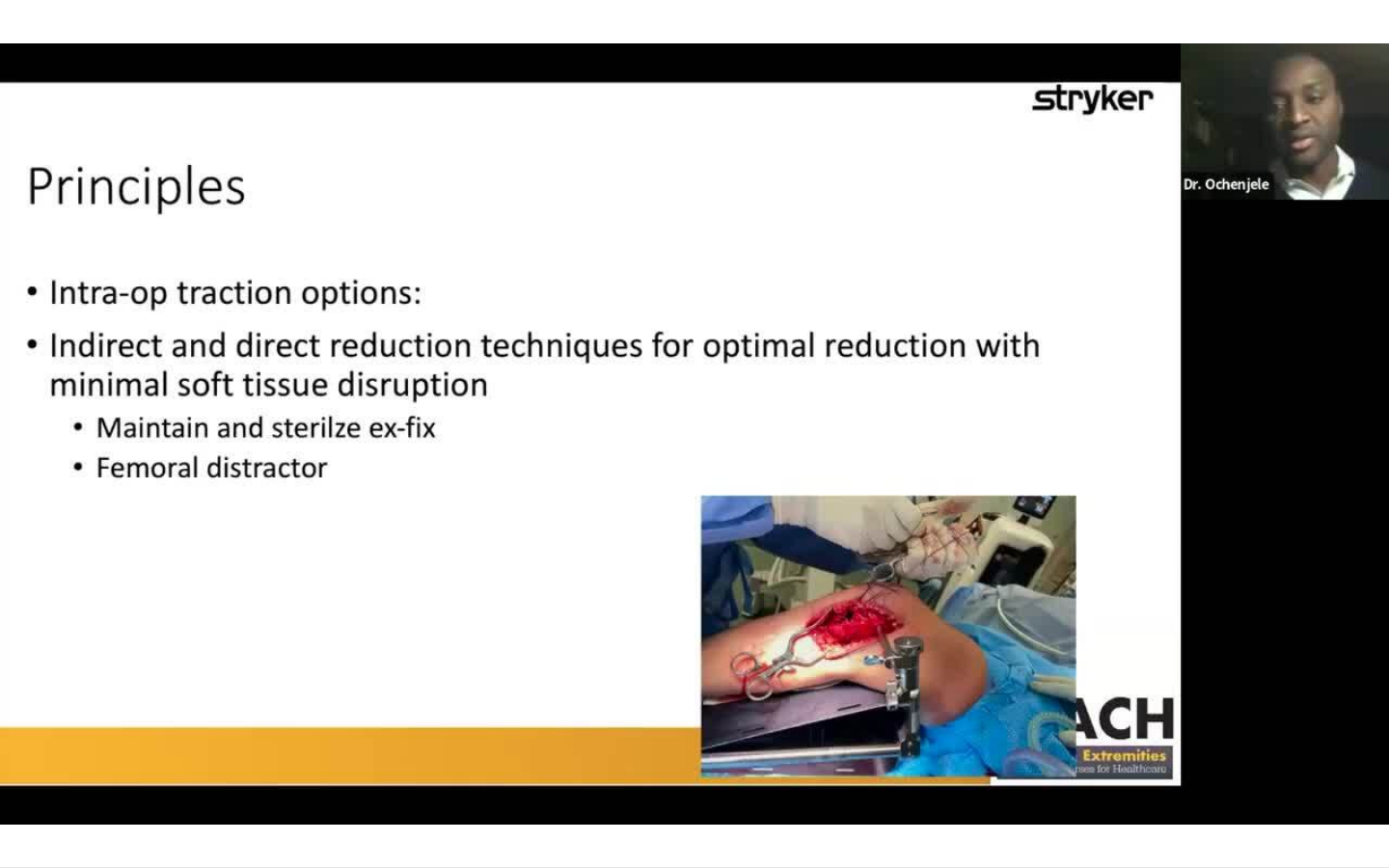 click on "**********" at bounding box center (694, 434) 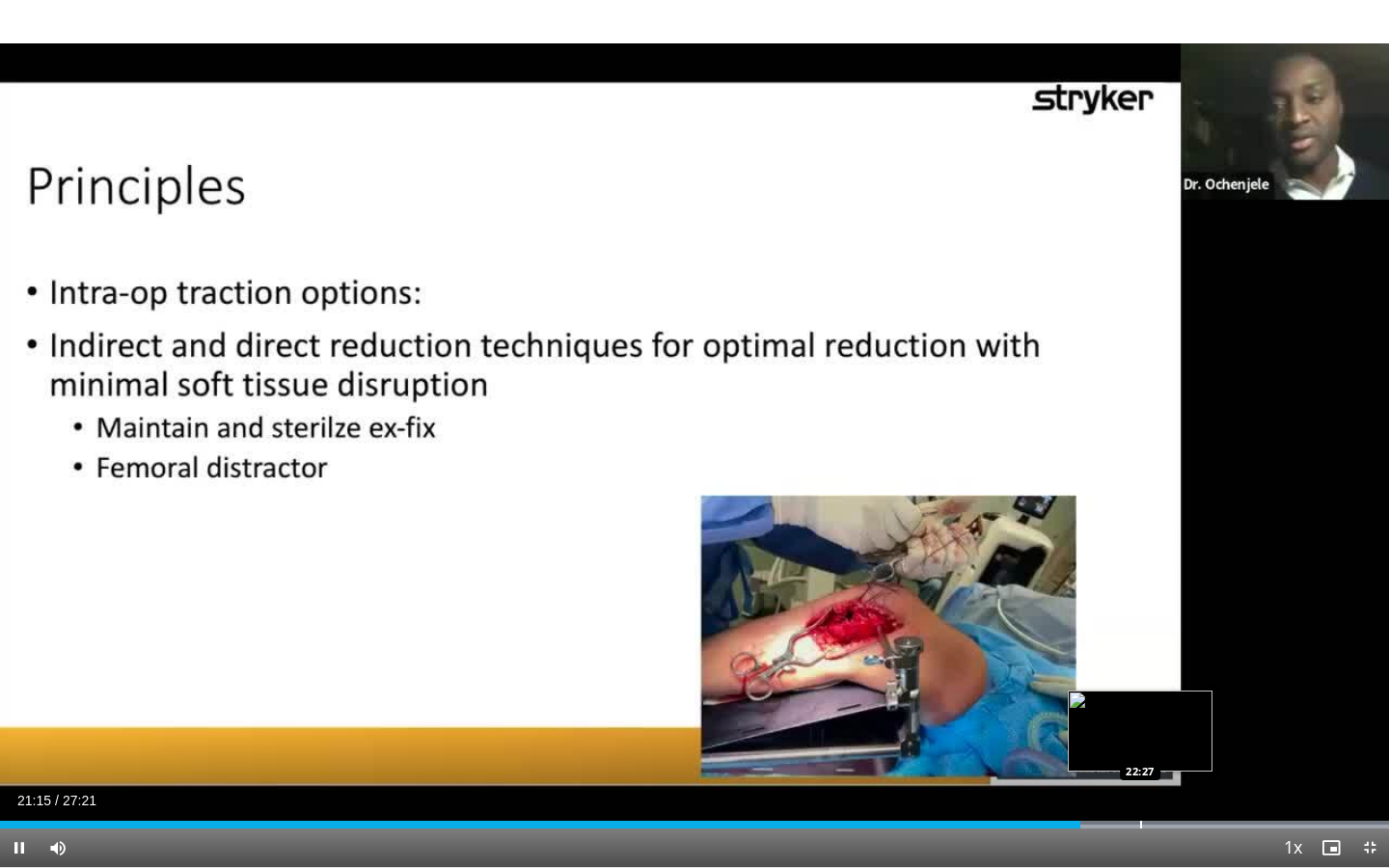 click at bounding box center [1141, 825] 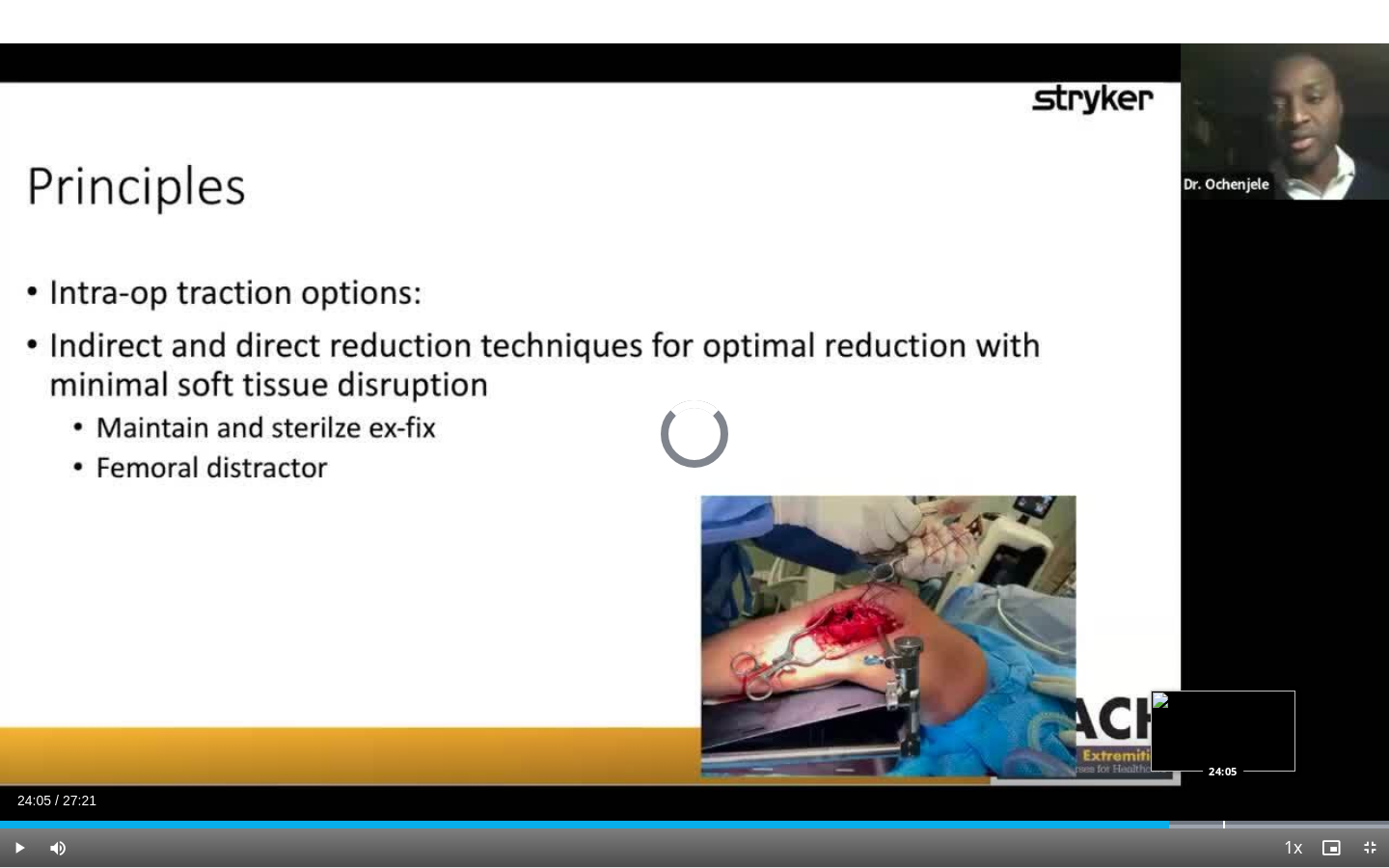 click at bounding box center [1224, 825] 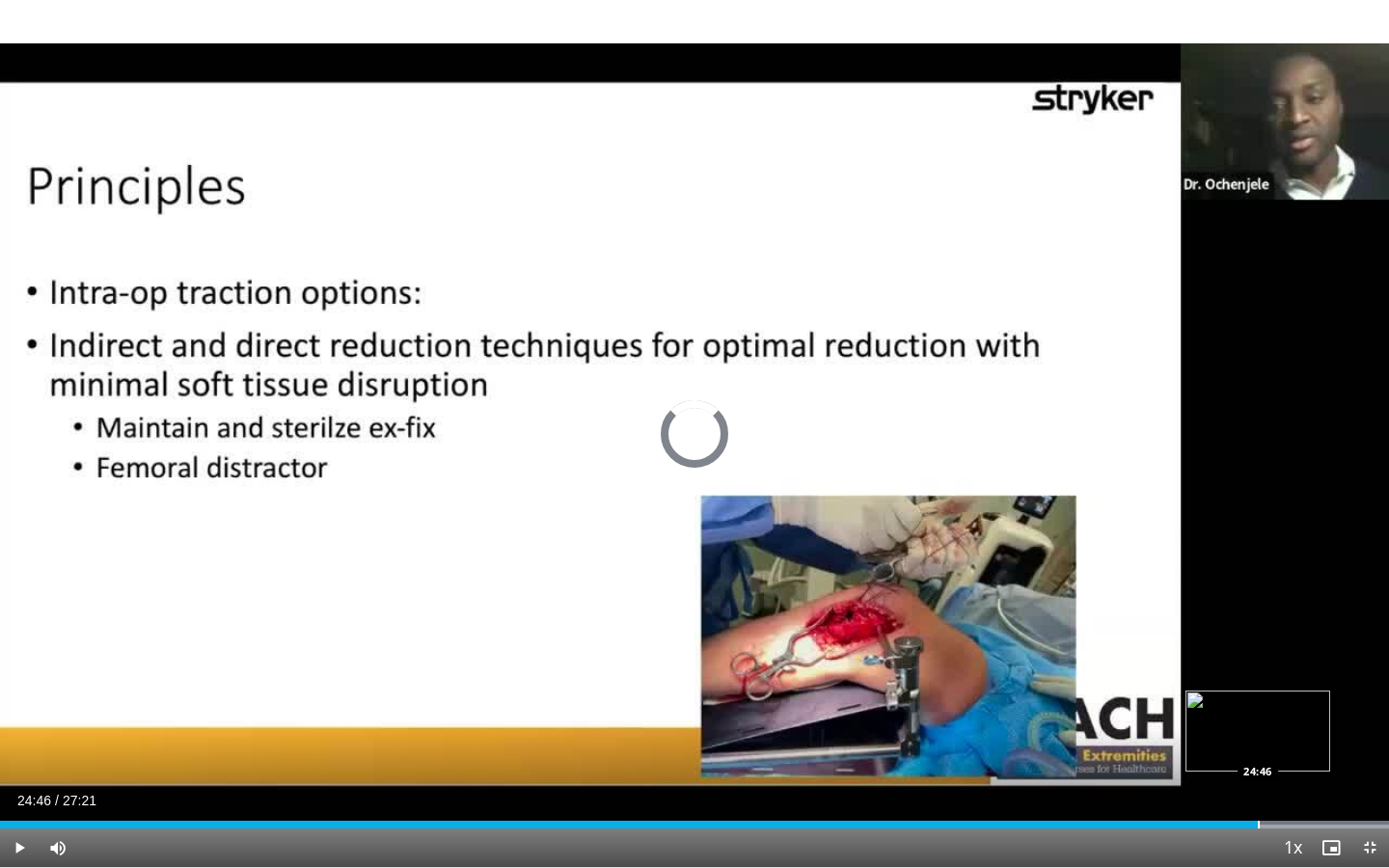 click at bounding box center (1259, 825) 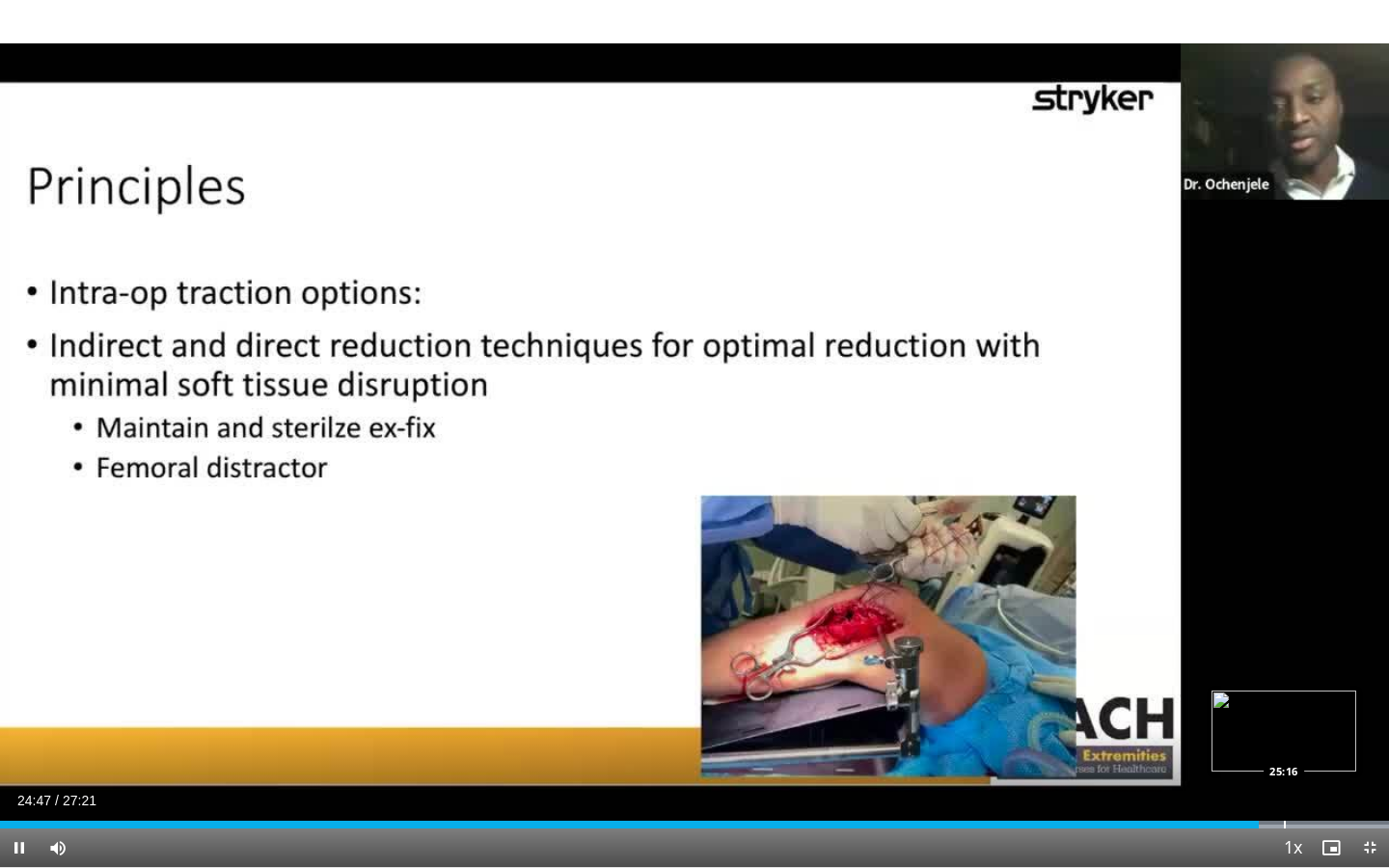 click at bounding box center [1285, 825] 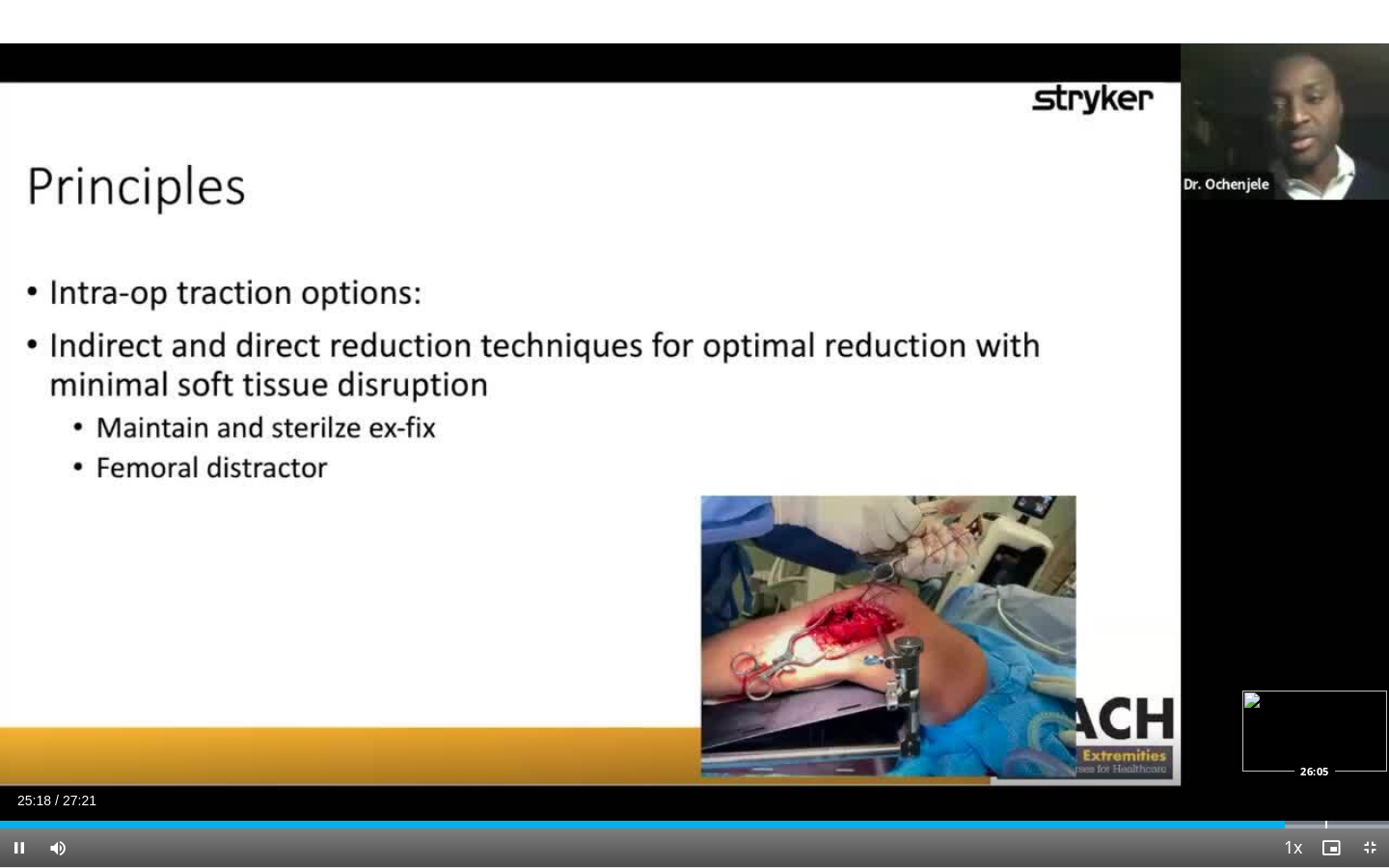 click at bounding box center [1326, 825] 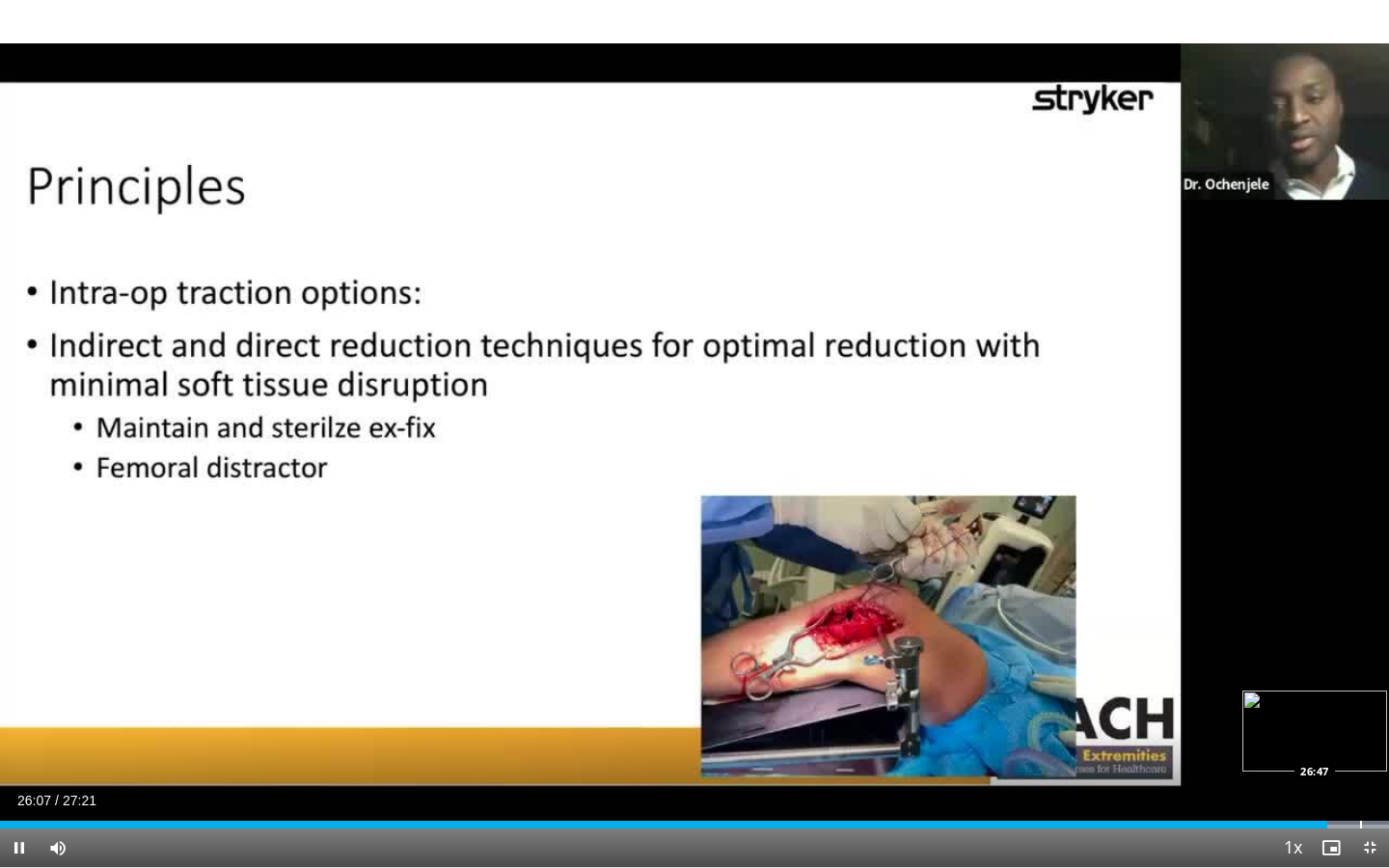 click at bounding box center [1361, 825] 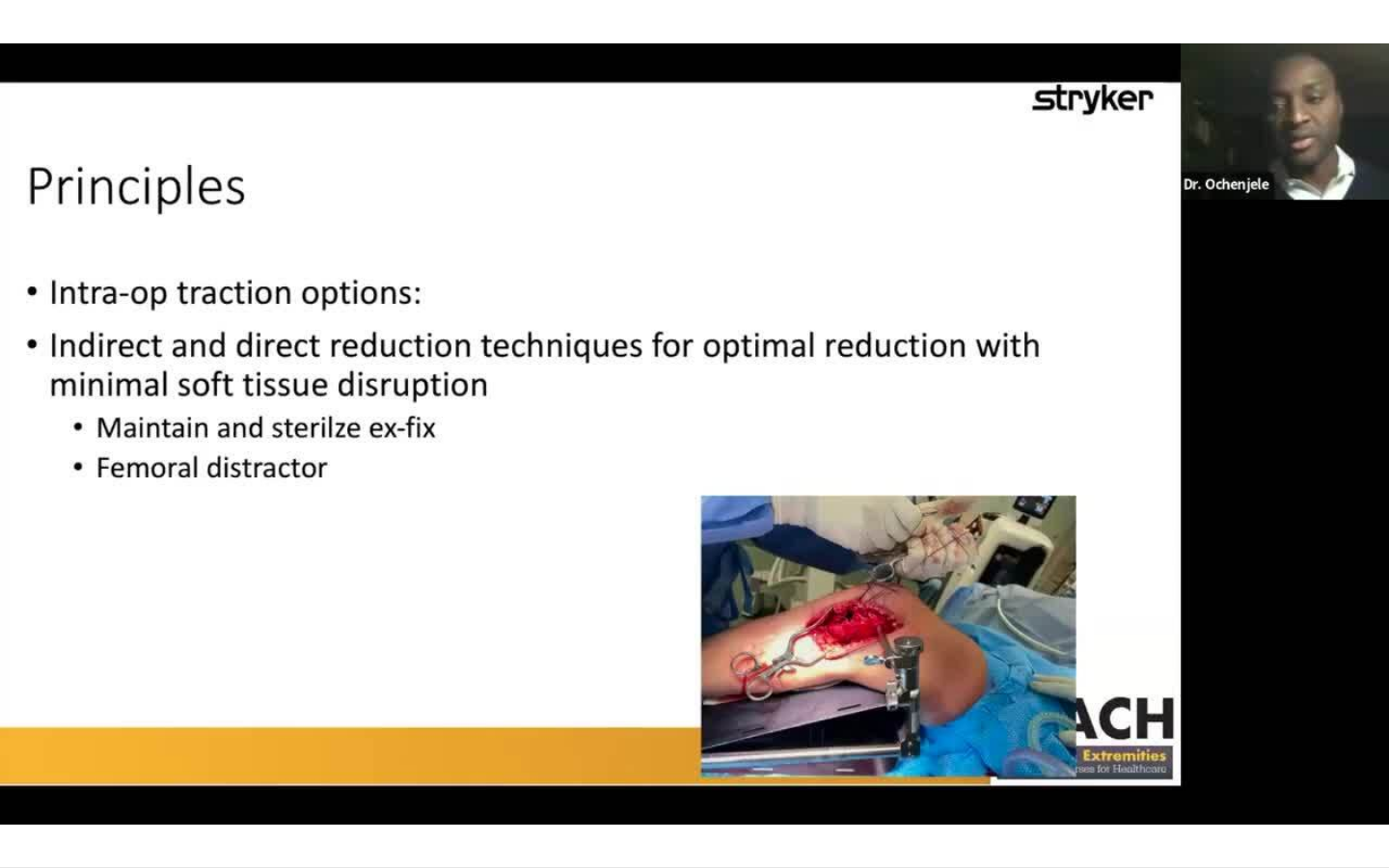 click on "**********" at bounding box center [694, 434] 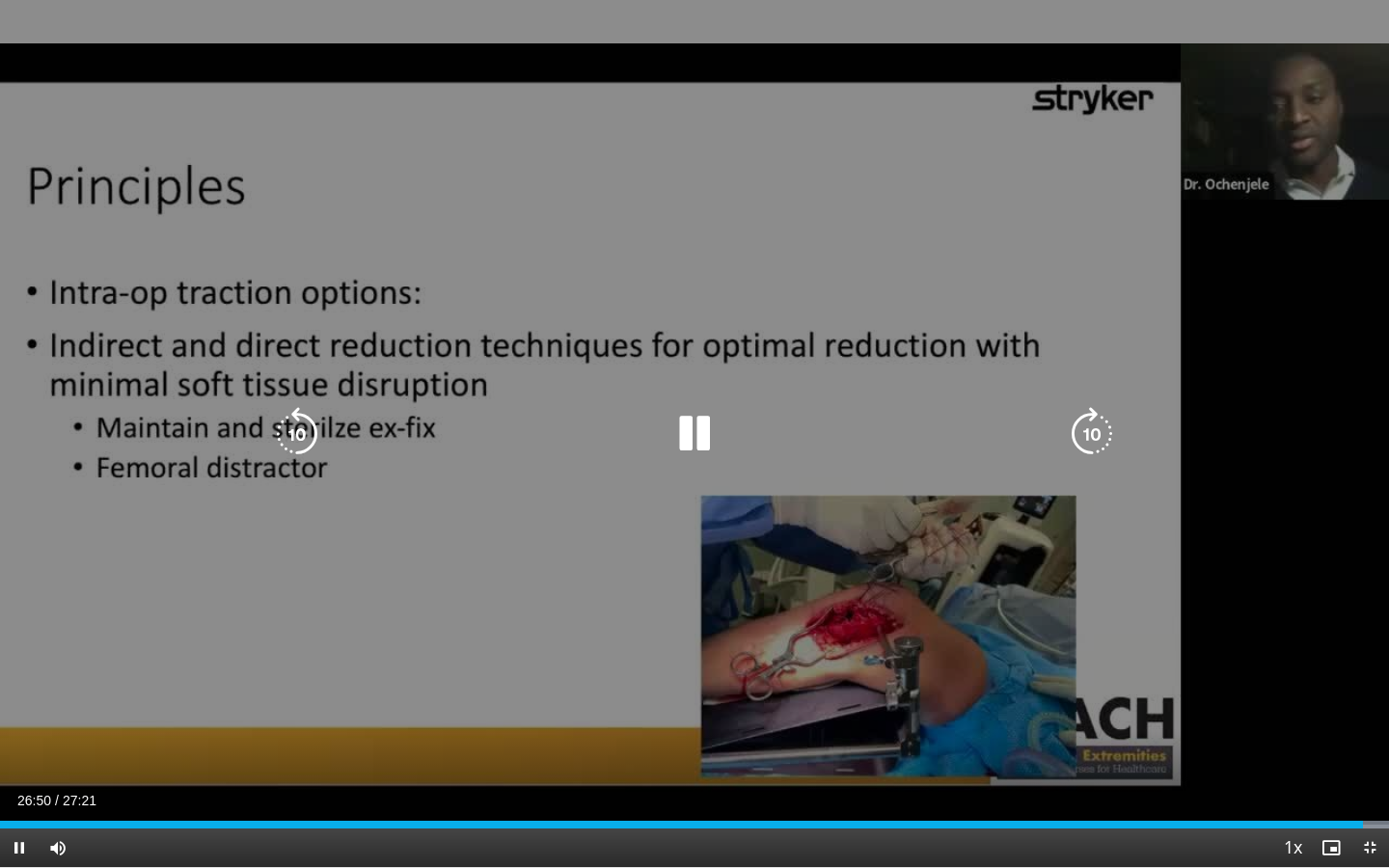 click on "10 seconds
Tap to unmute" at bounding box center [694, 433] 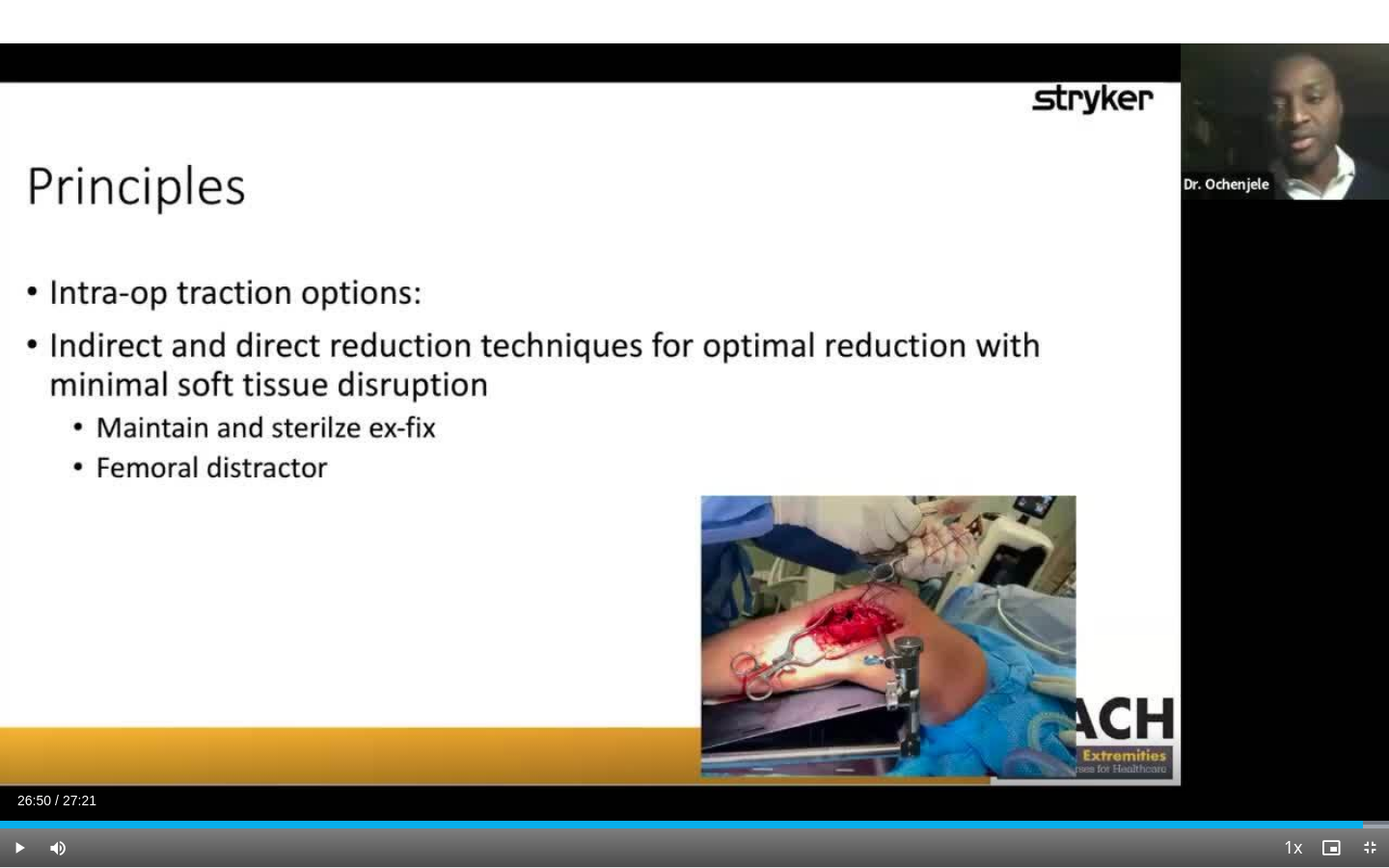 click at bounding box center [1370, 848] 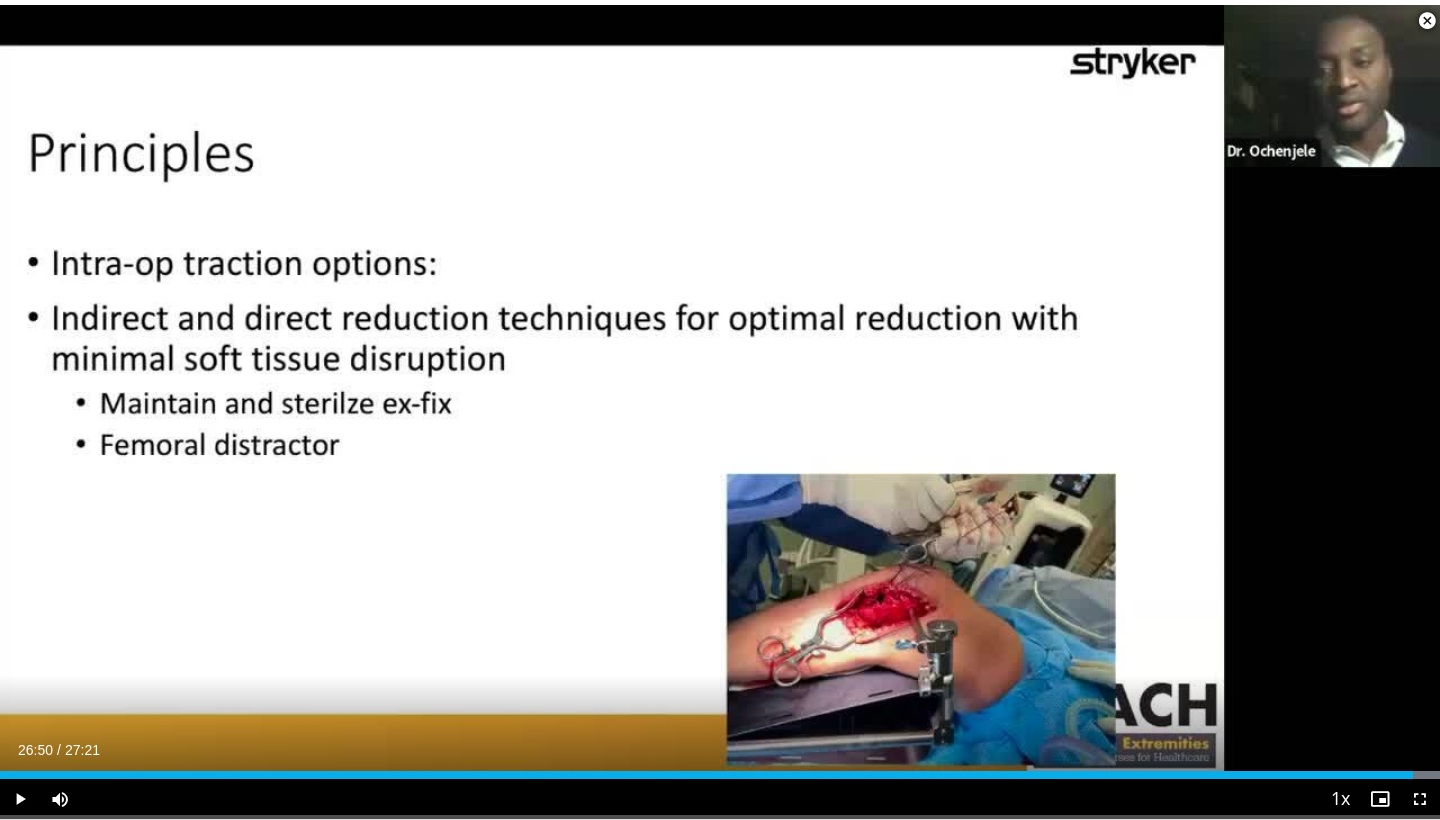 scroll, scrollTop: 1473, scrollLeft: 0, axis: vertical 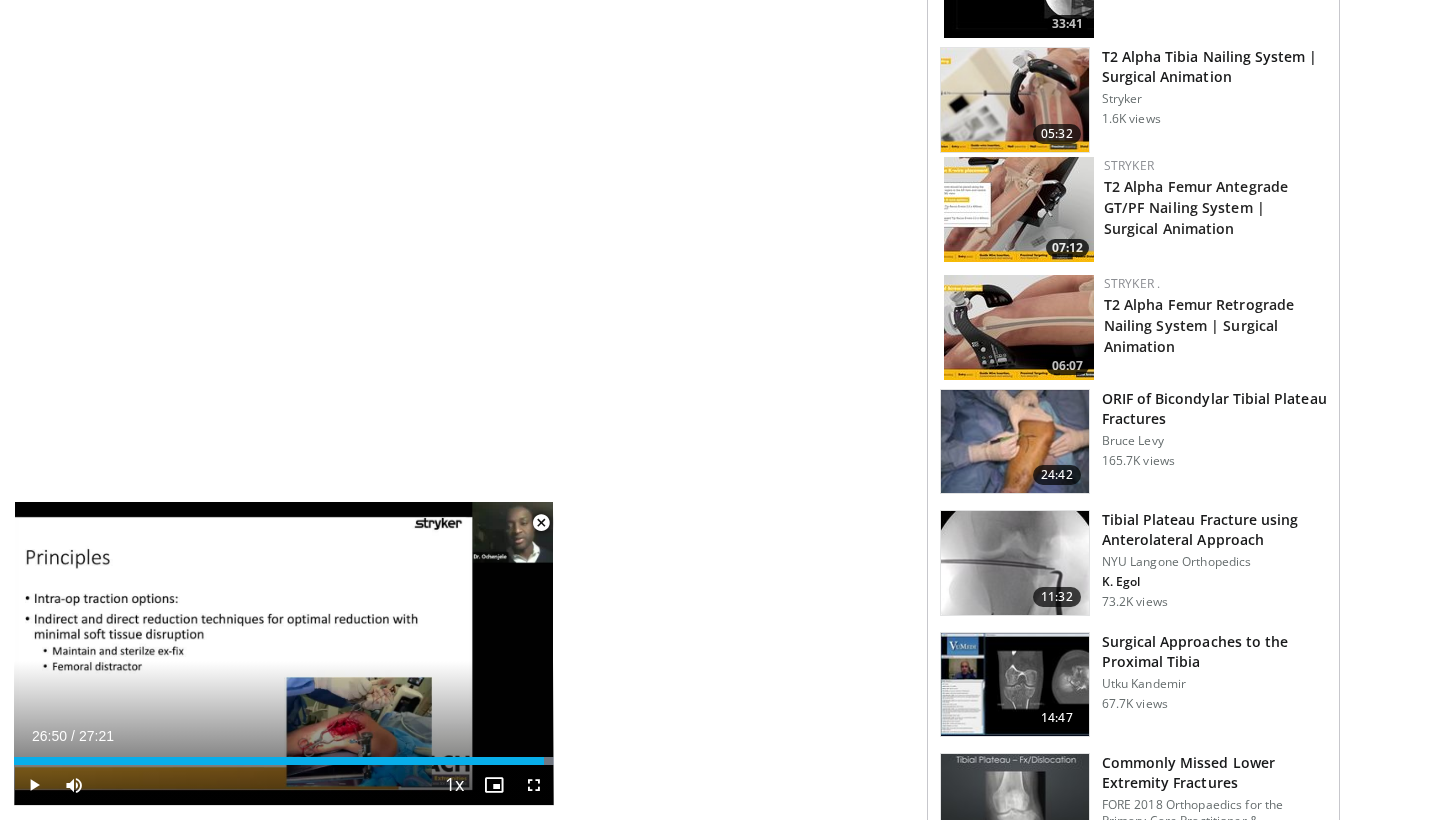 click at bounding box center (1015, 442) 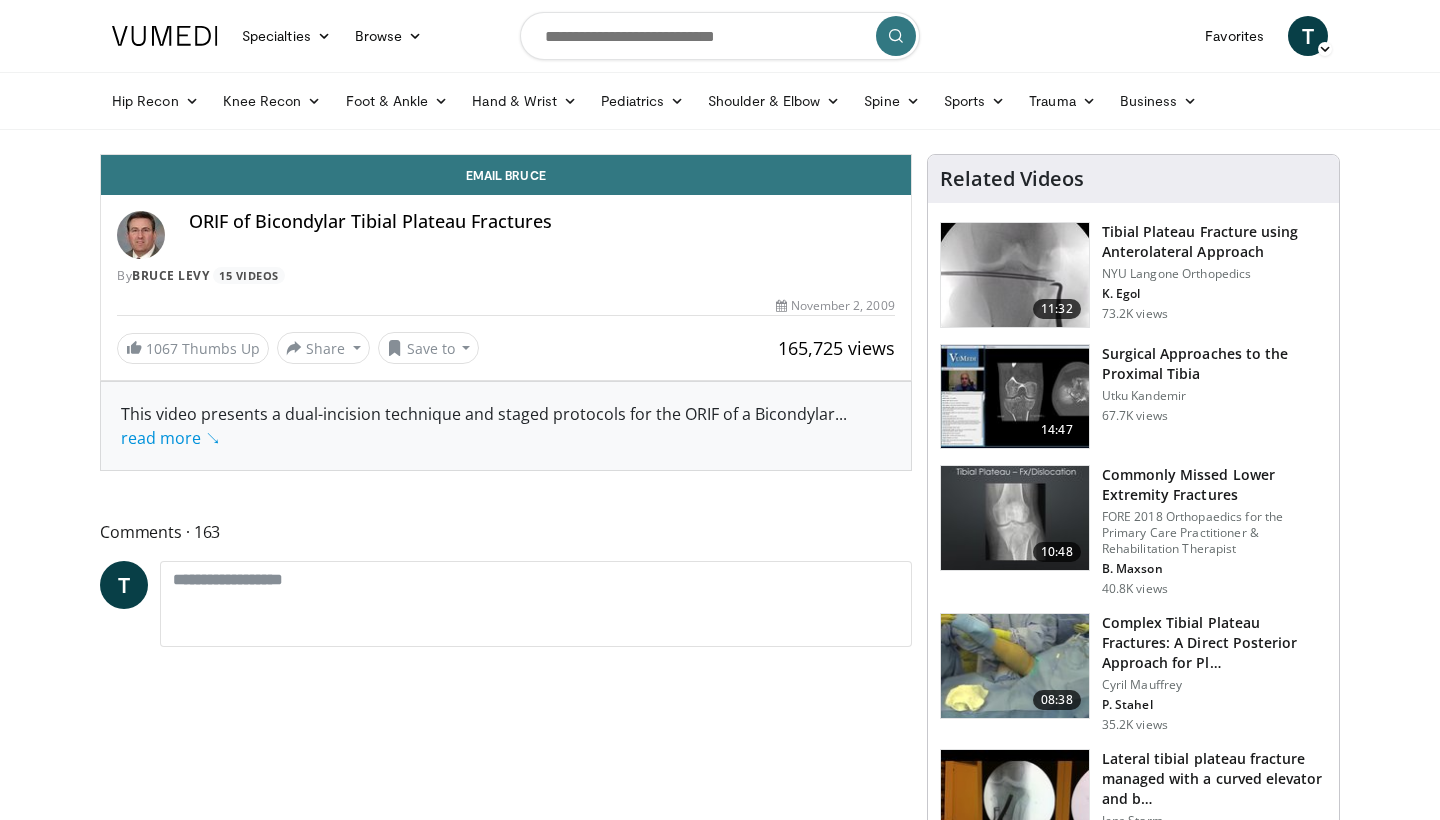 scroll, scrollTop: 0, scrollLeft: 0, axis: both 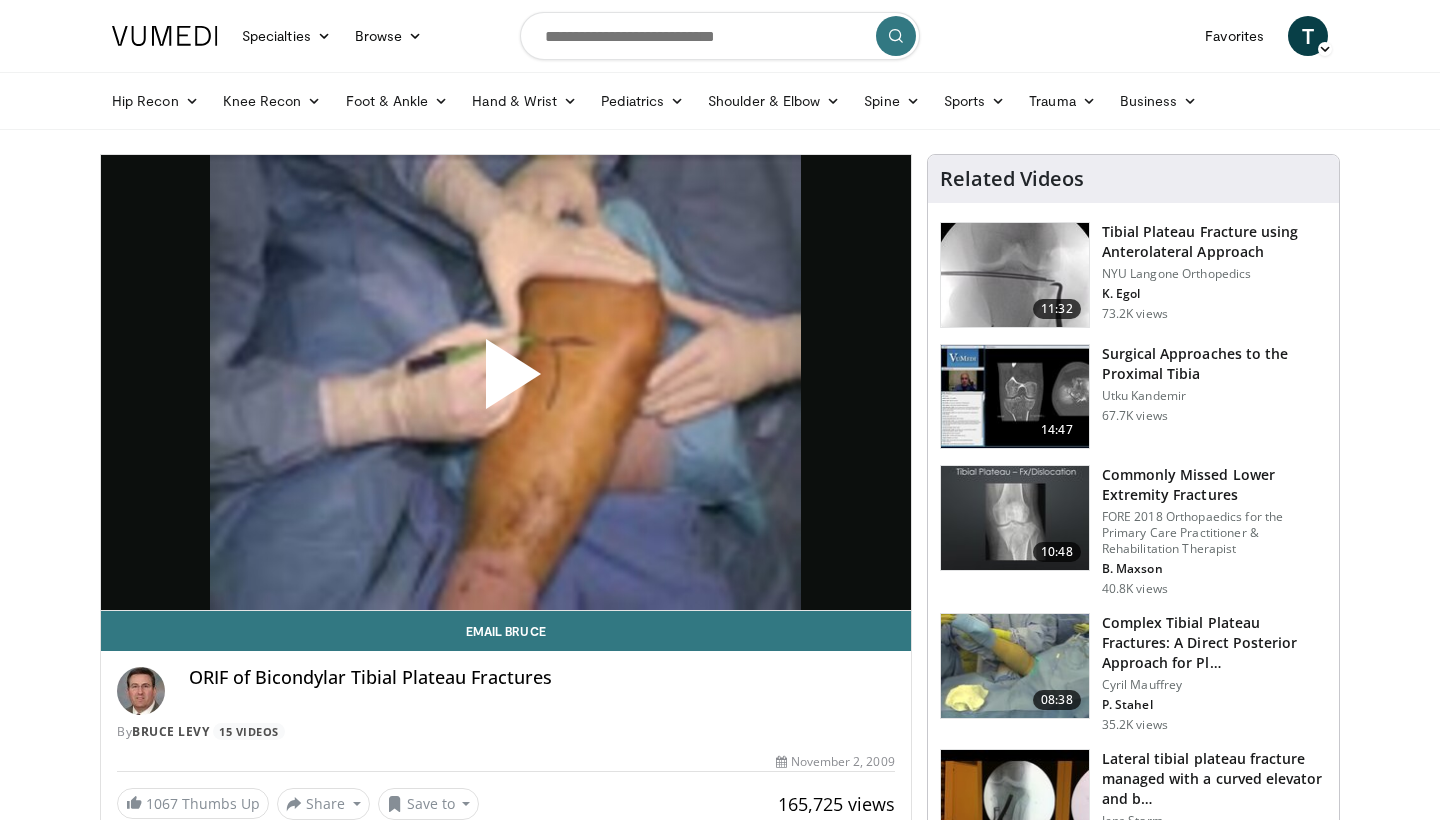 click at bounding box center [506, 382] 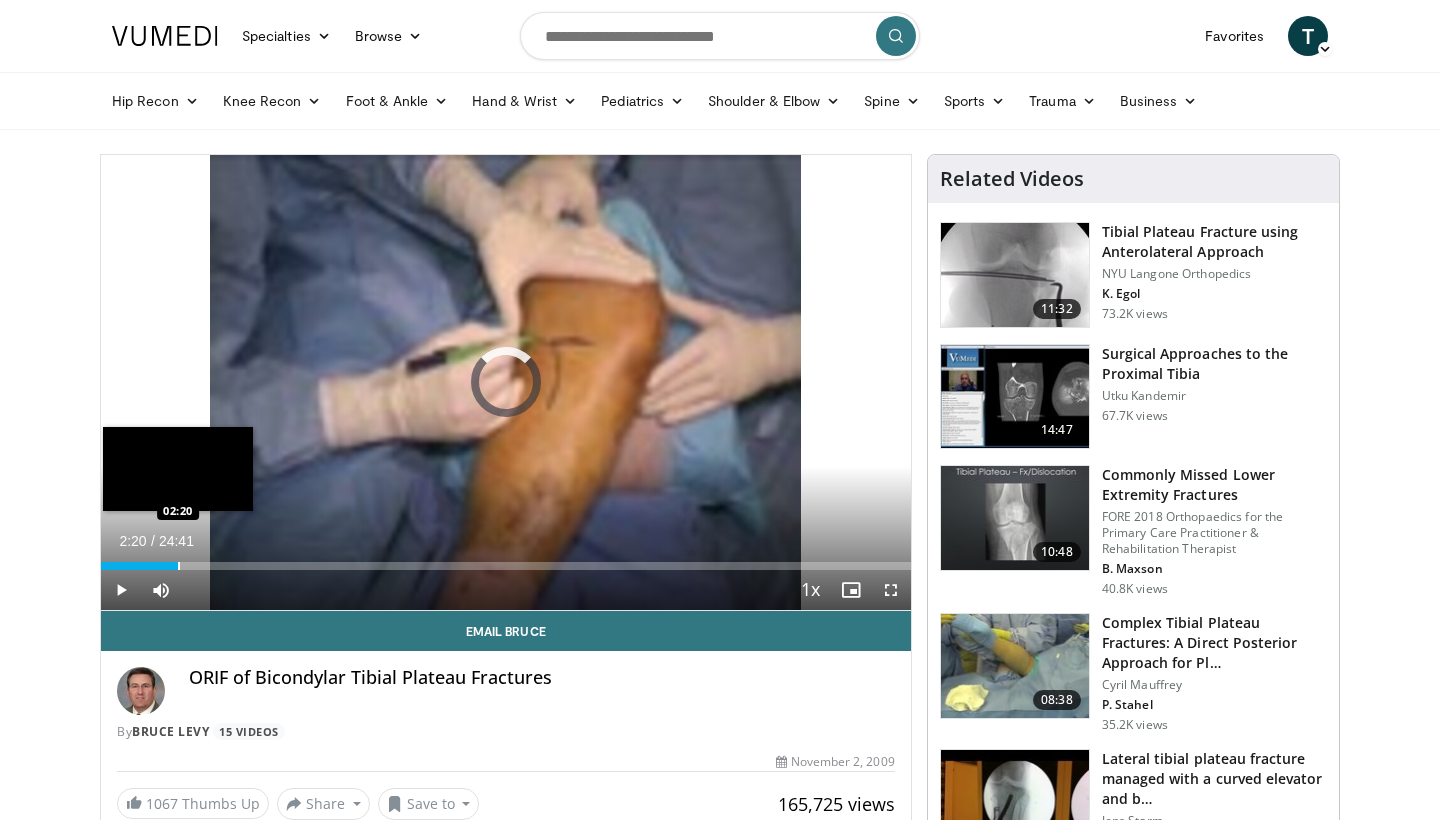 click at bounding box center [179, 566] 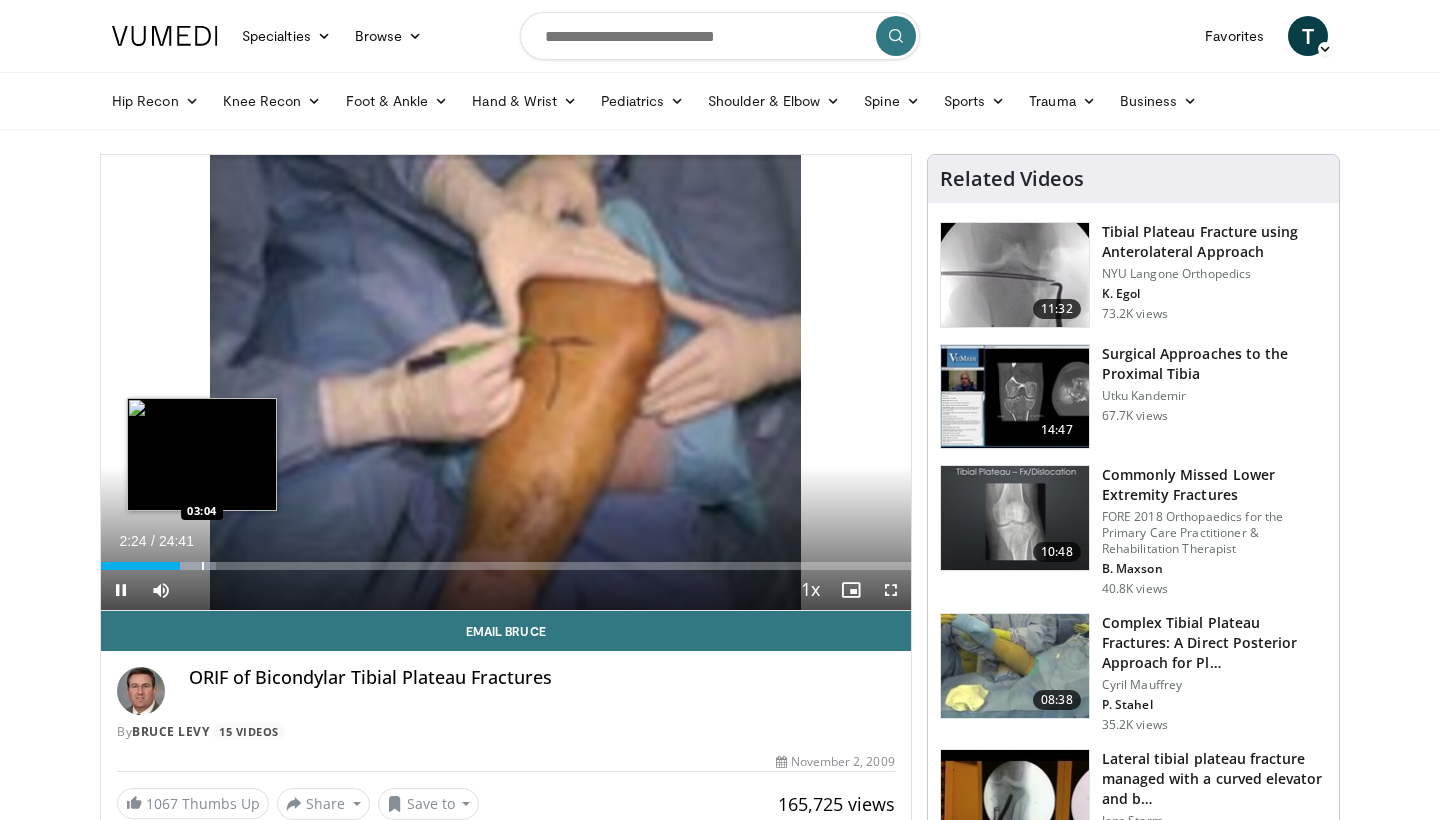 click at bounding box center [203, 566] 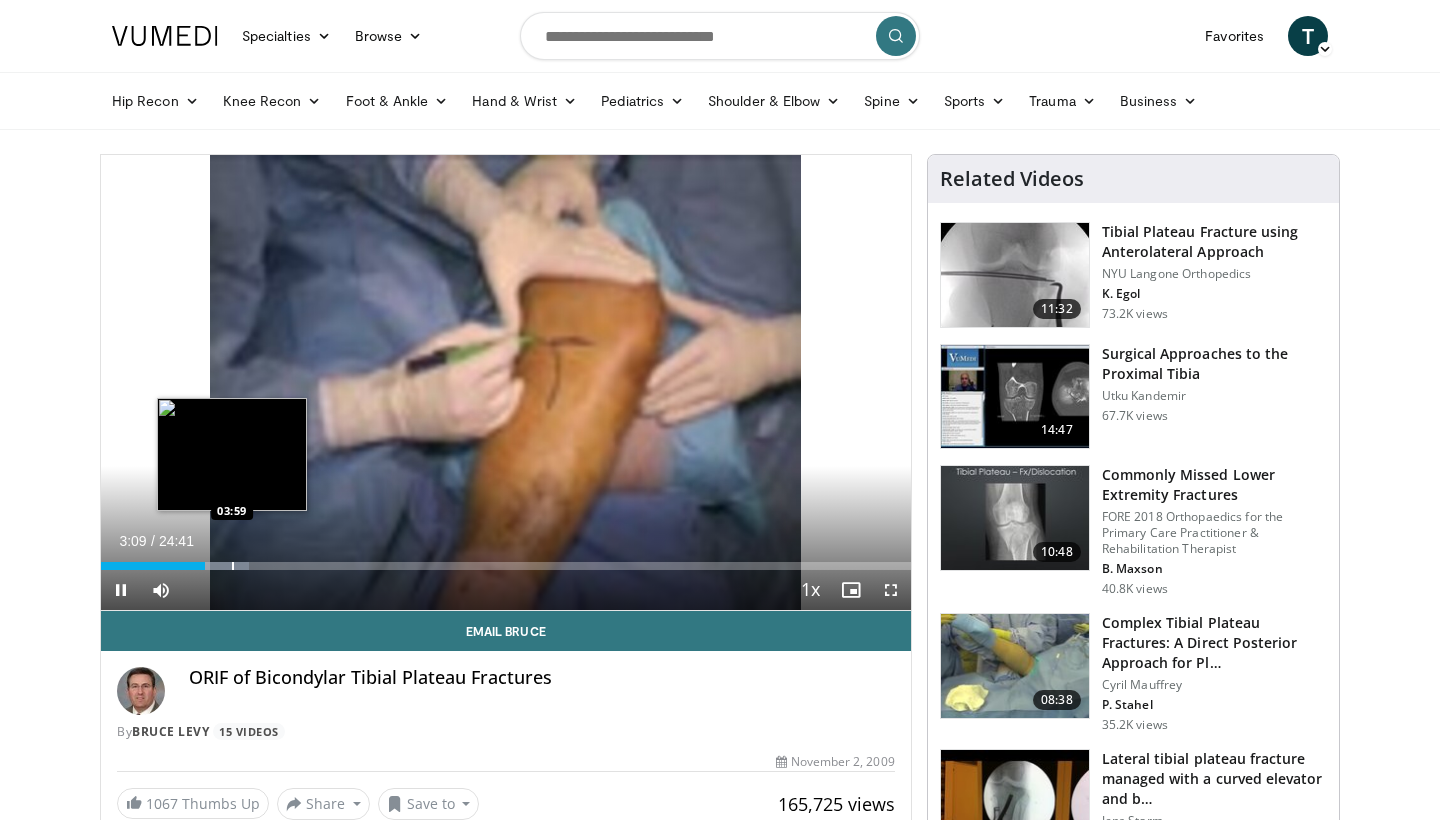 click at bounding box center [233, 566] 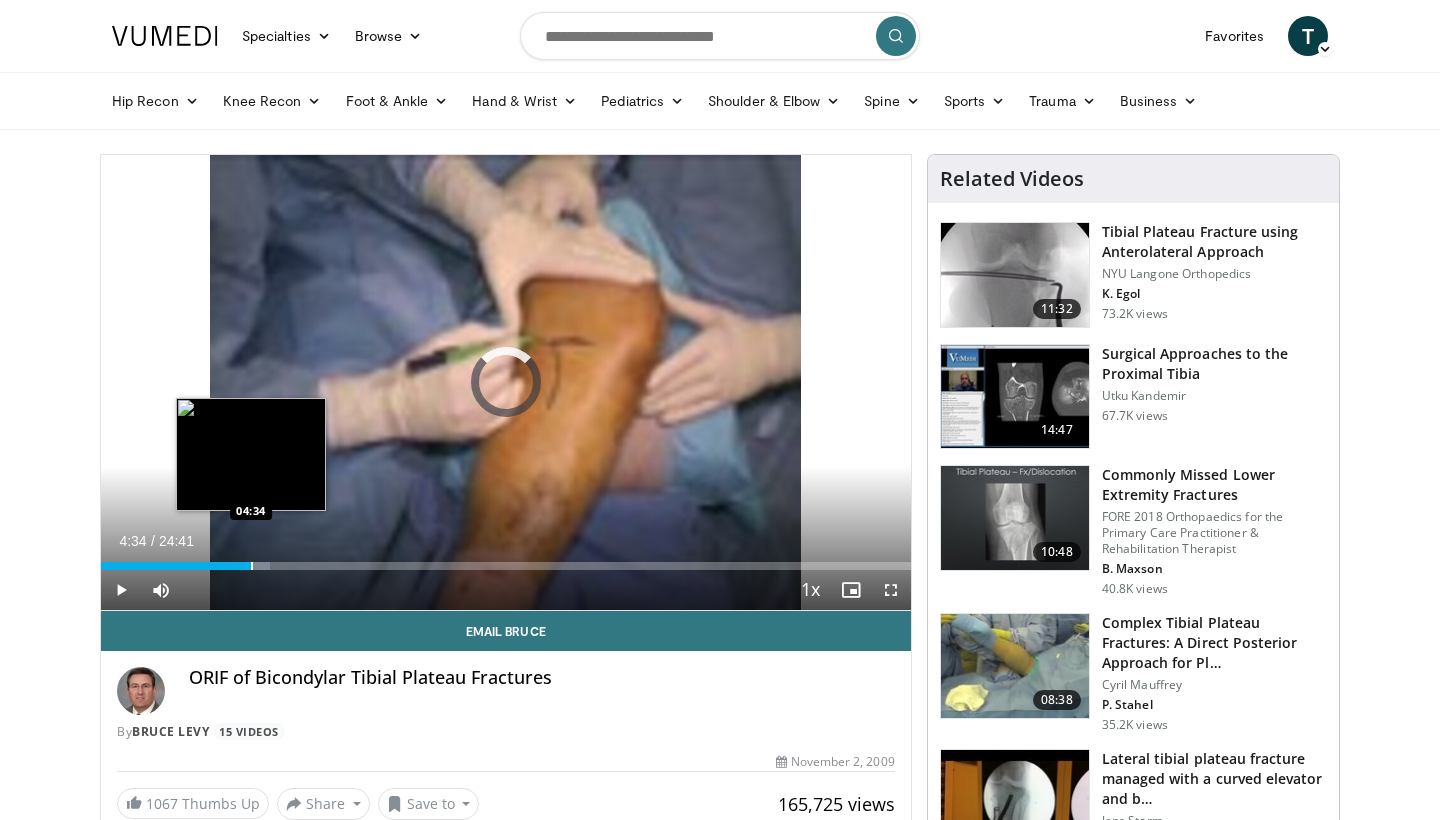 click at bounding box center [252, 566] 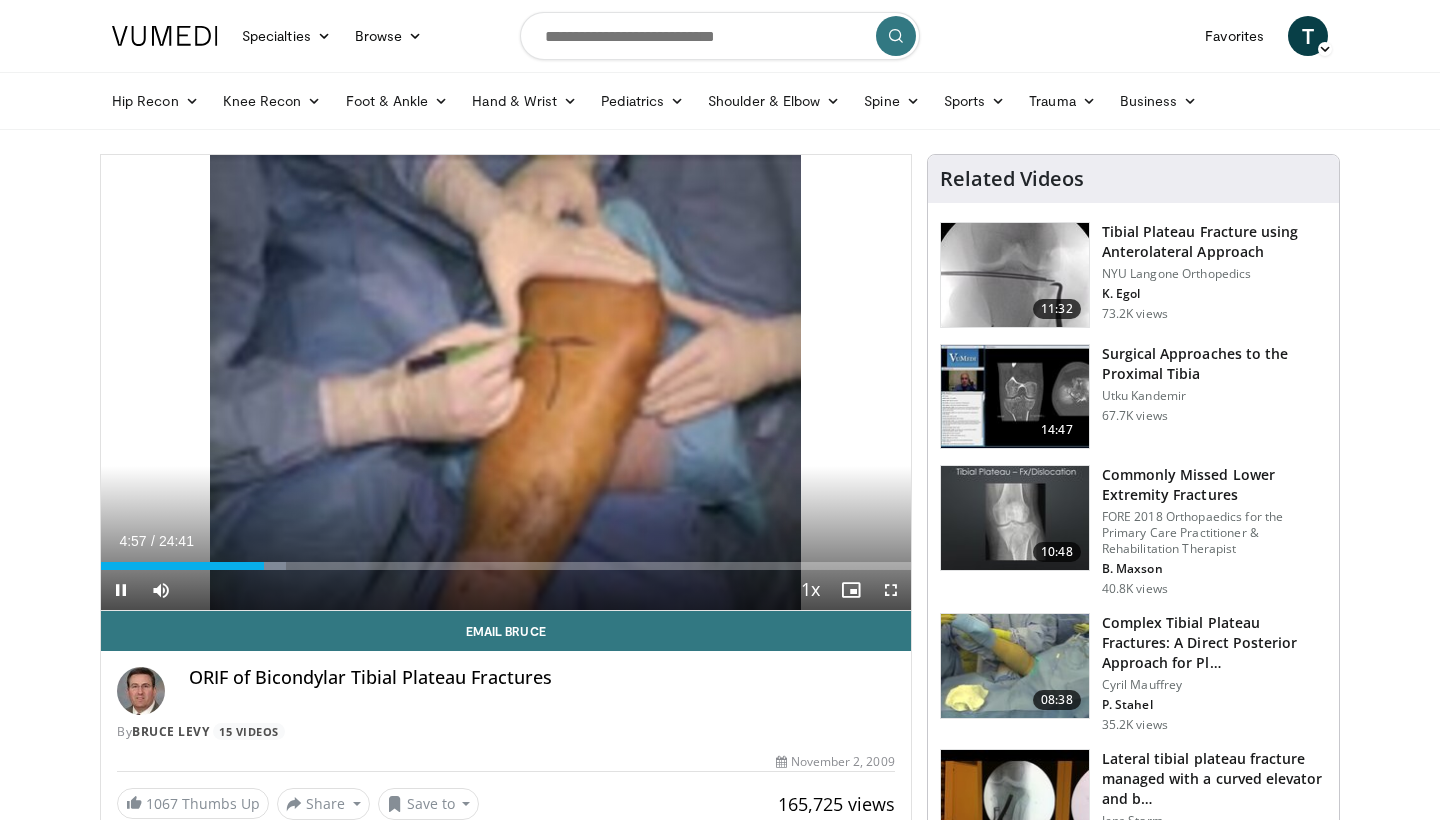 click at bounding box center (891, 590) 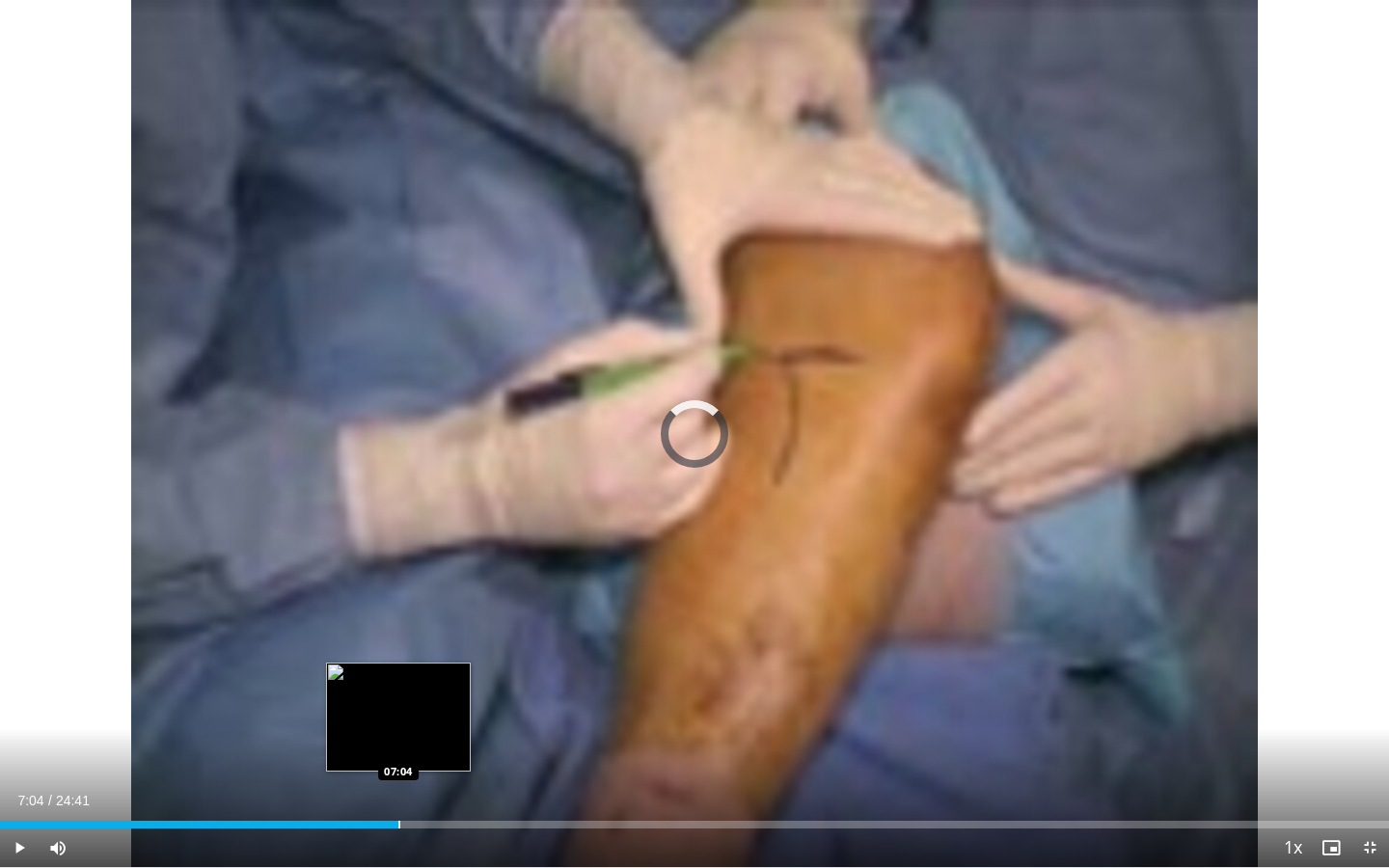 click on "Loaded :  28.38% 07:04 07:04" at bounding box center [694, 819] 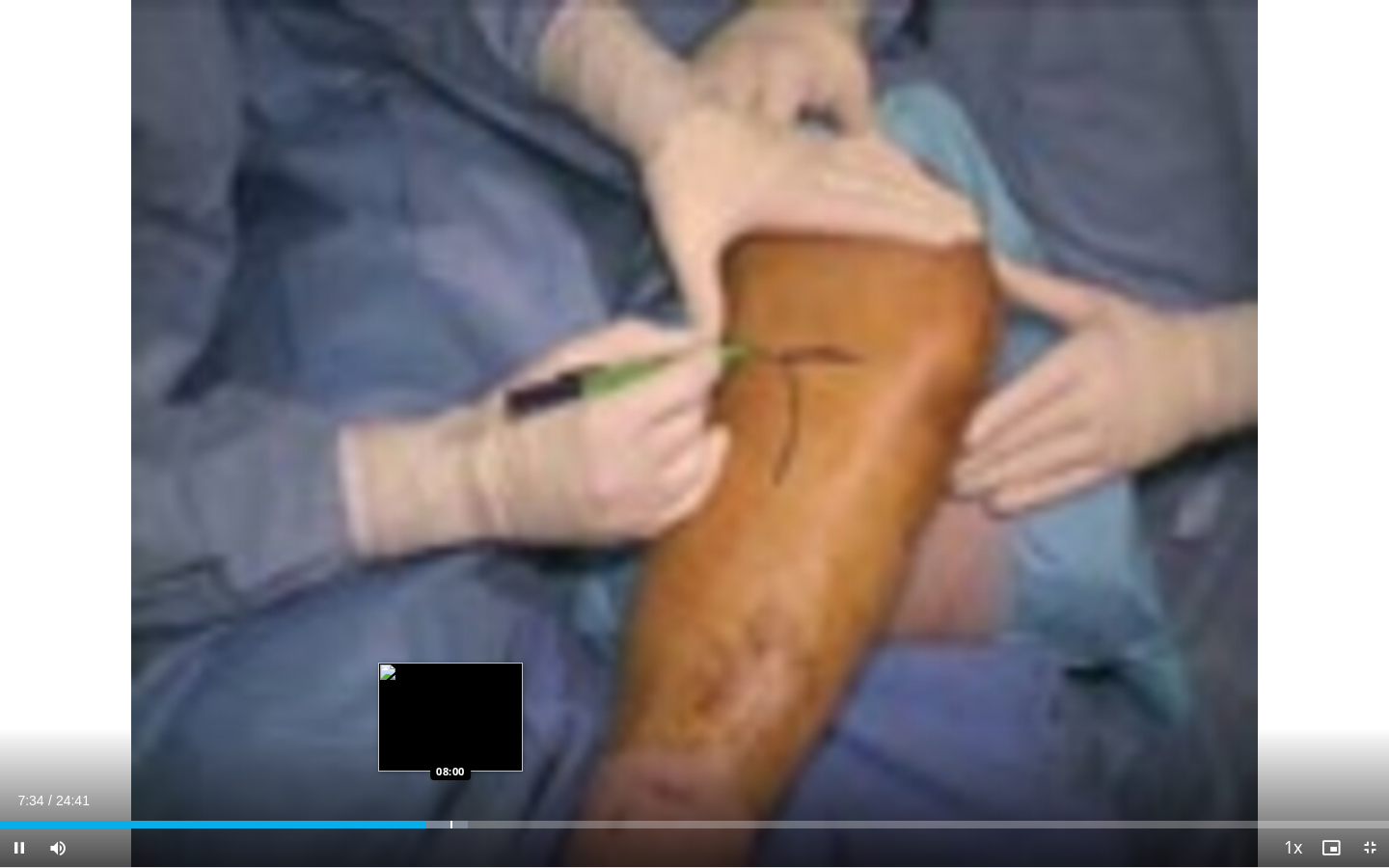 click at bounding box center [451, 825] 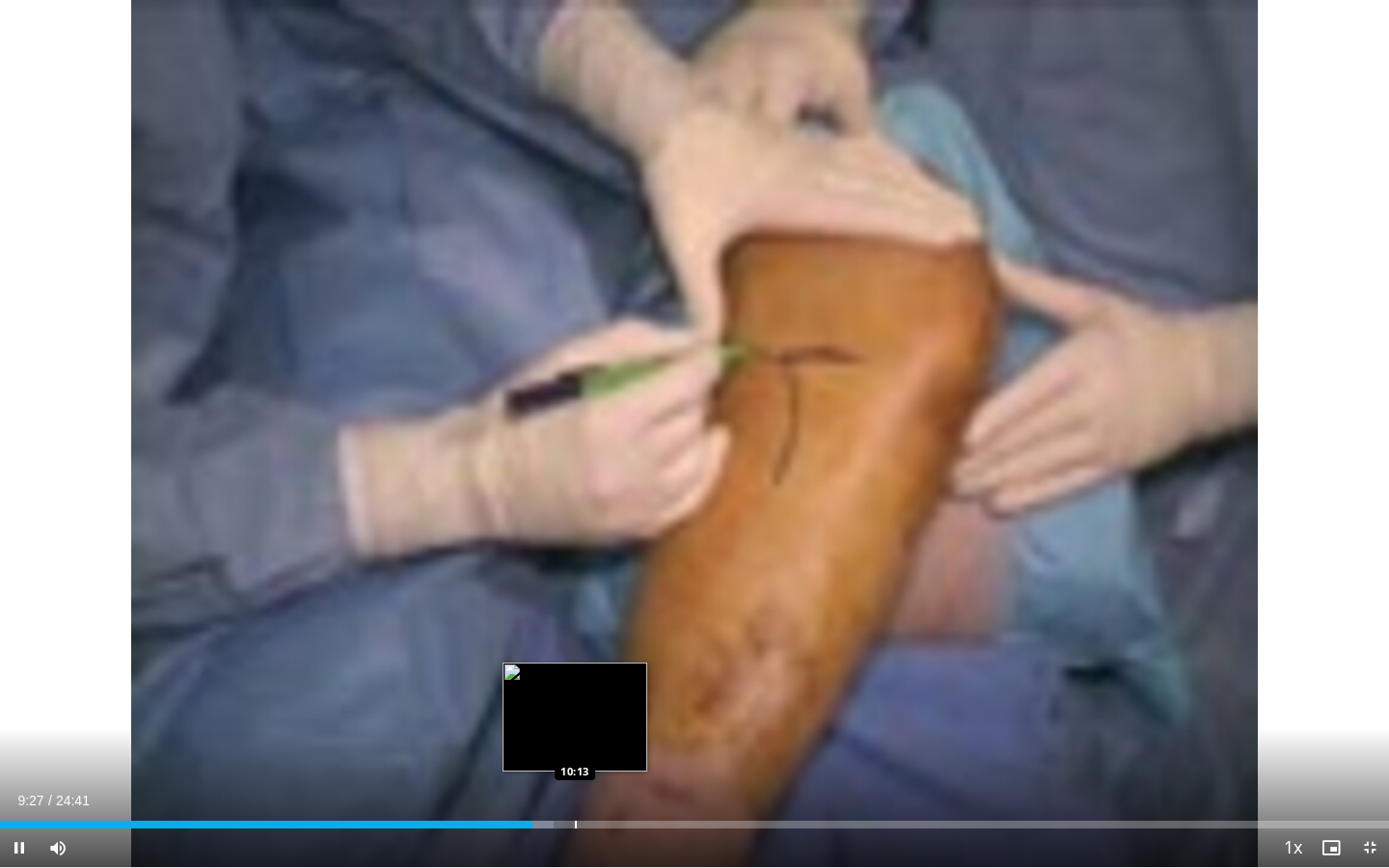 click at bounding box center (576, 825) 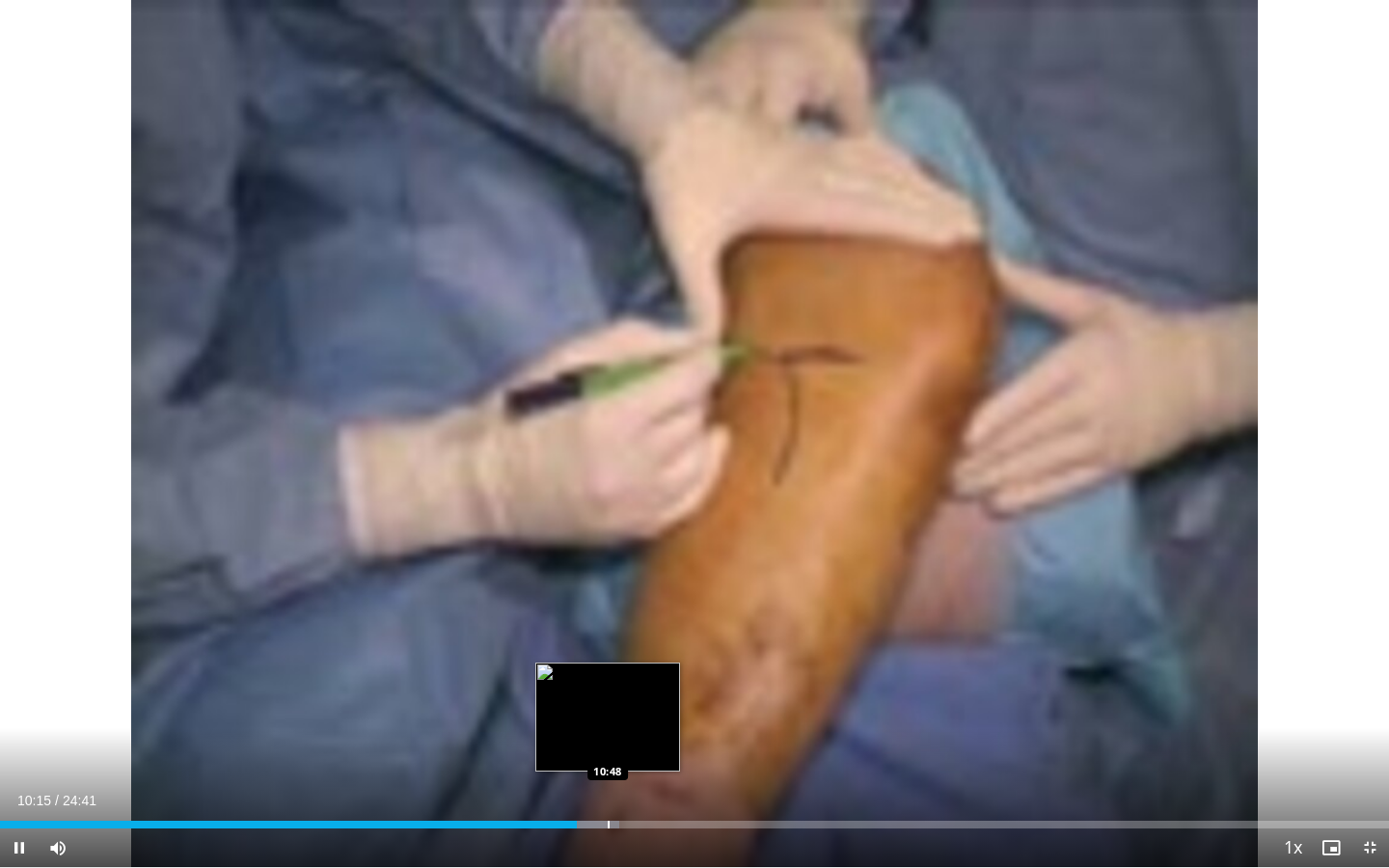 click at bounding box center (609, 825) 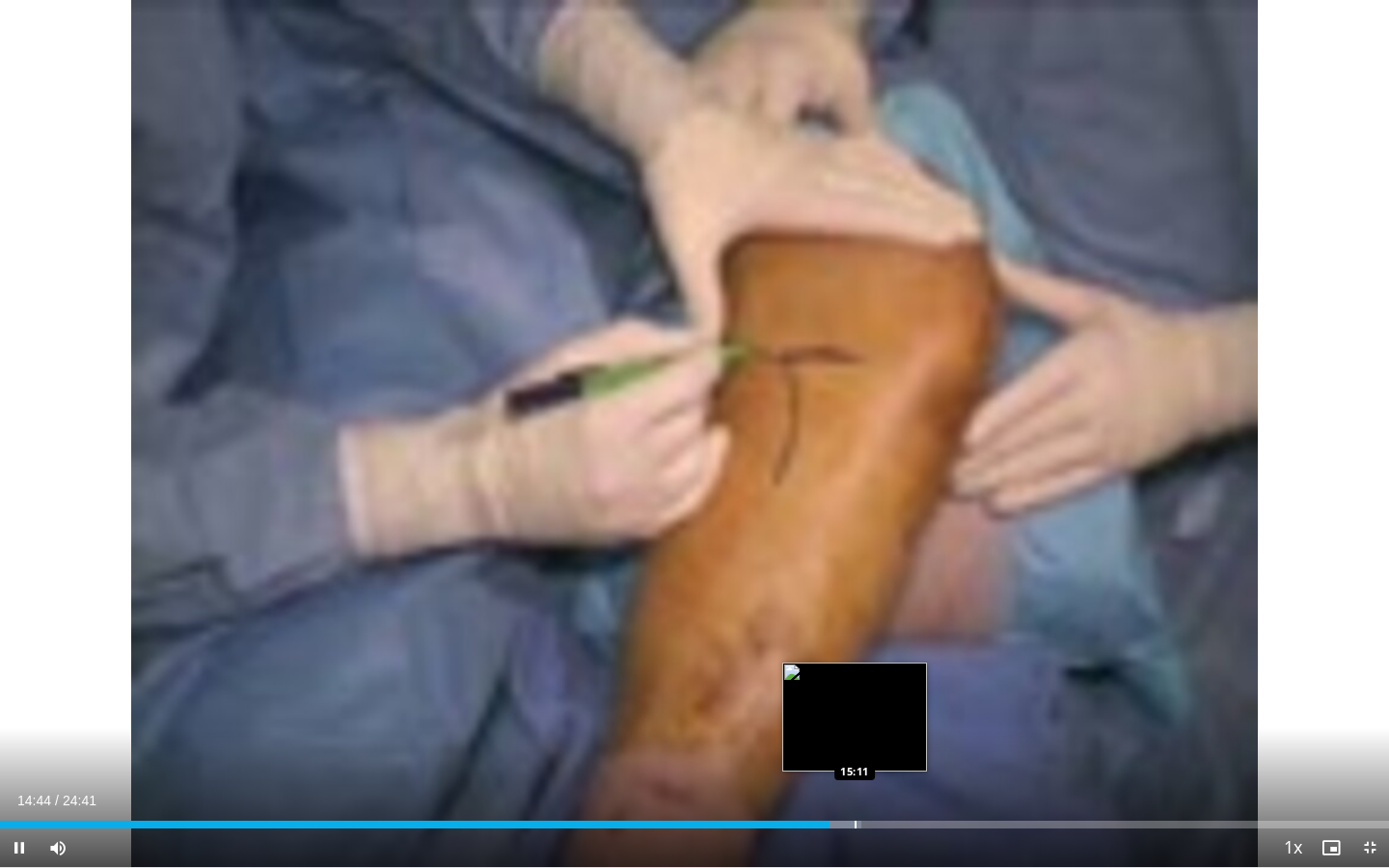 click at bounding box center (856, 825) 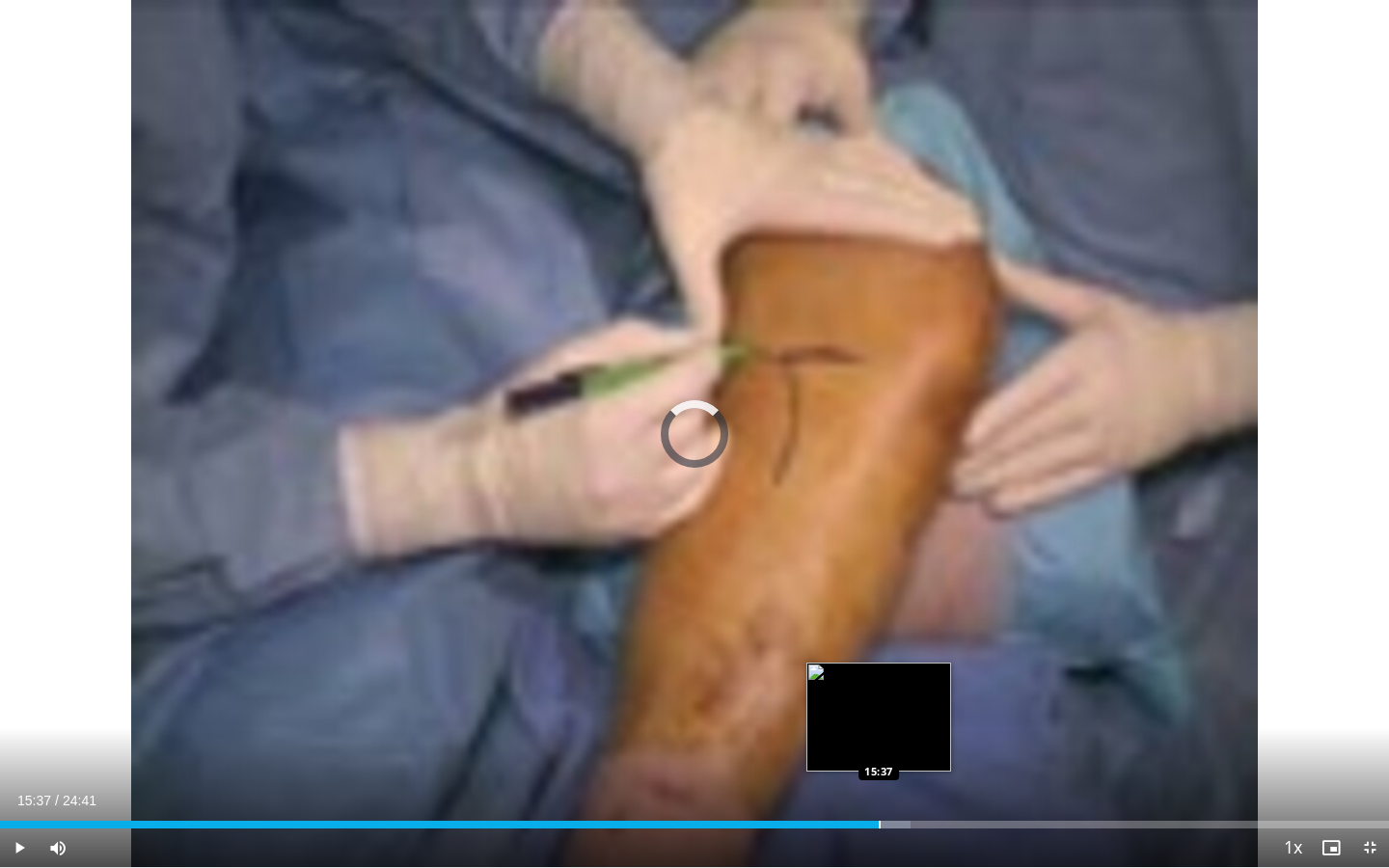 click at bounding box center [880, 825] 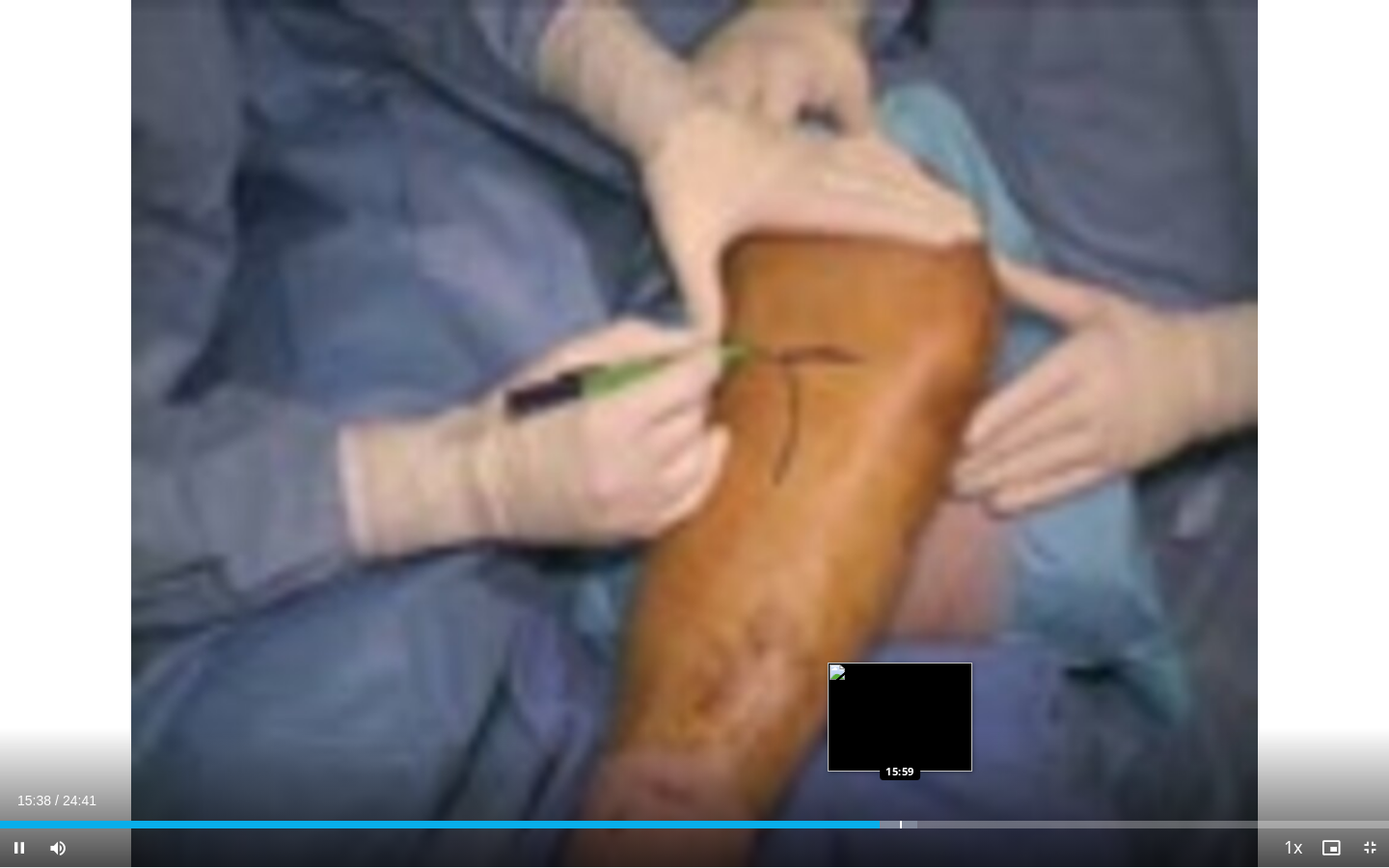 click at bounding box center [901, 825] 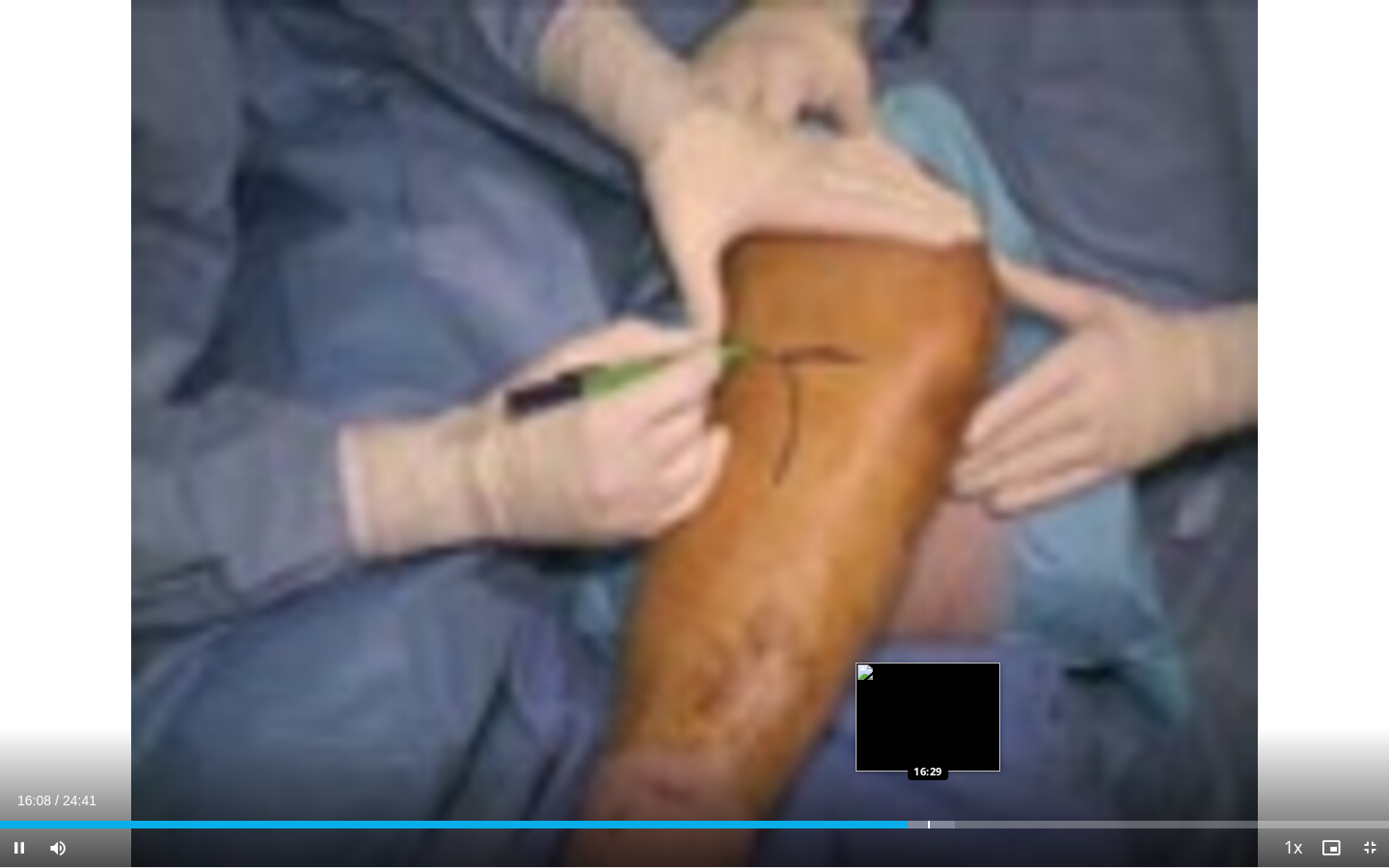 click at bounding box center [929, 825] 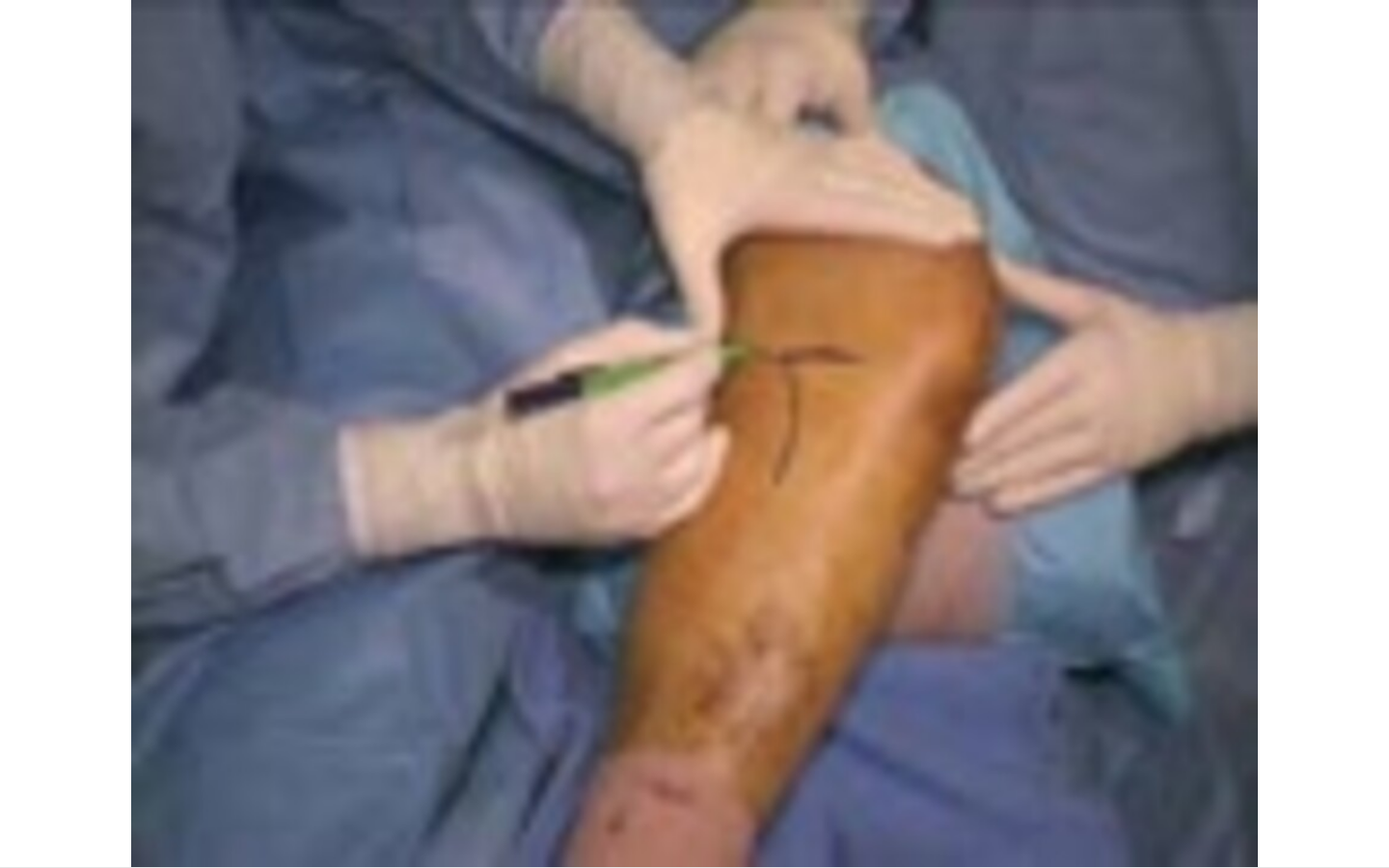 click on "10 seconds
Tap to unmute" at bounding box center [694, 433] 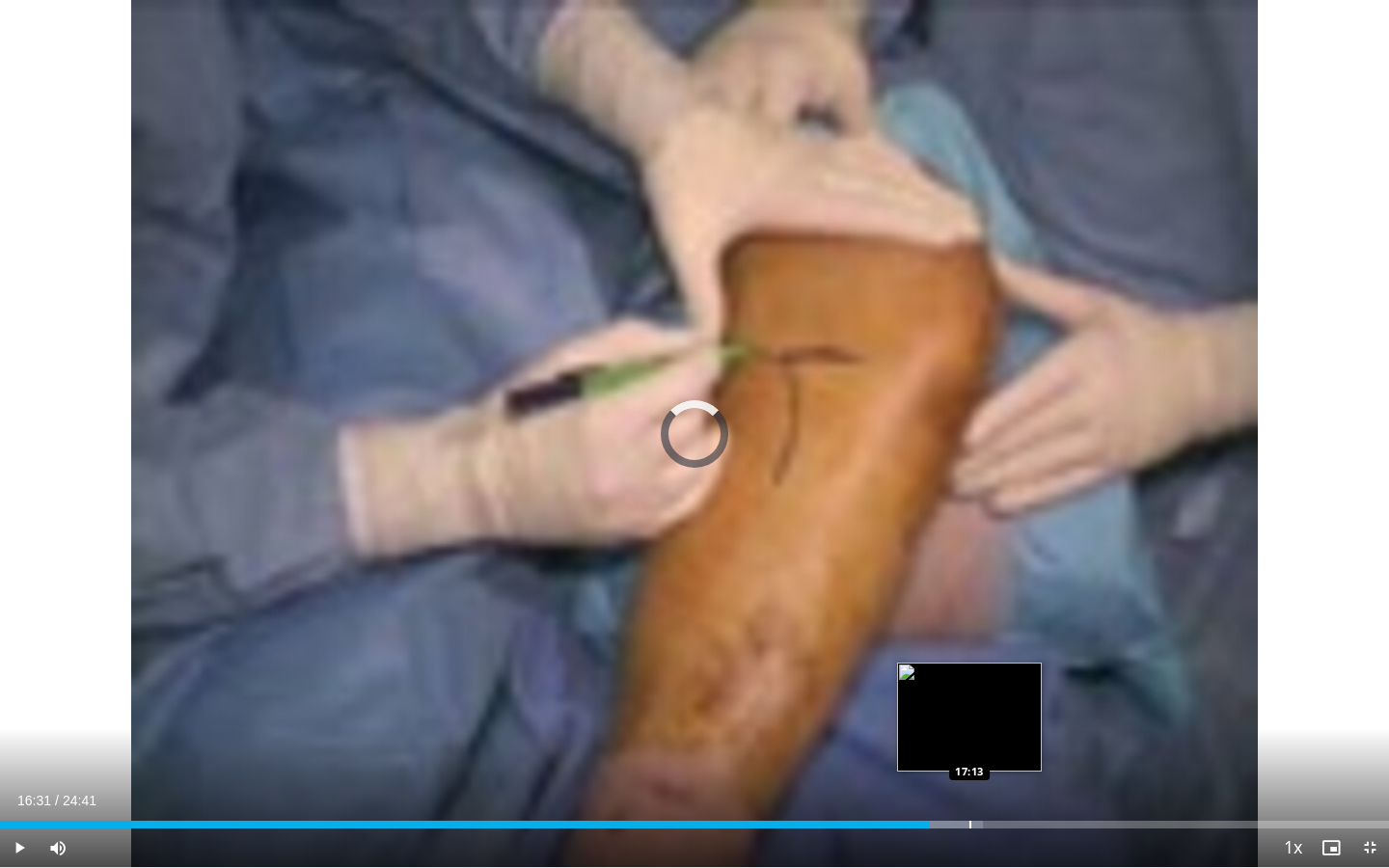 click at bounding box center (970, 825) 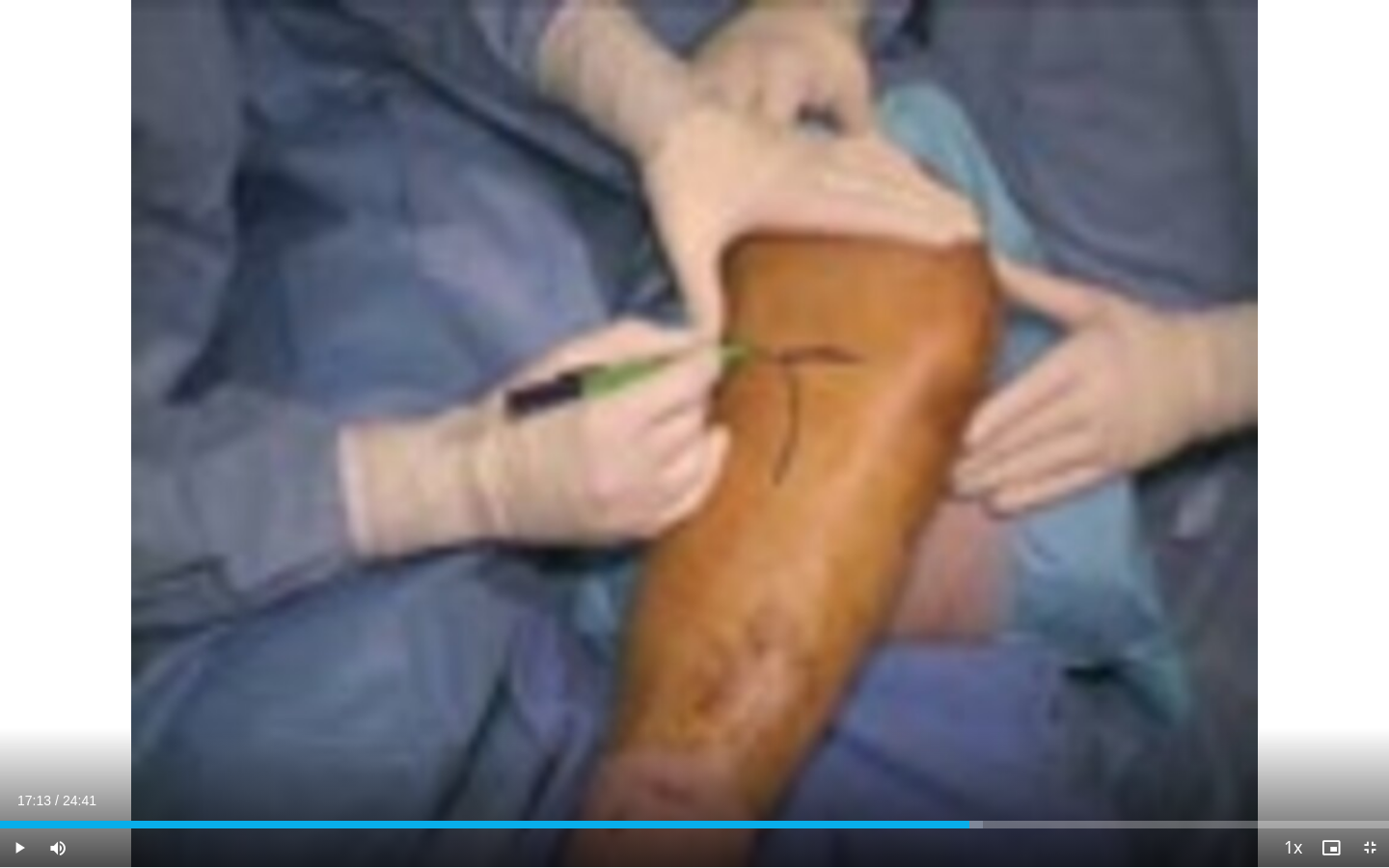 click at bounding box center [19, 848] 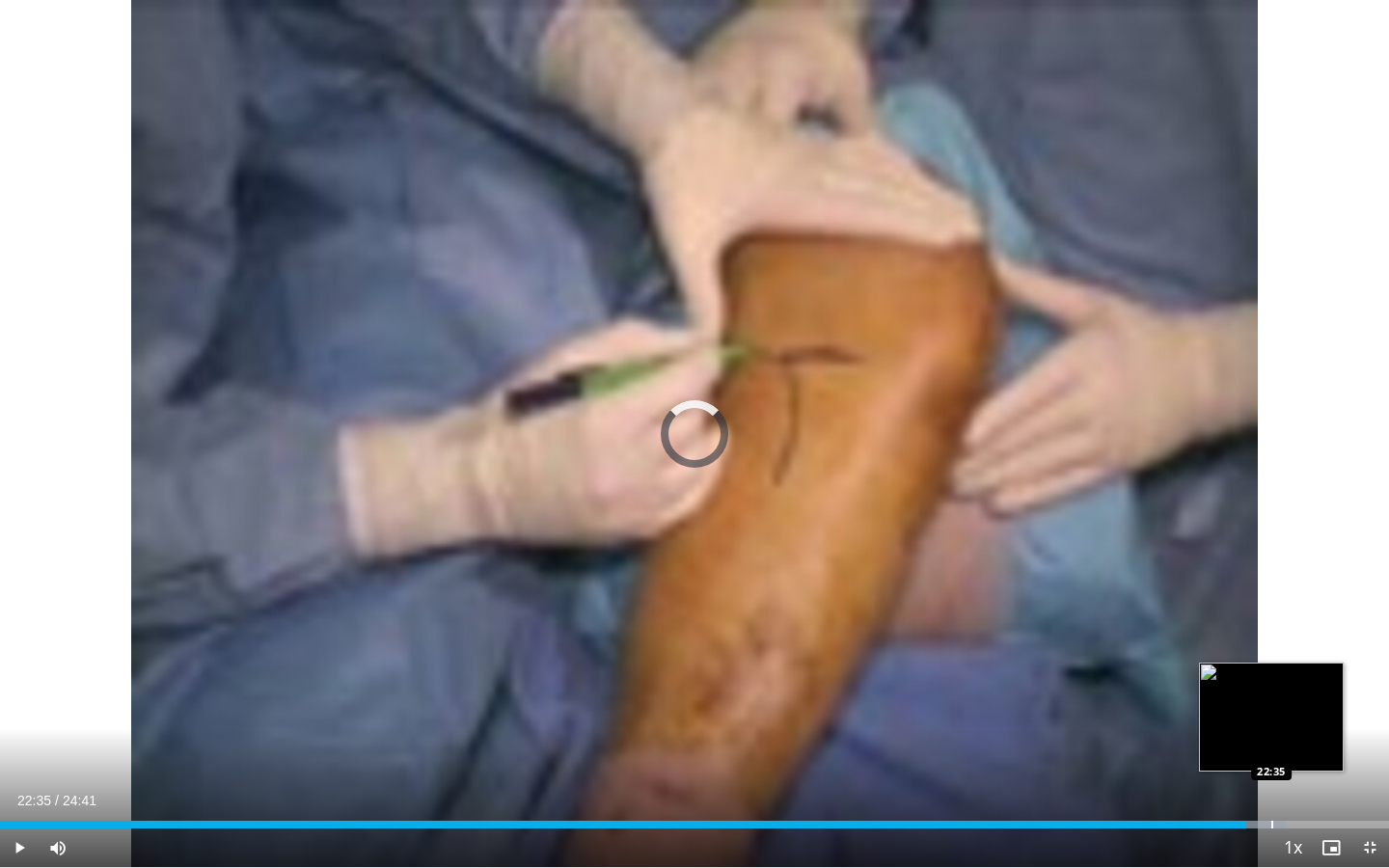 click at bounding box center (1272, 825) 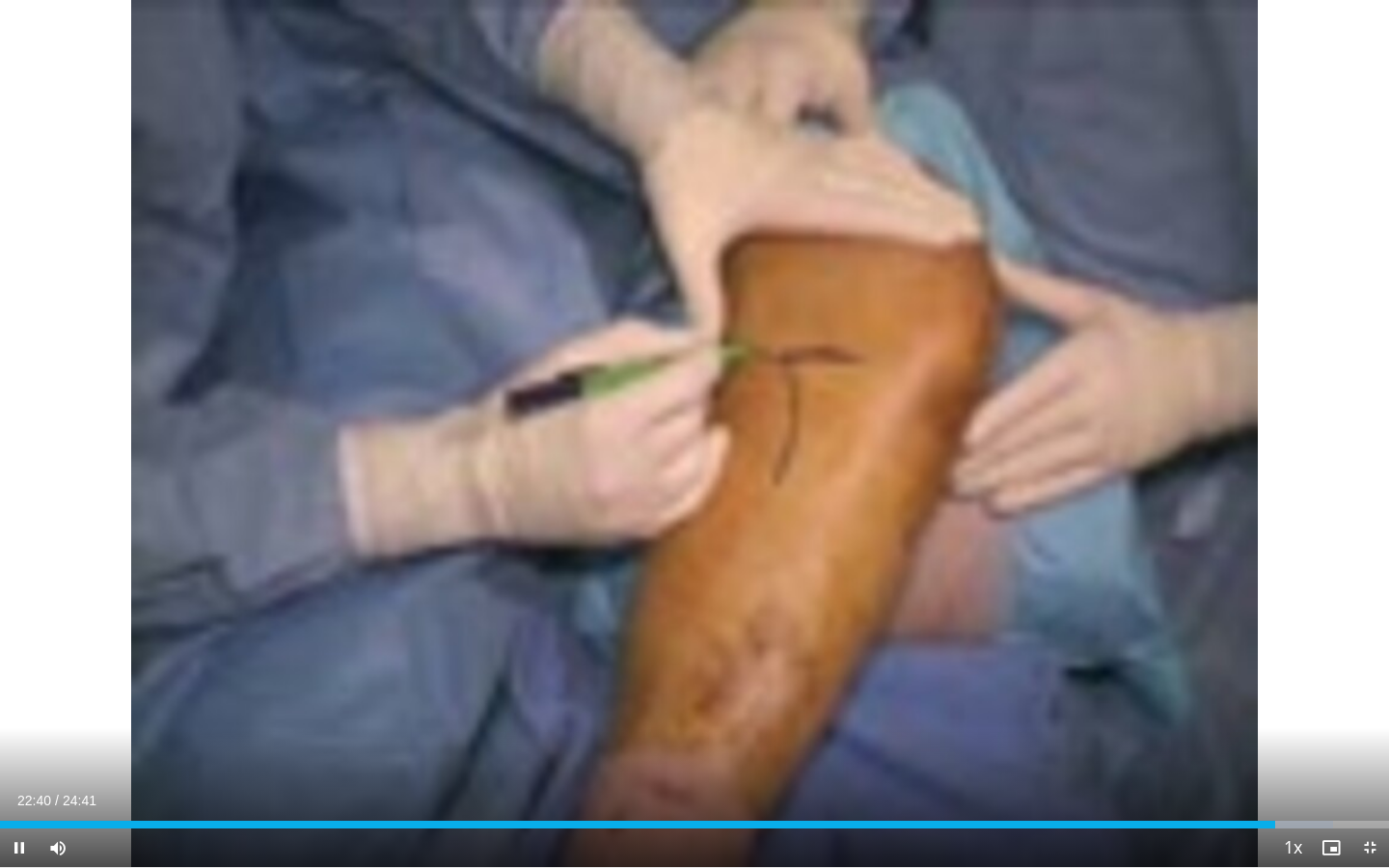 click at bounding box center (1370, 848) 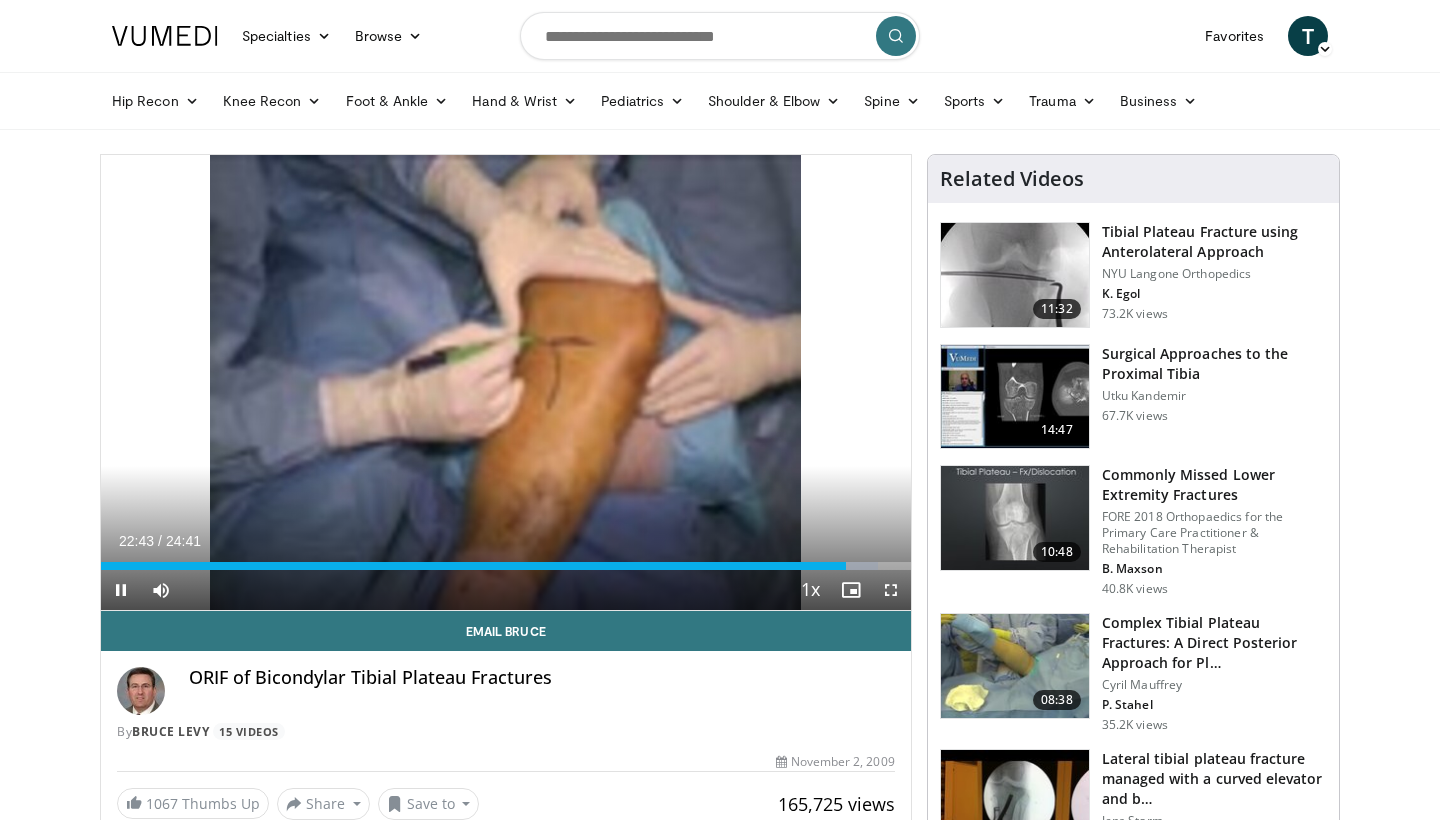 click at bounding box center [121, 590] 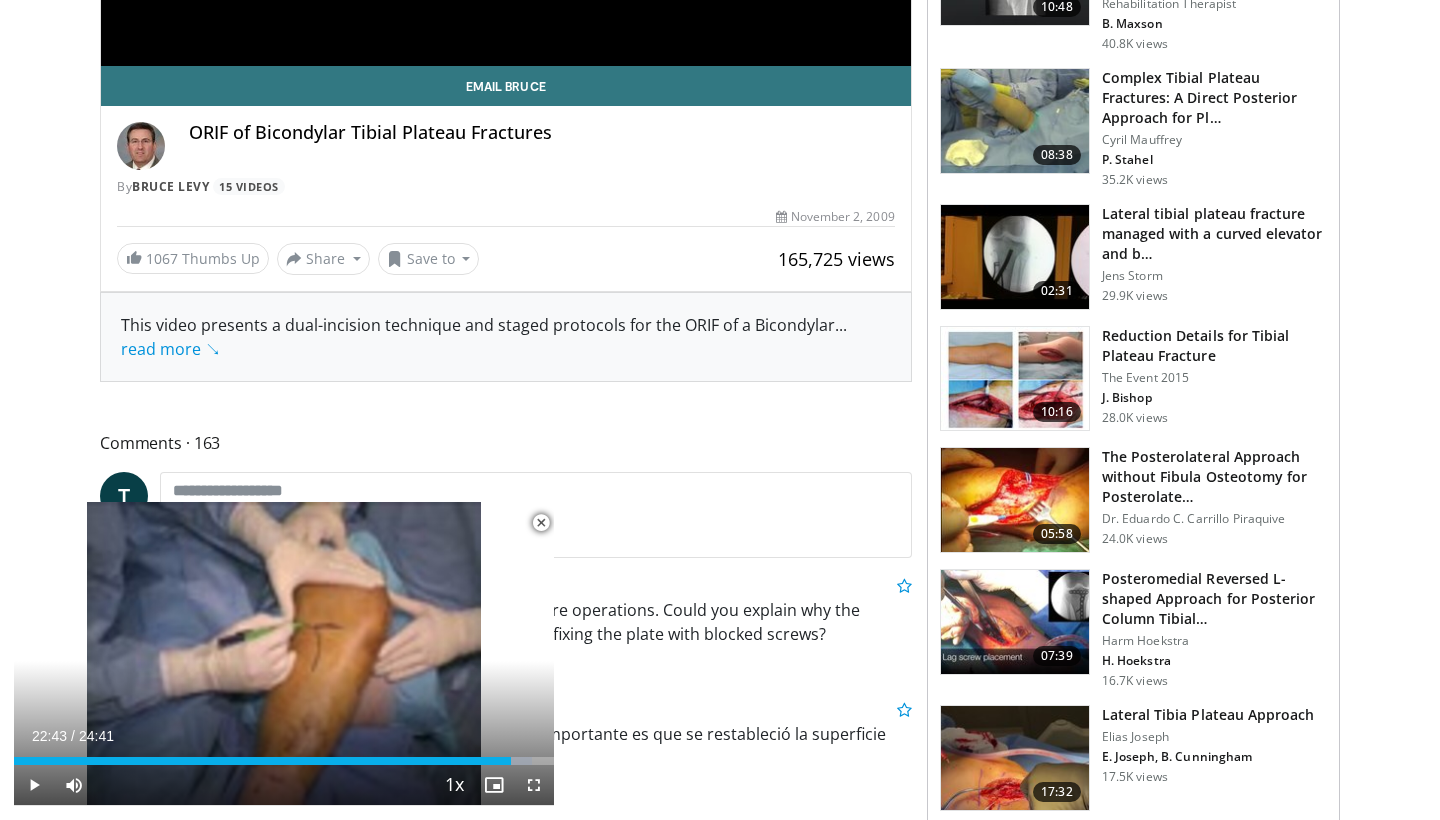 scroll, scrollTop: 547, scrollLeft: 0, axis: vertical 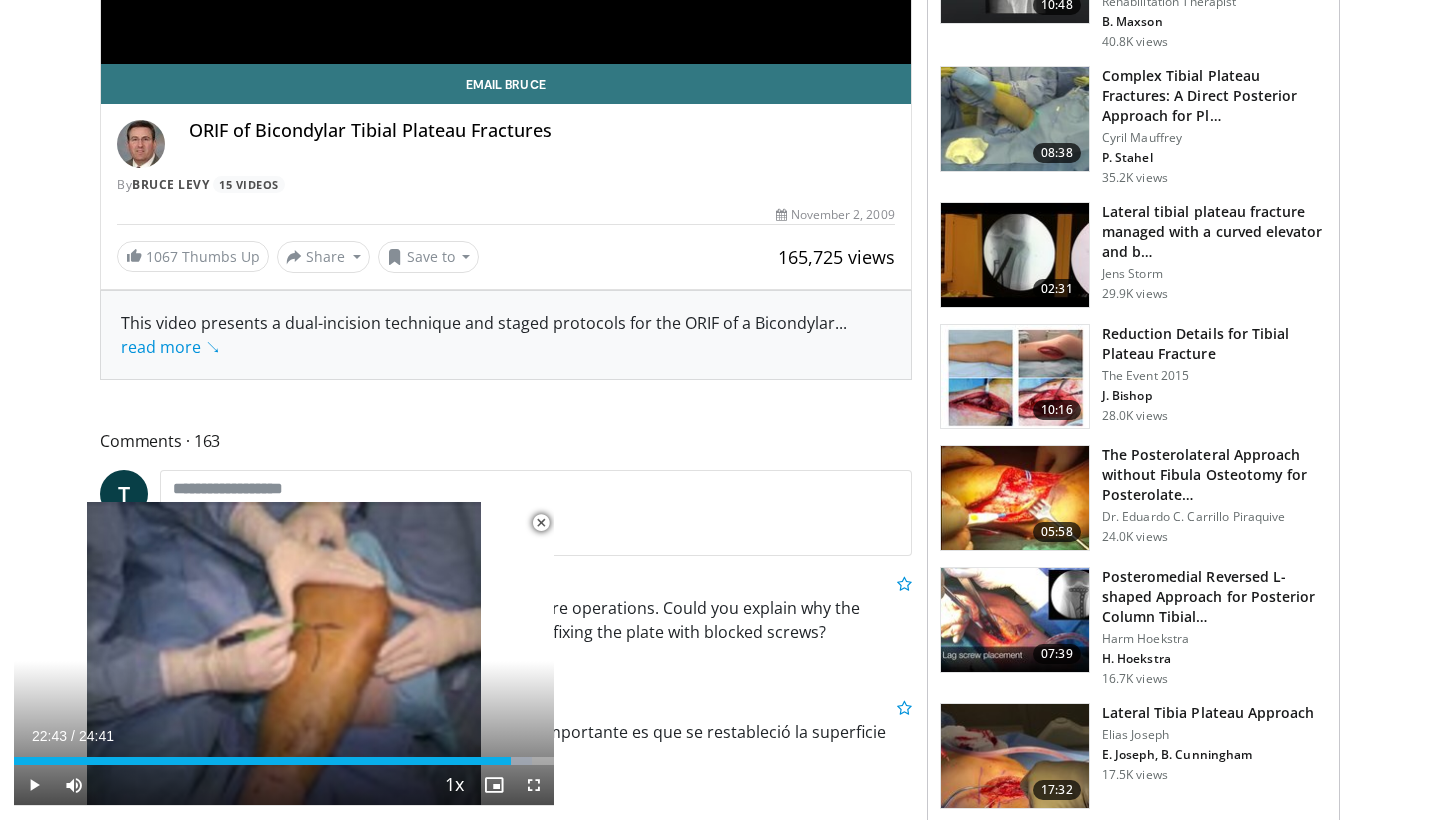 click at bounding box center [1015, 377] 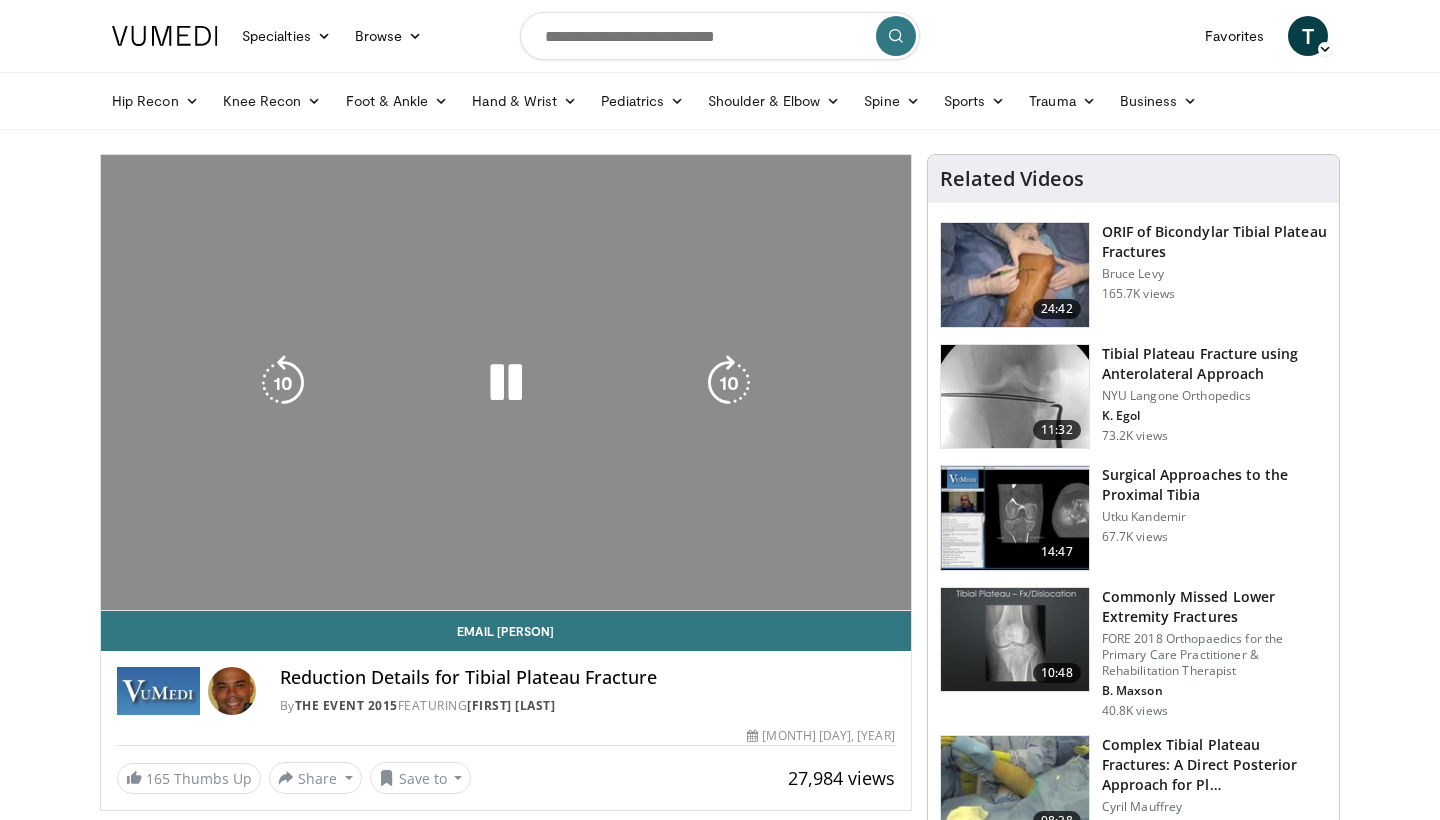 scroll, scrollTop: 0, scrollLeft: 0, axis: both 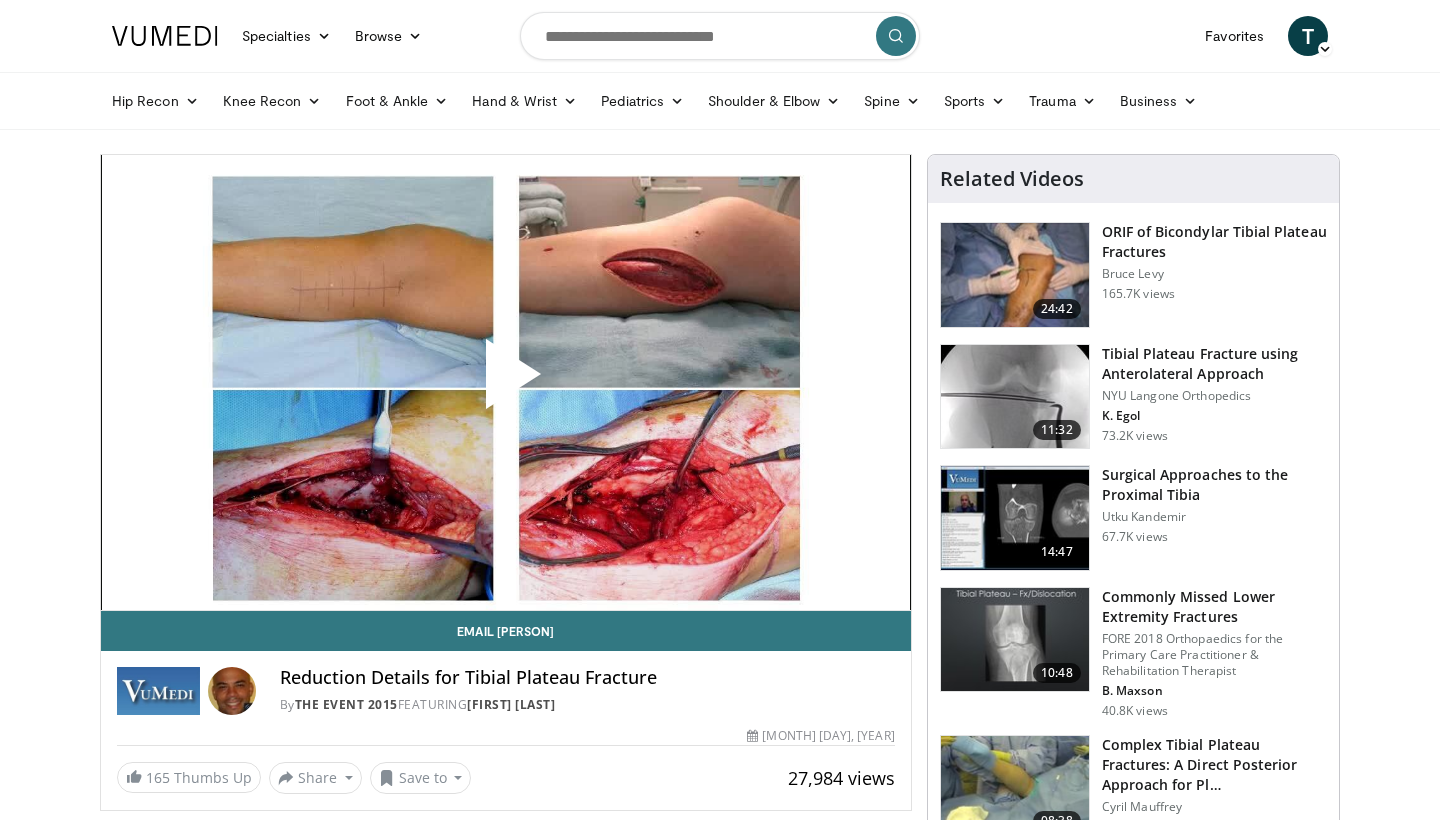 click at bounding box center [506, 382] 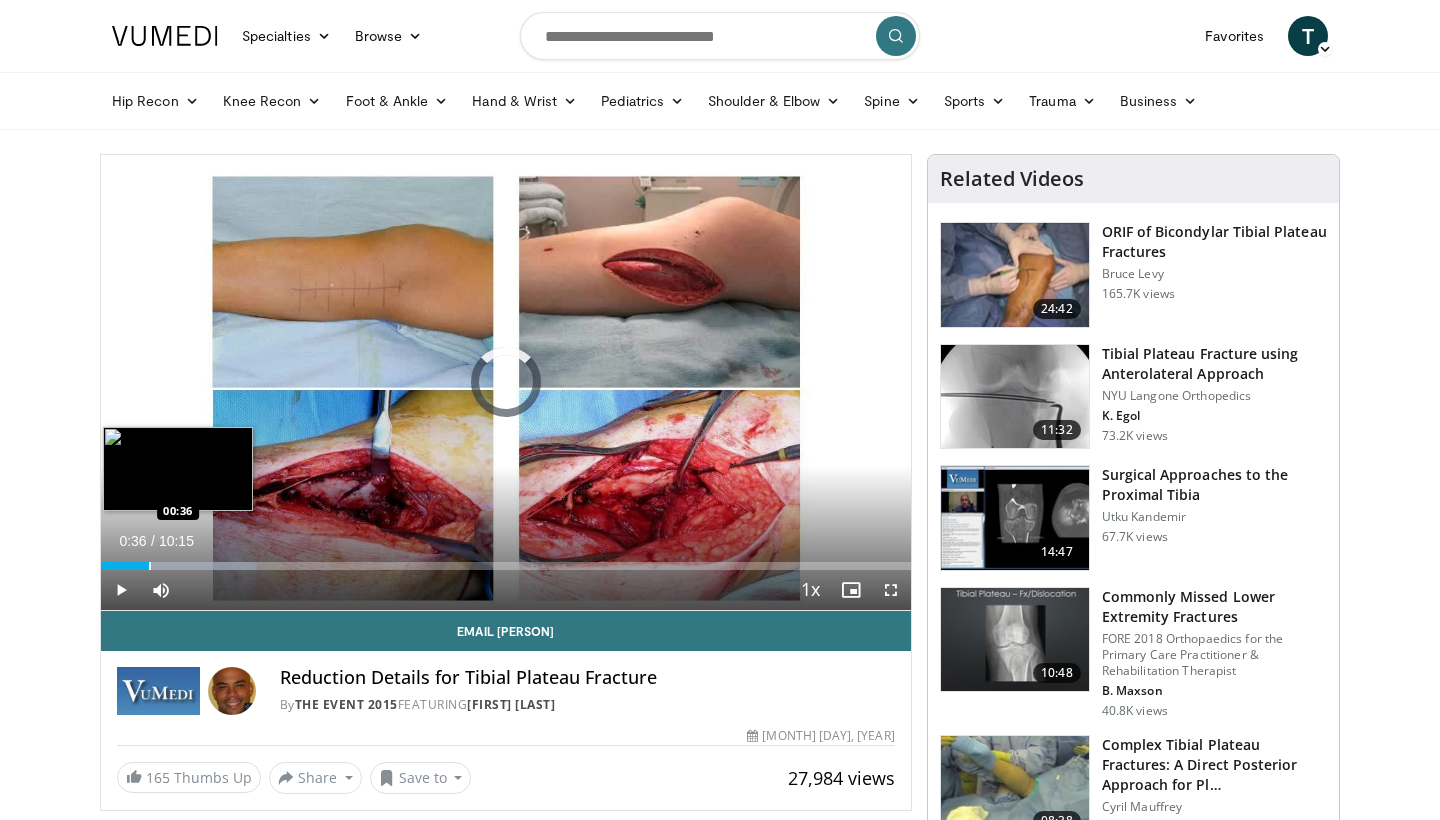 click at bounding box center [150, 566] 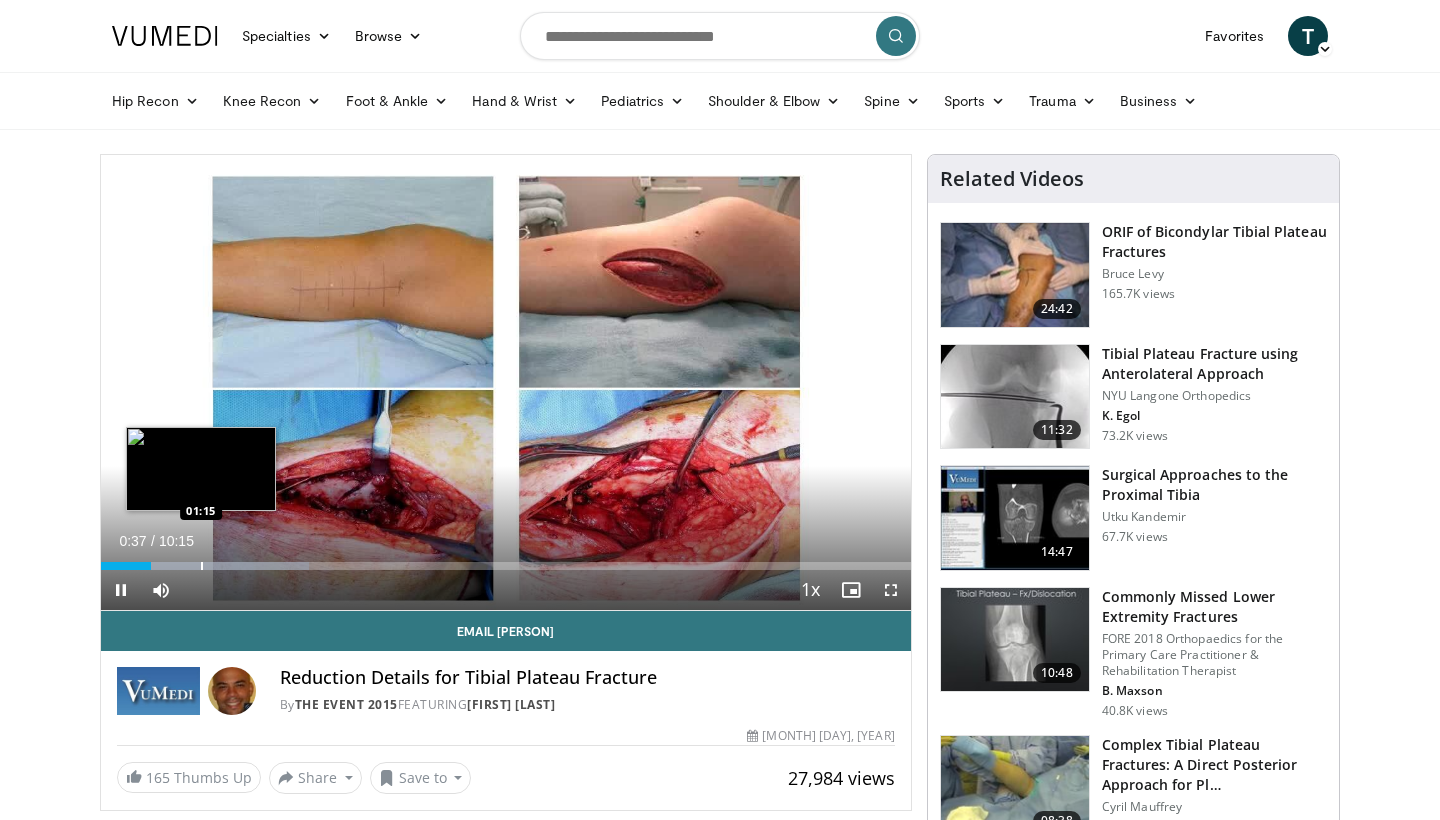 click on "Loaded :  25.73% 00:37 01:15" at bounding box center (506, 560) 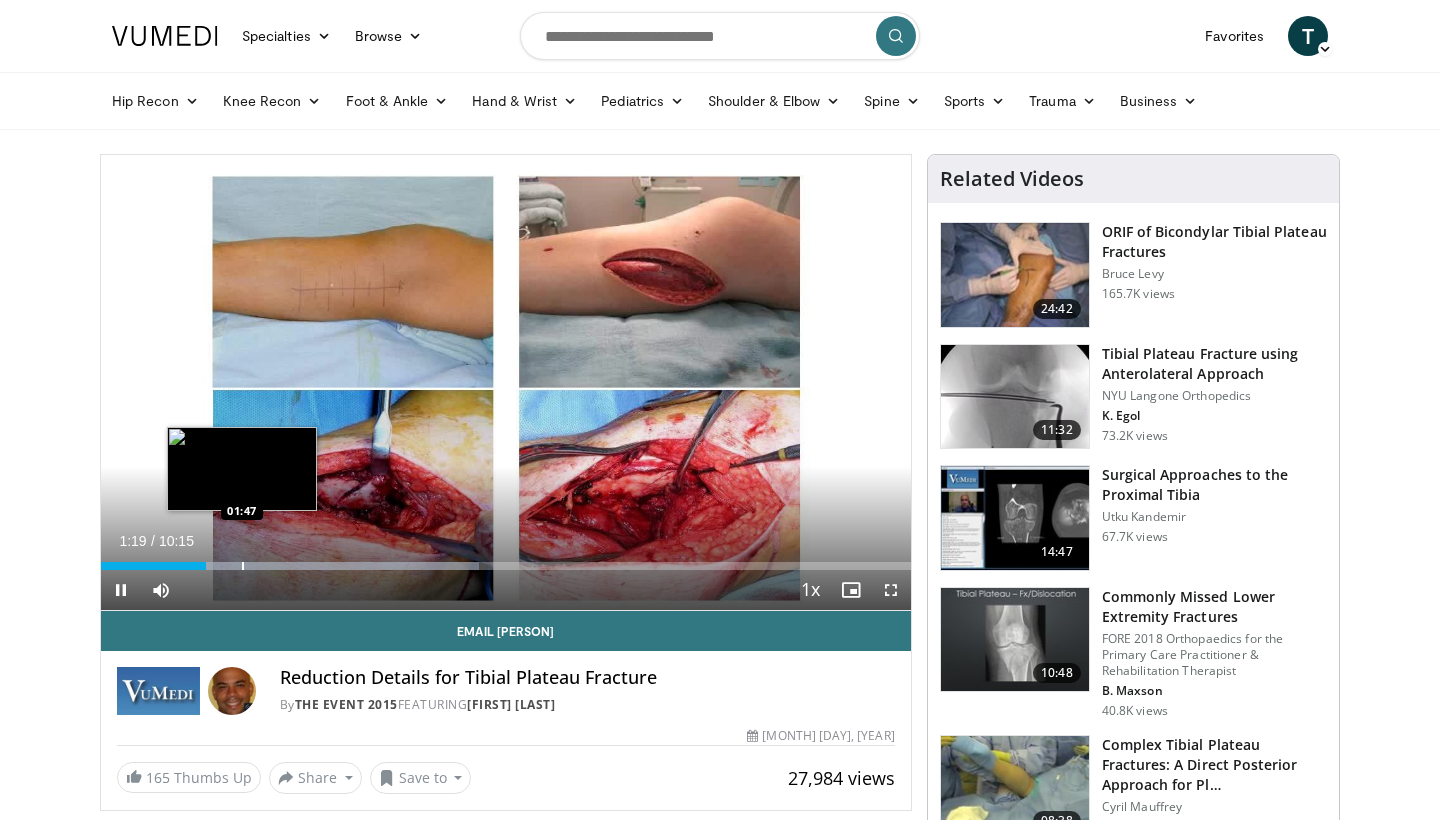 click at bounding box center (243, 566) 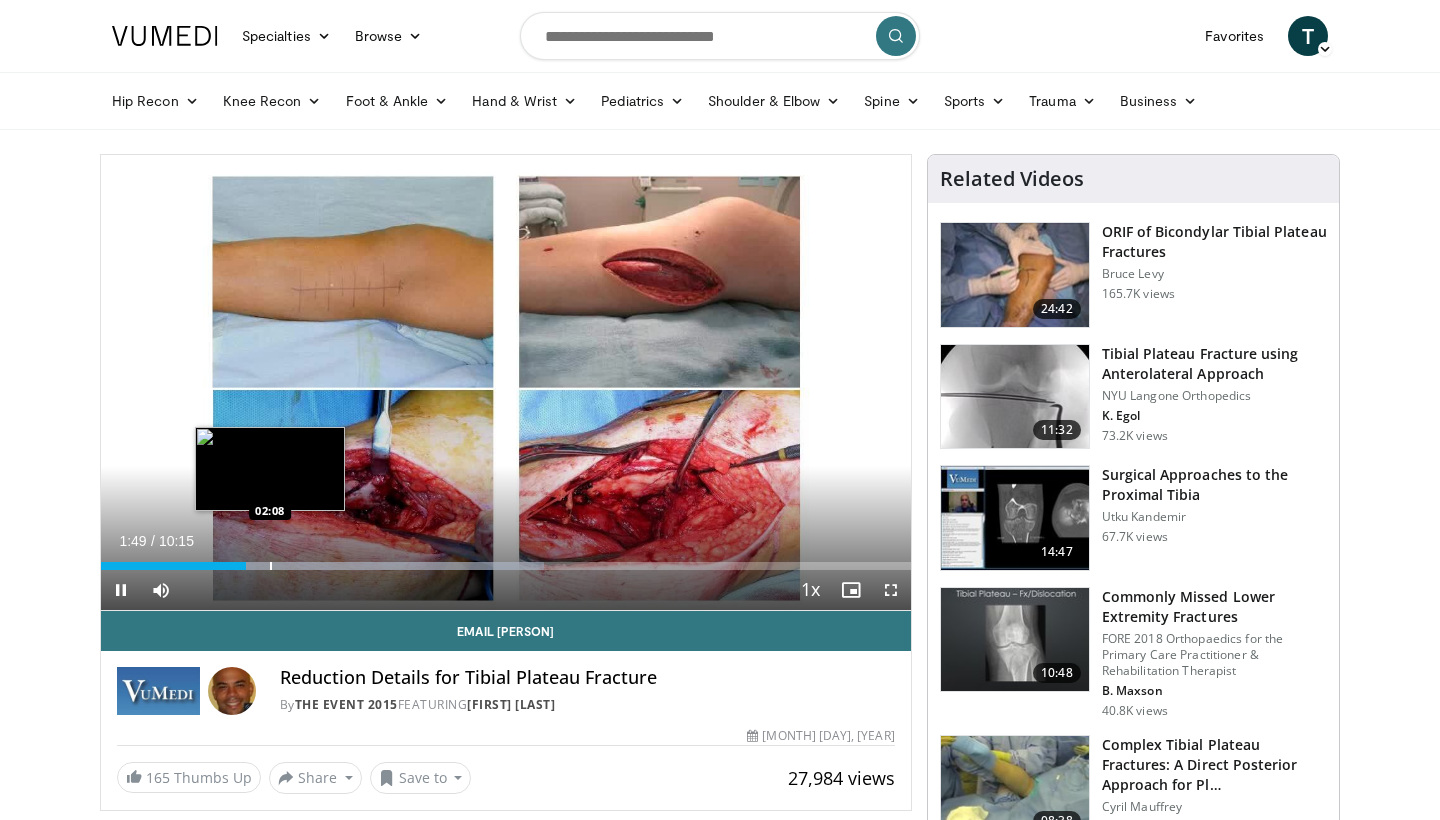 click at bounding box center (271, 566) 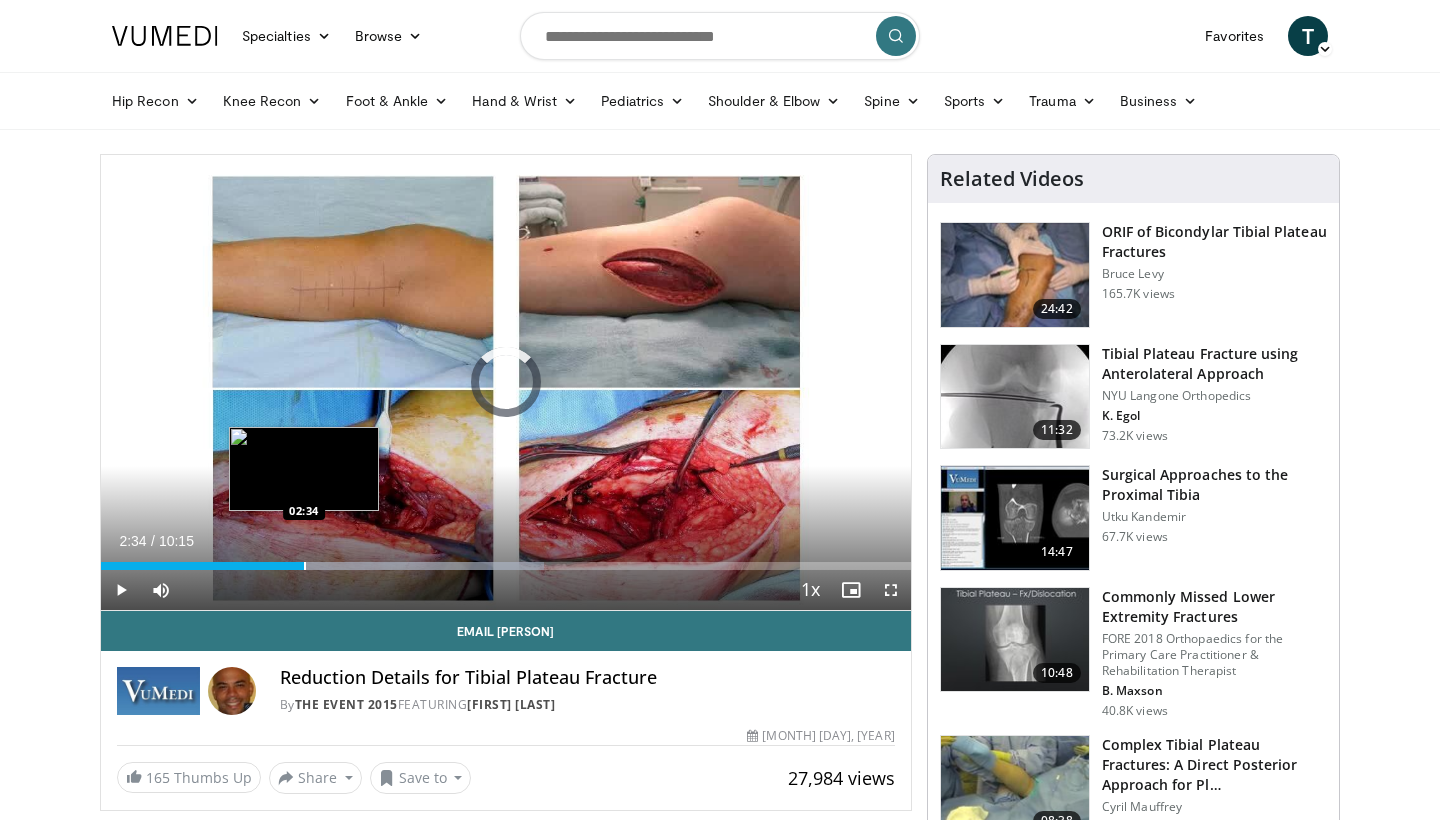 click at bounding box center [305, 566] 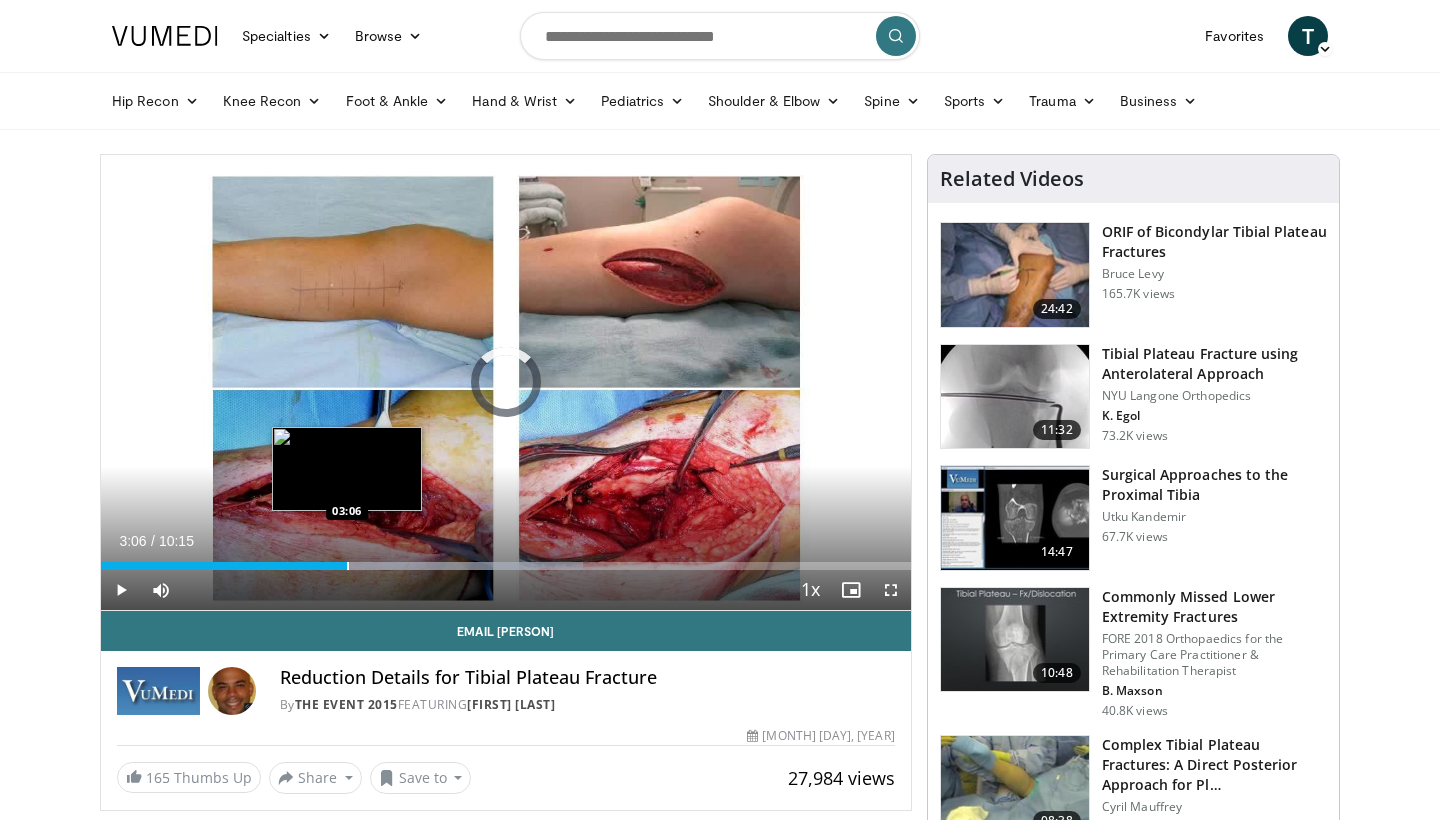 click at bounding box center [348, 566] 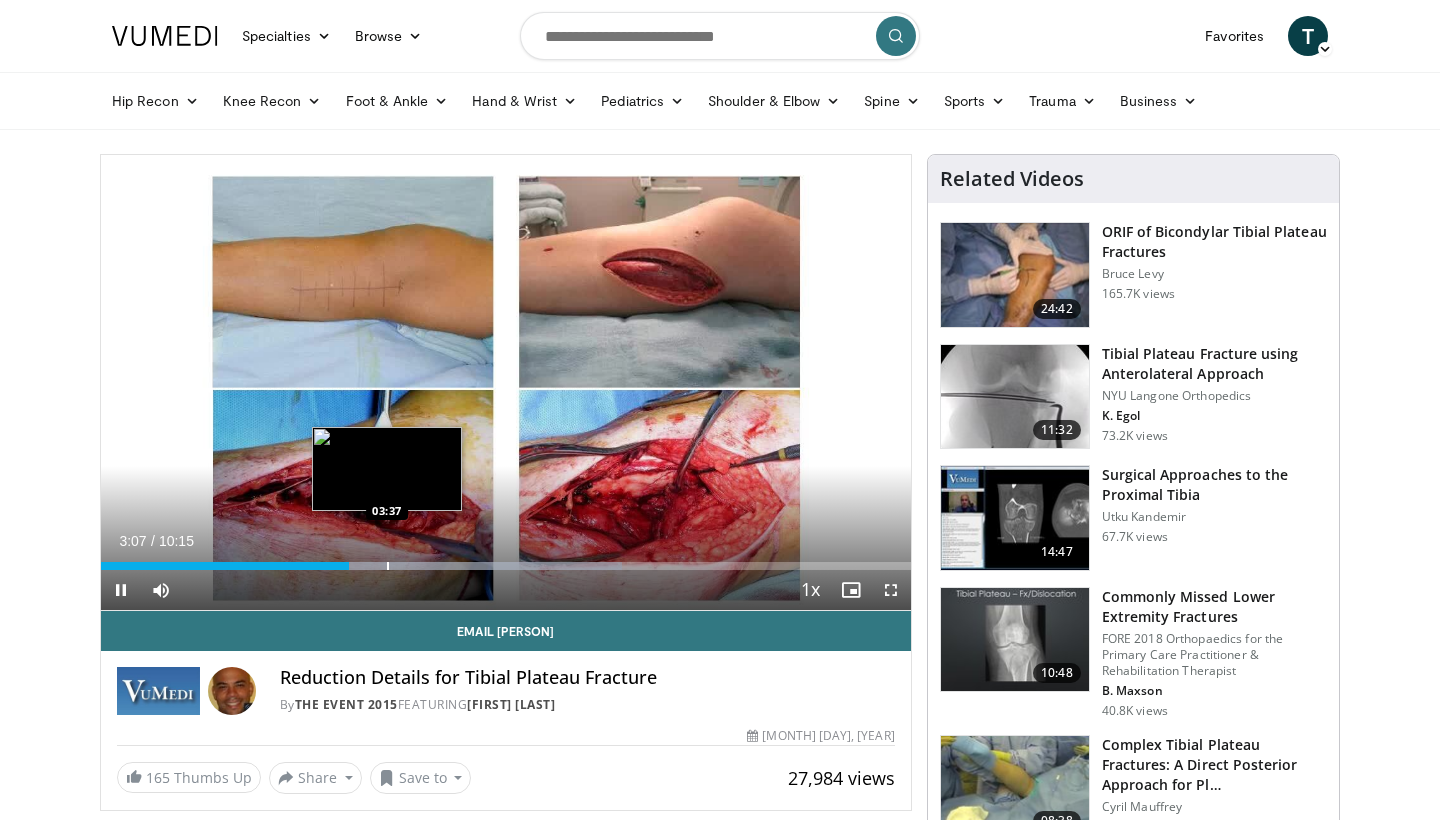 click at bounding box center (388, 566) 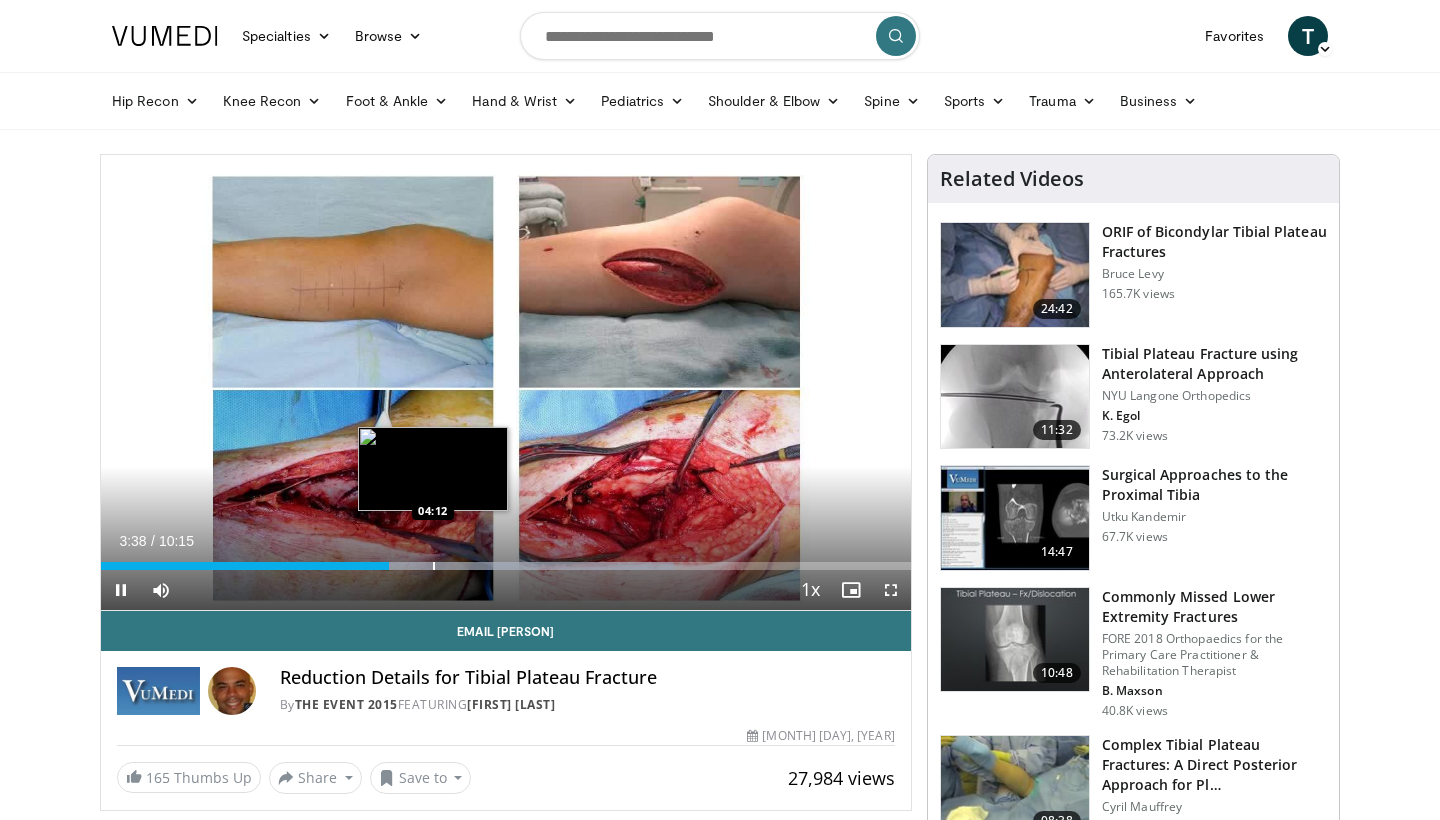 click at bounding box center [434, 566] 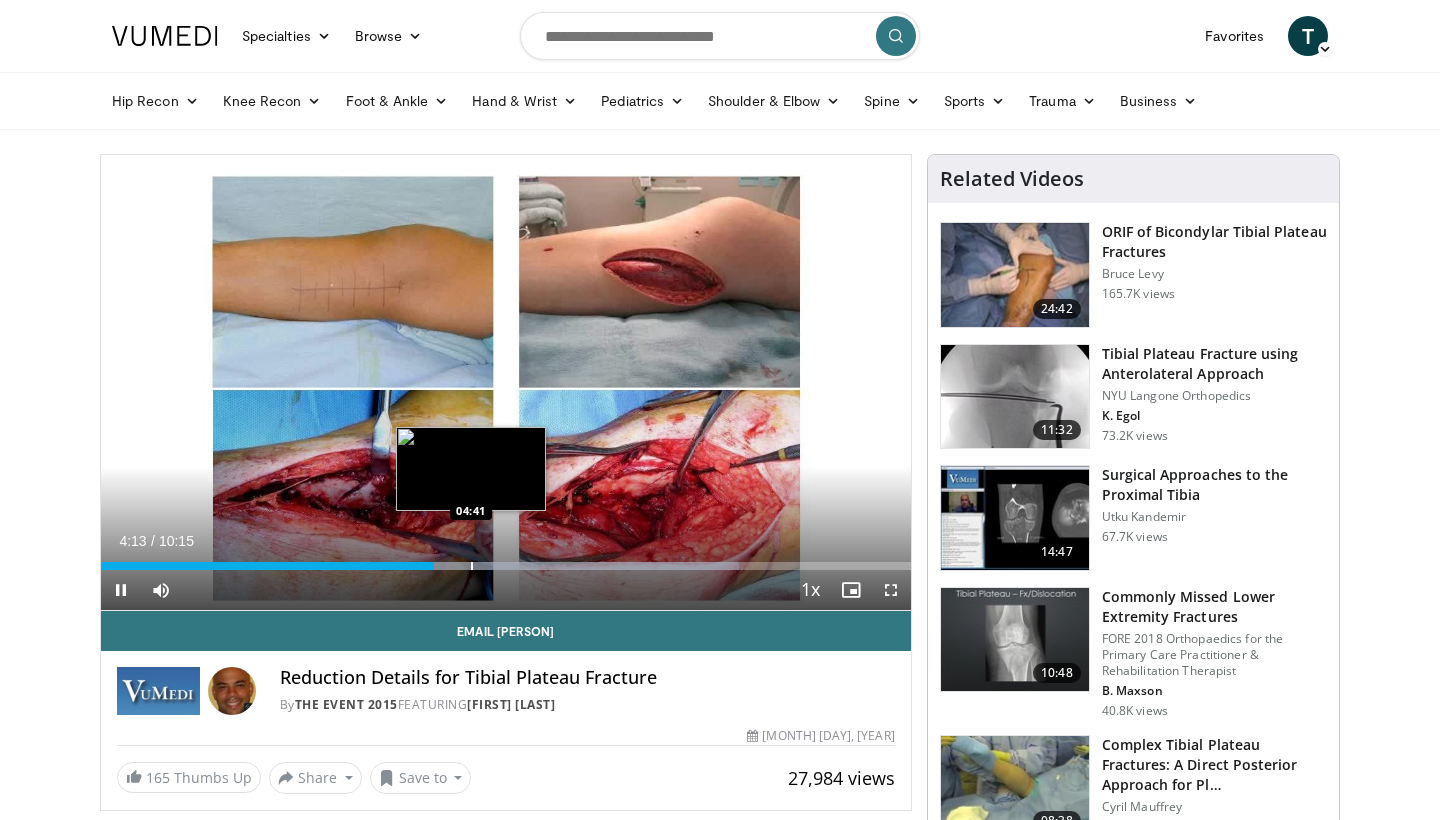 click at bounding box center (472, 566) 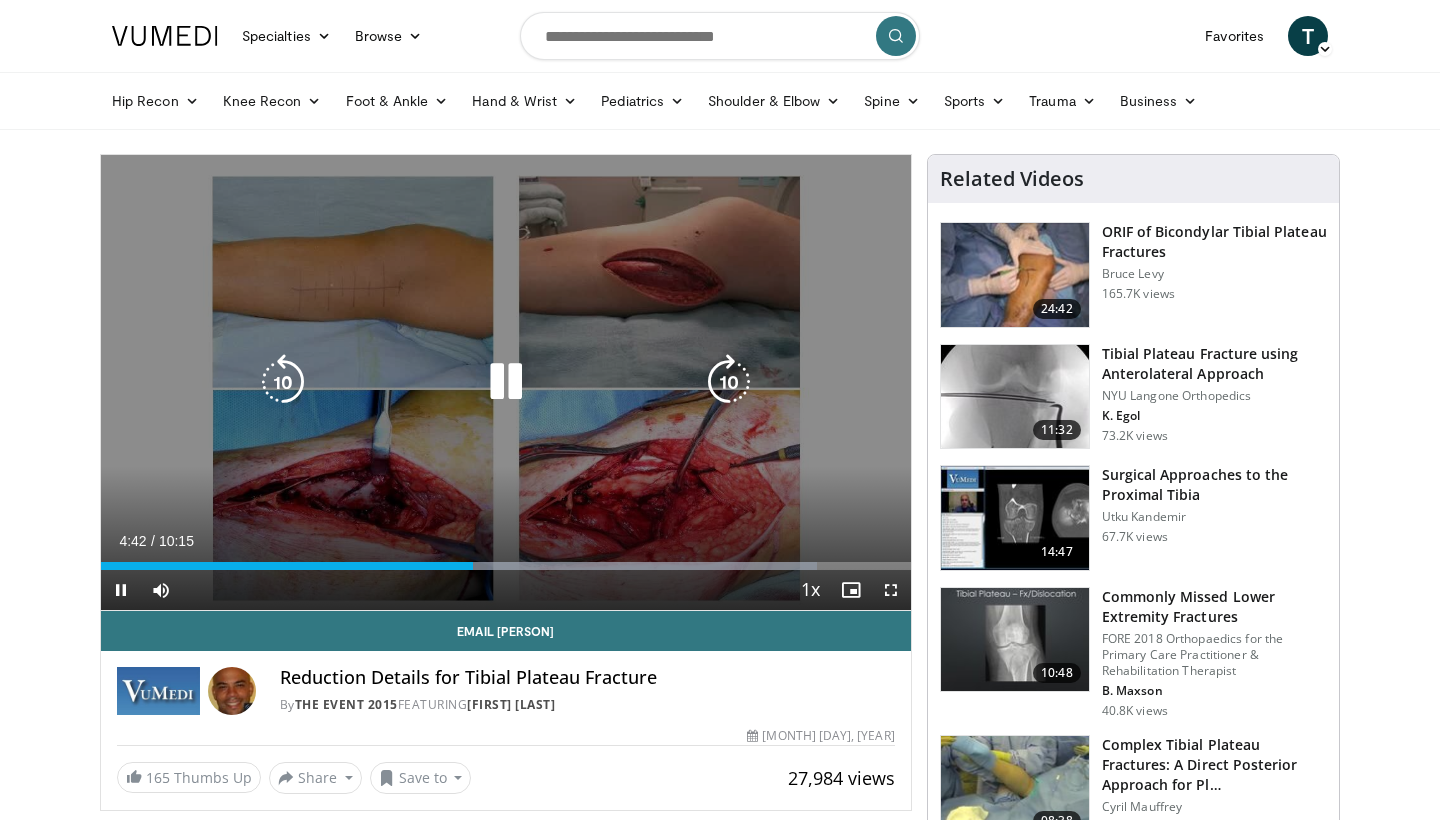 click at bounding box center [606, 566] 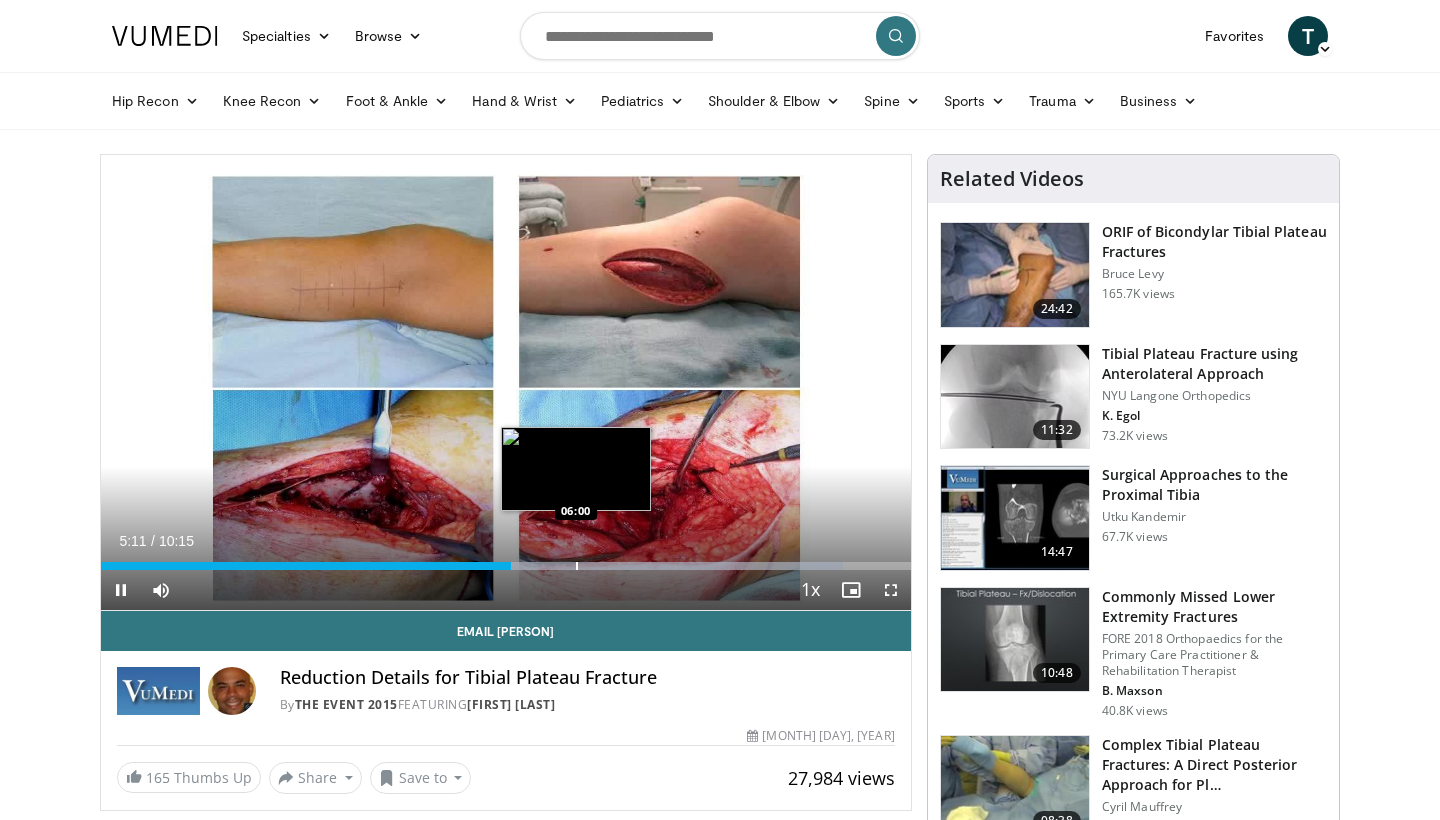 click at bounding box center [577, 566] 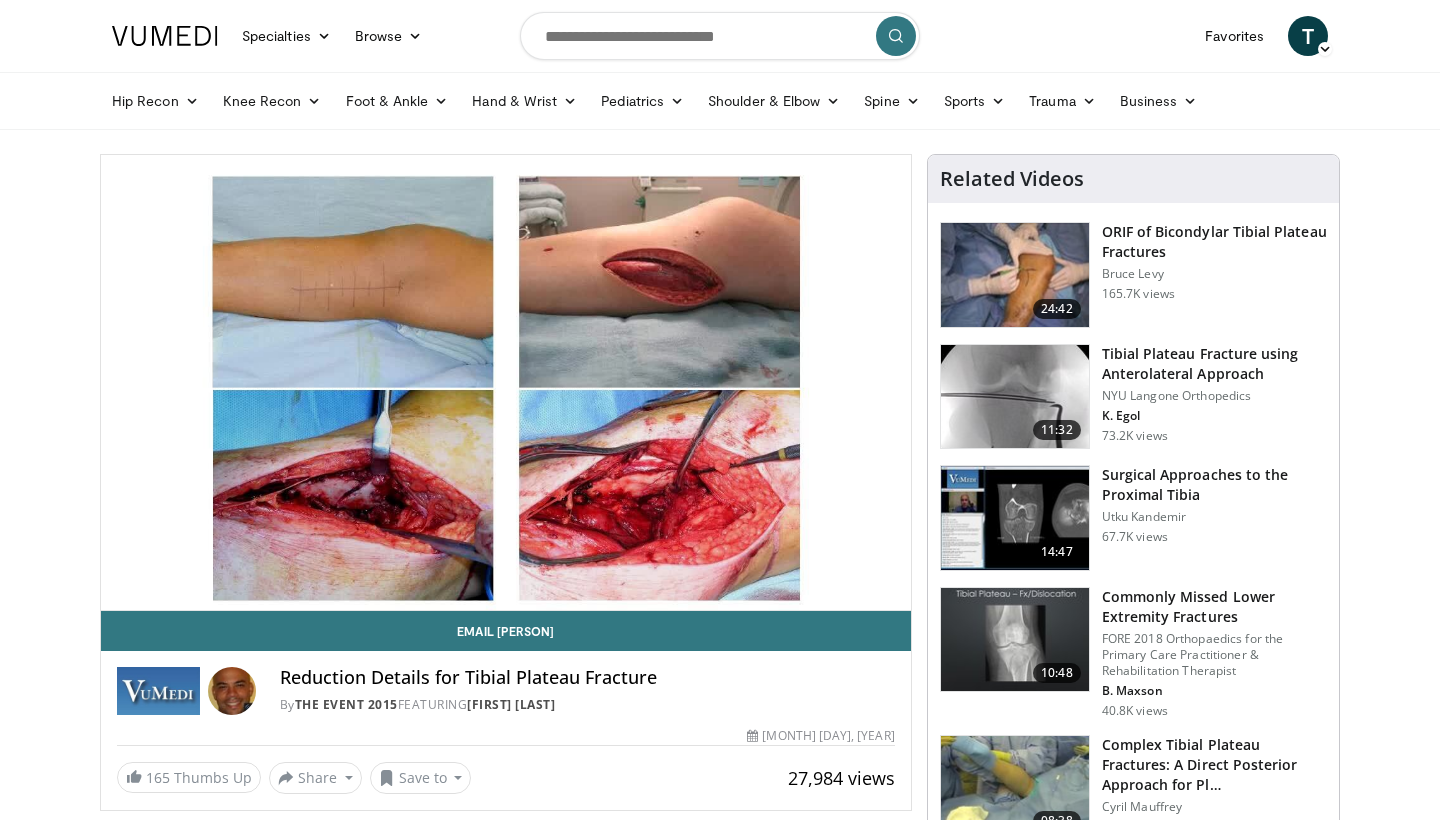 click on "**********" at bounding box center [506, 383] 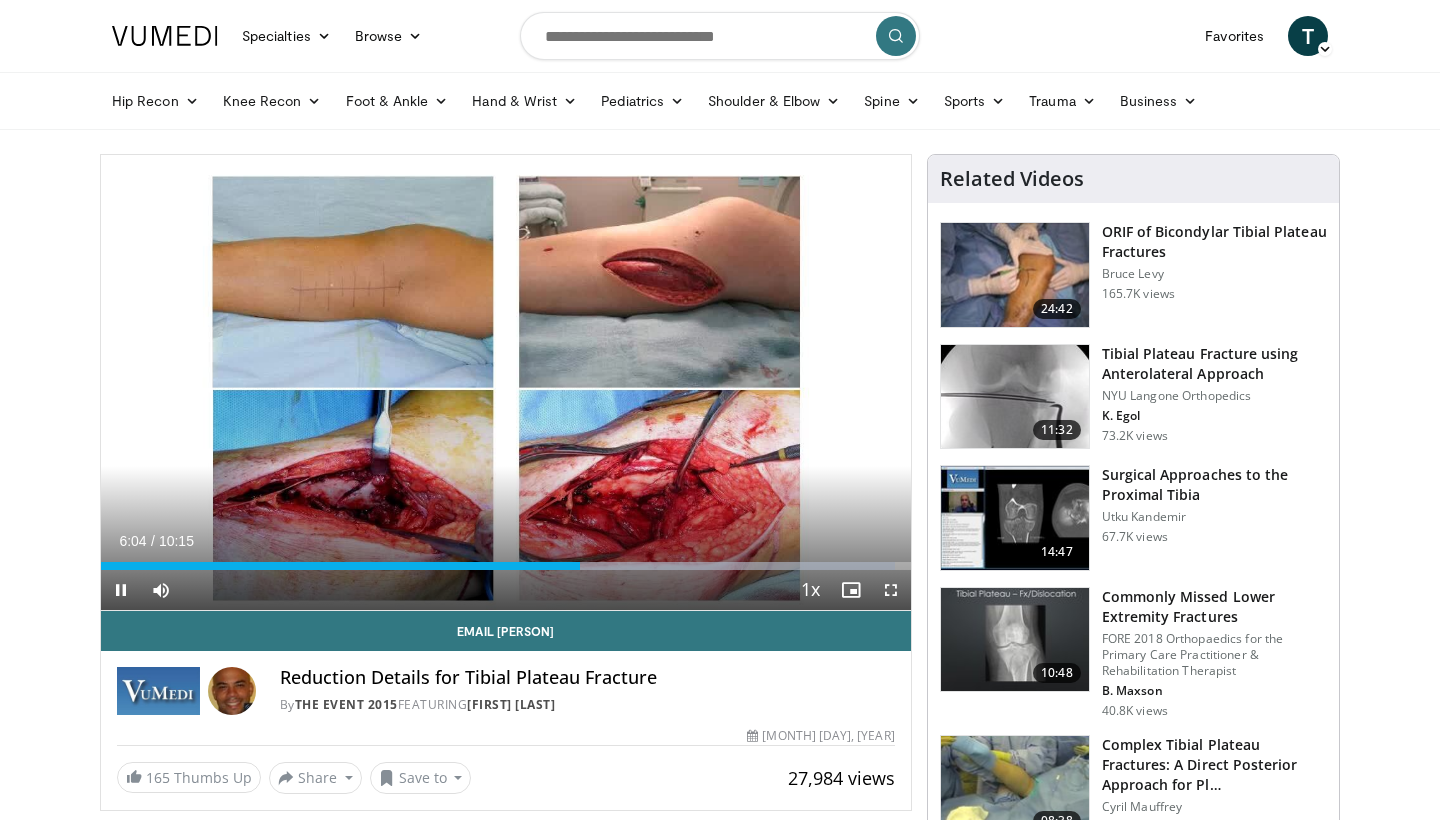 click at bounding box center [121, 590] 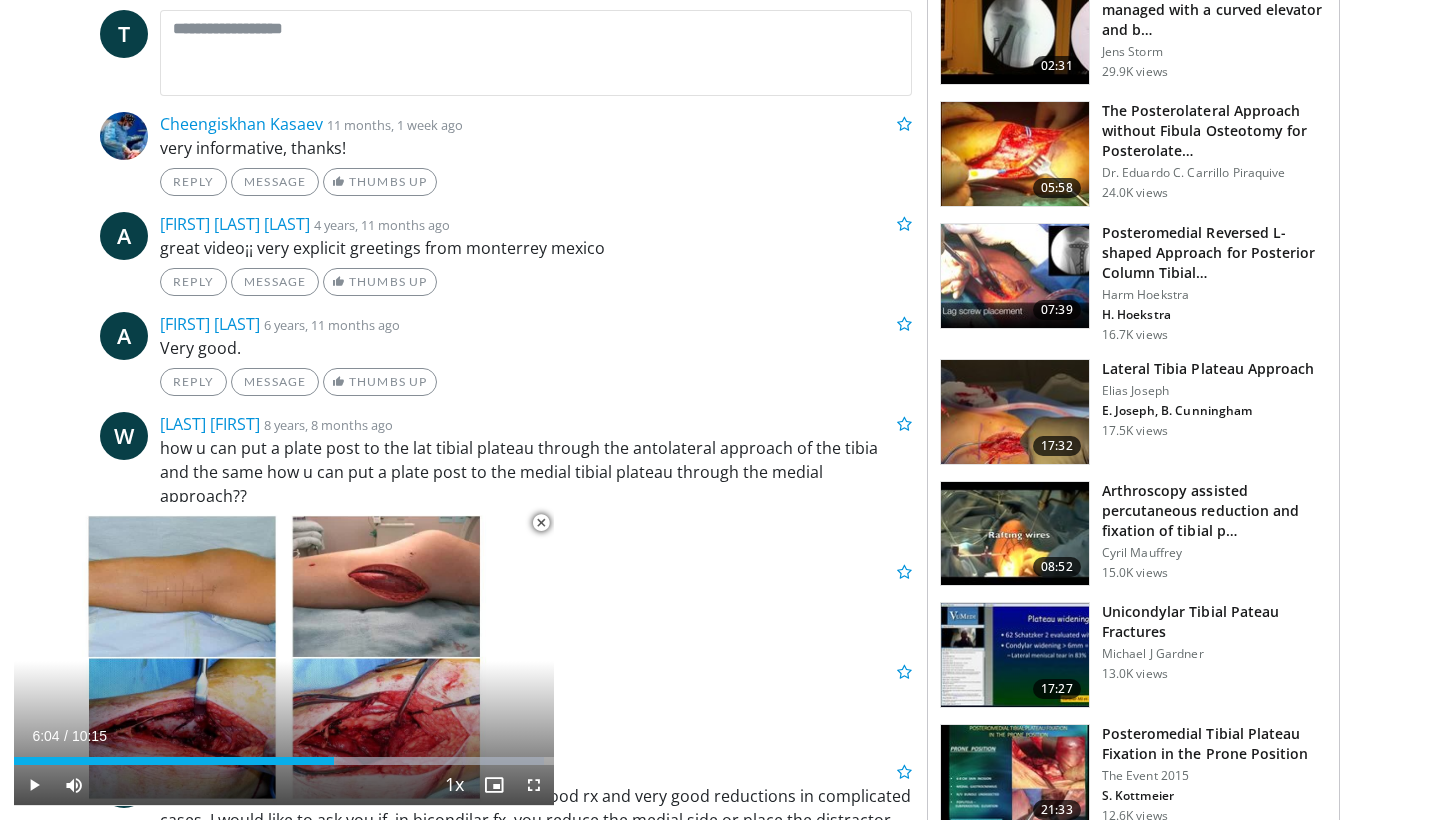 scroll, scrollTop: 892, scrollLeft: 0, axis: vertical 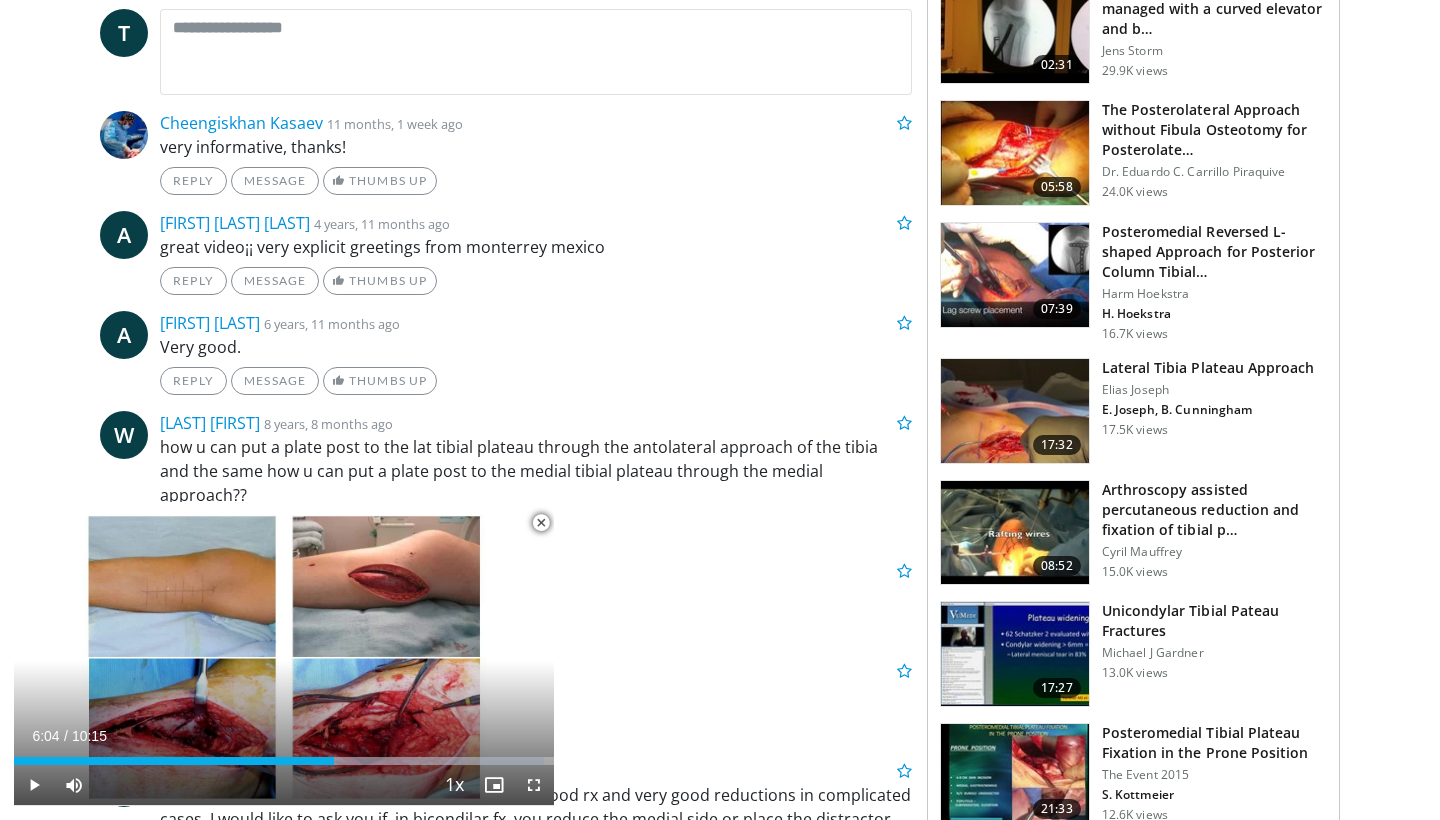 click at bounding box center [1015, 411] 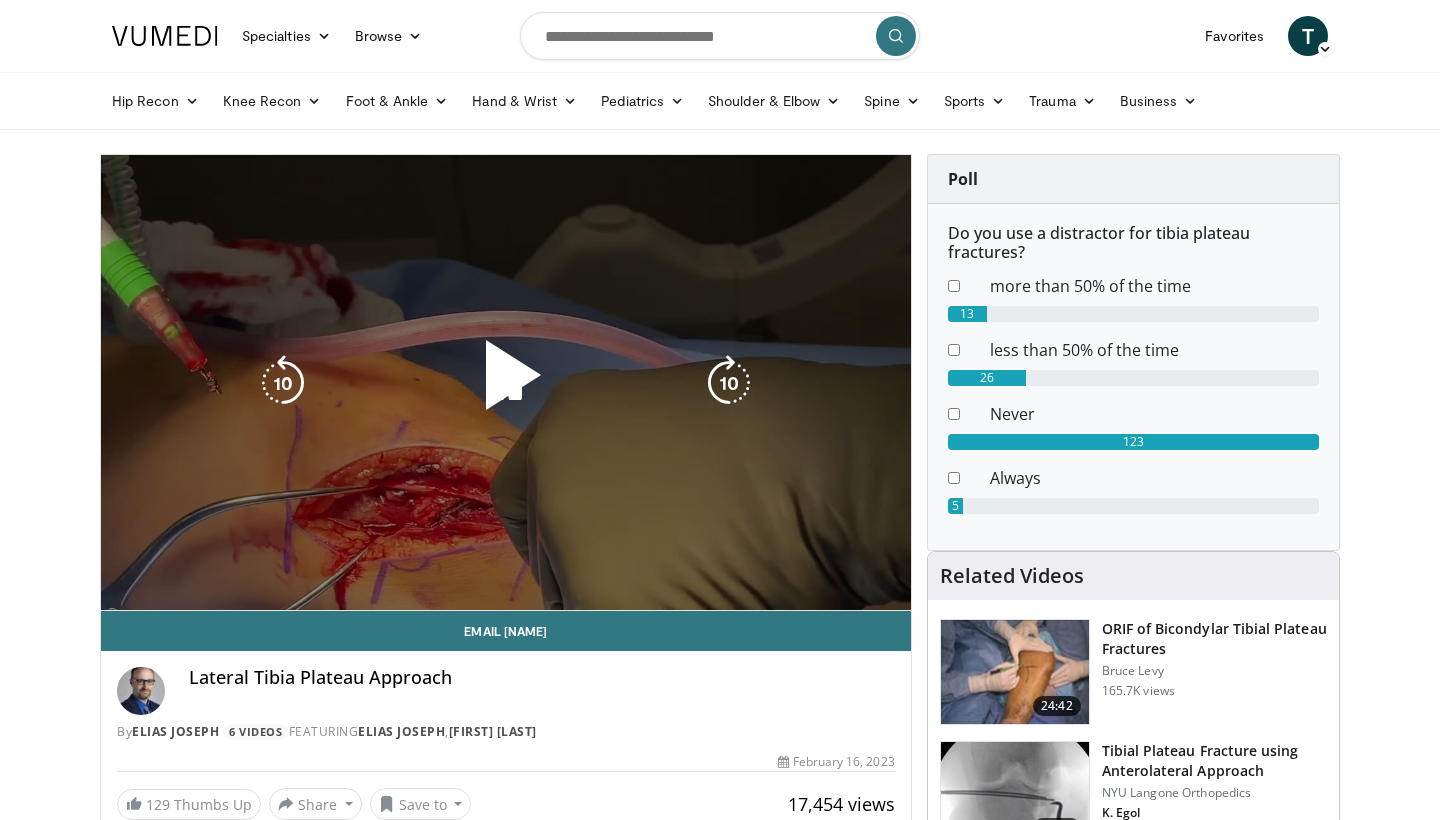 scroll, scrollTop: 0, scrollLeft: 0, axis: both 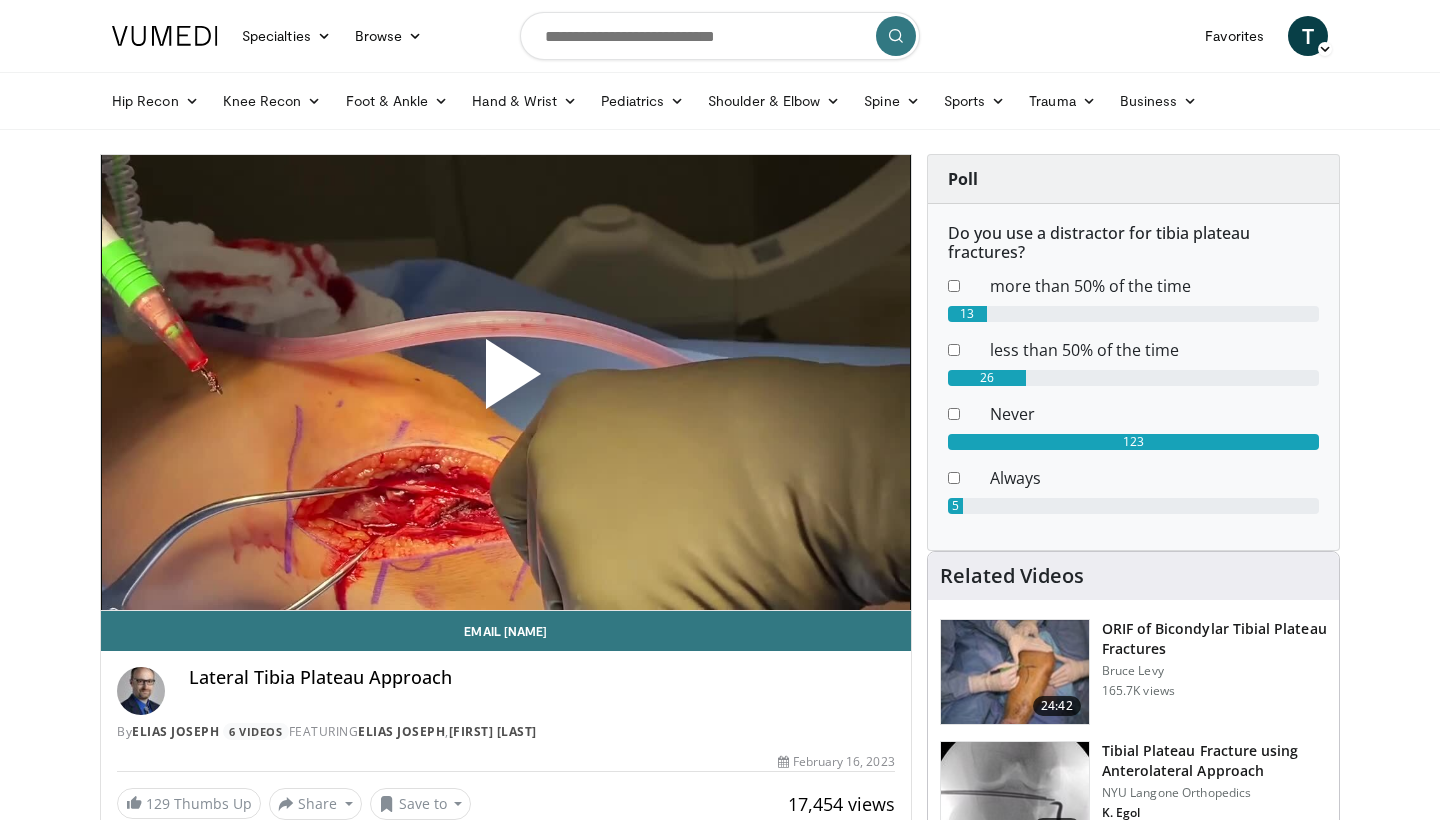 click at bounding box center (506, 382) 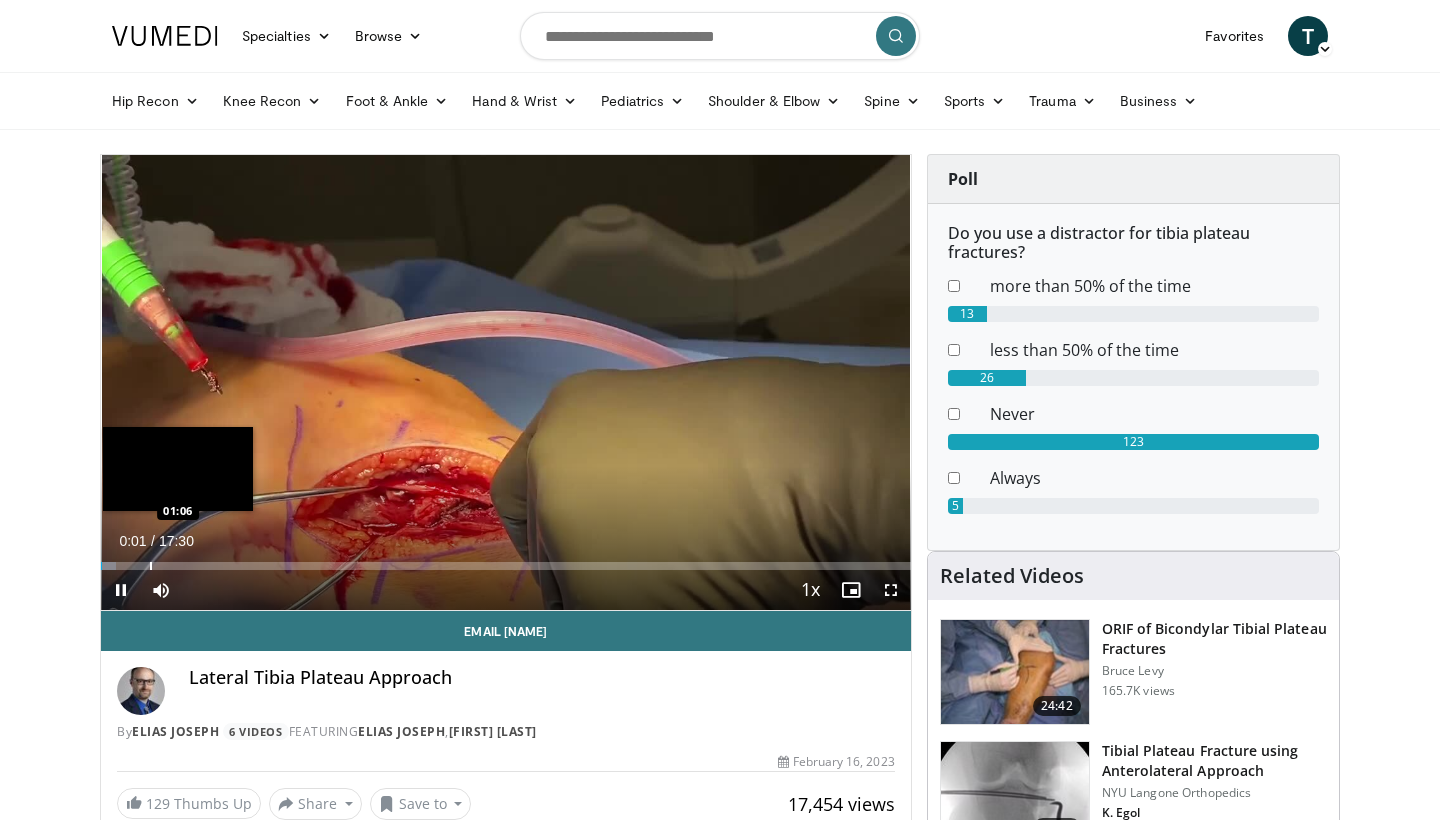 click on "Loaded :  1.90% 00:01 01:06" at bounding box center (506, 560) 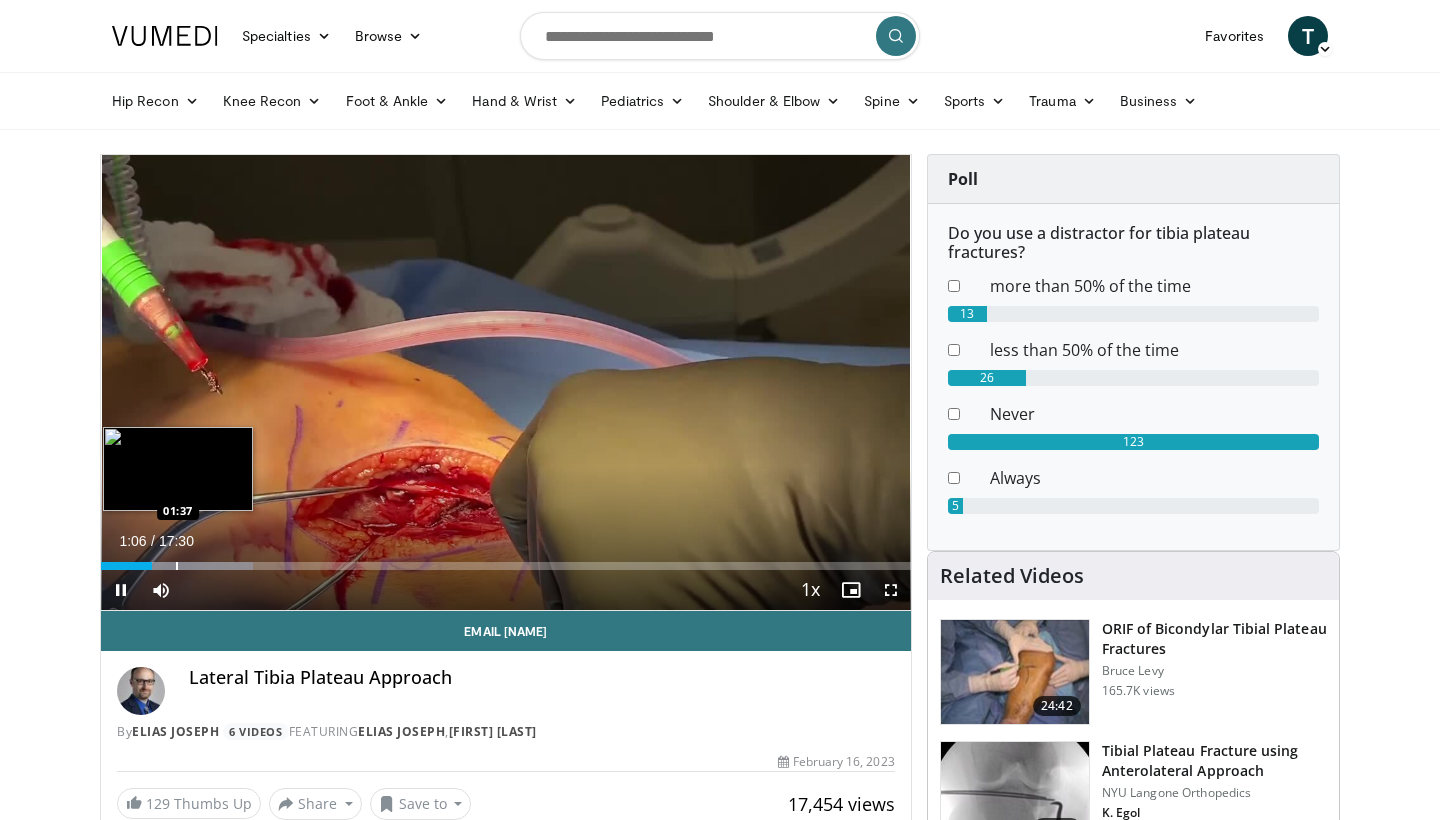 click at bounding box center (177, 566) 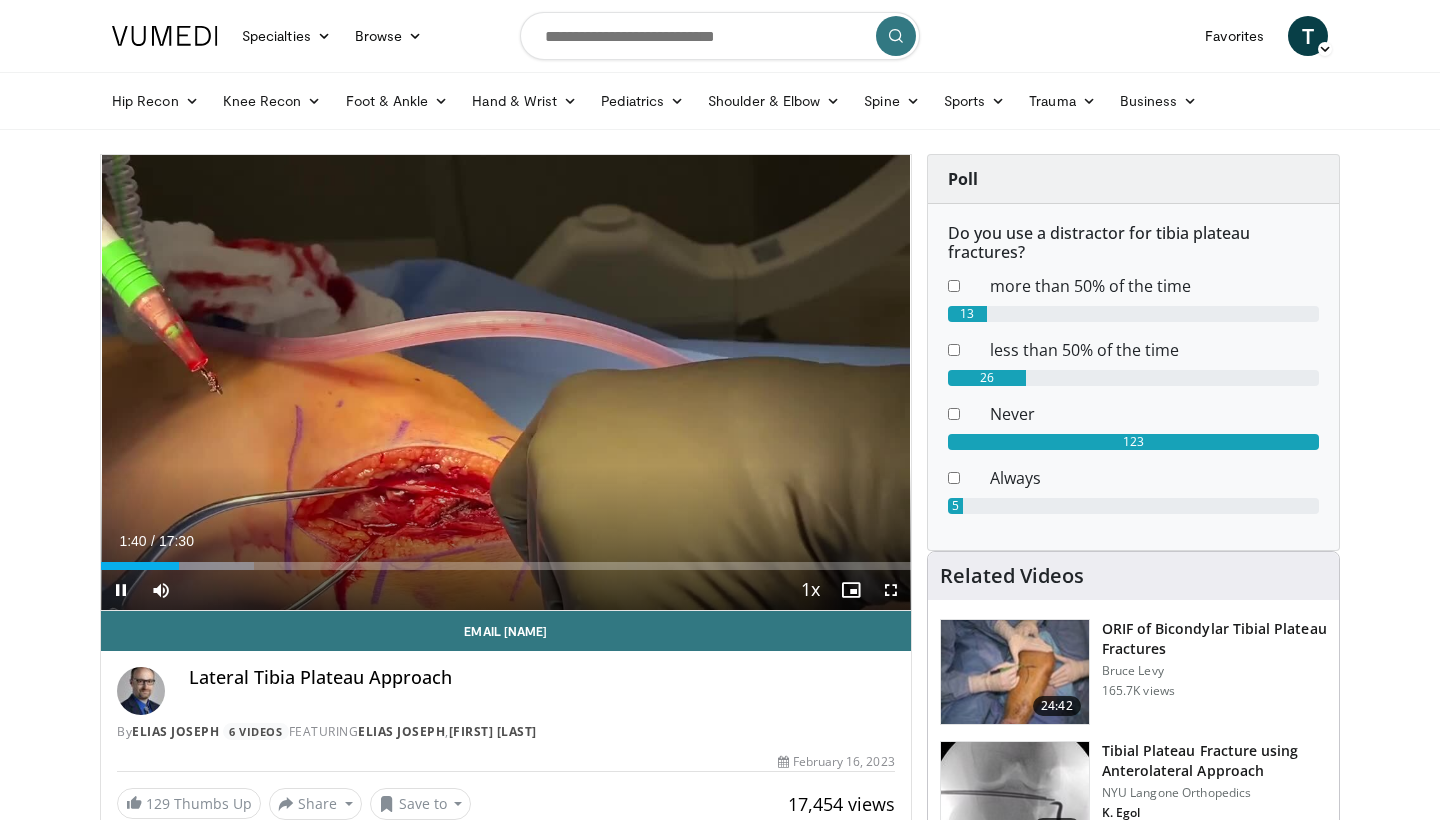 click at bounding box center (891, 590) 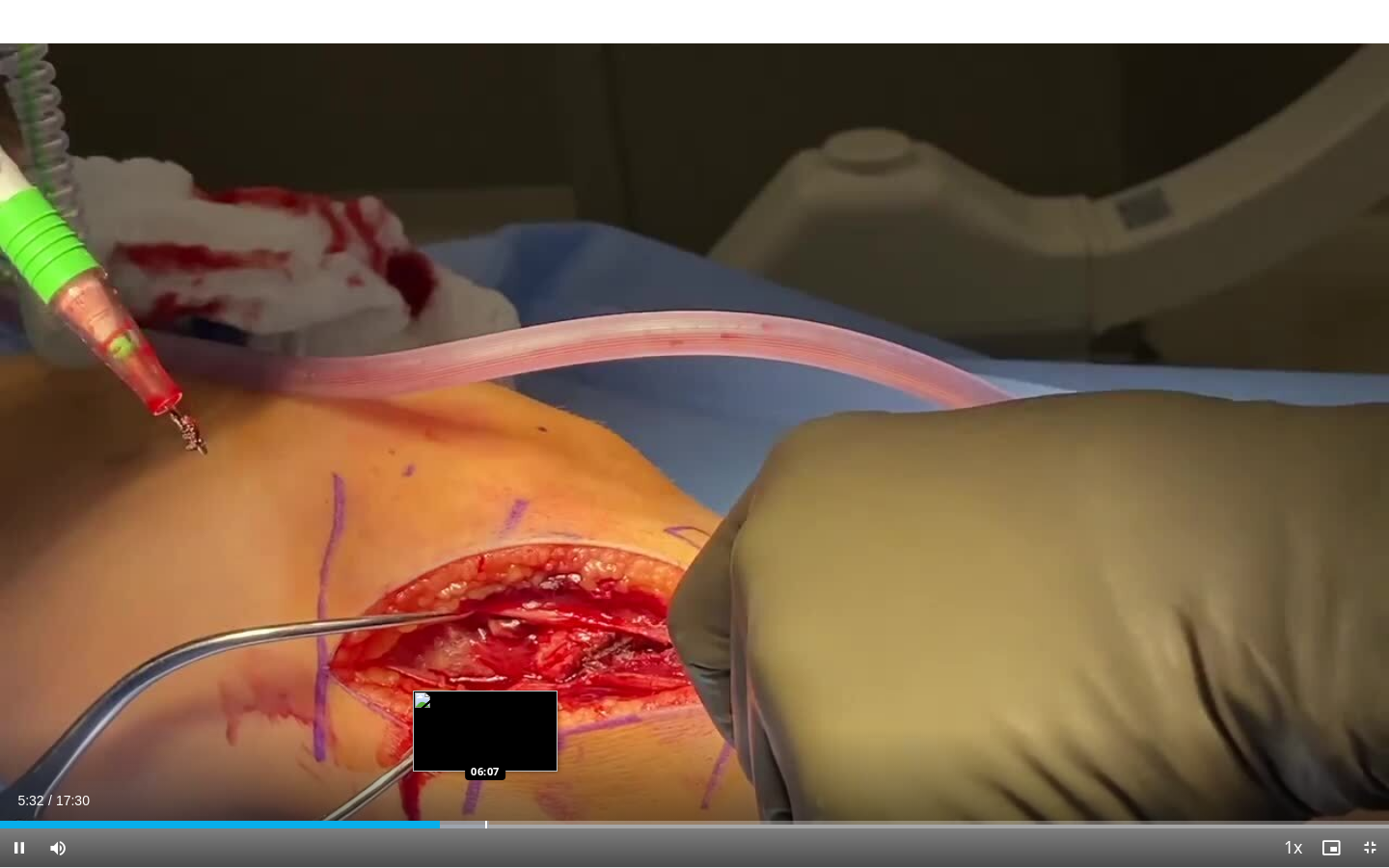 click at bounding box center [486, 825] 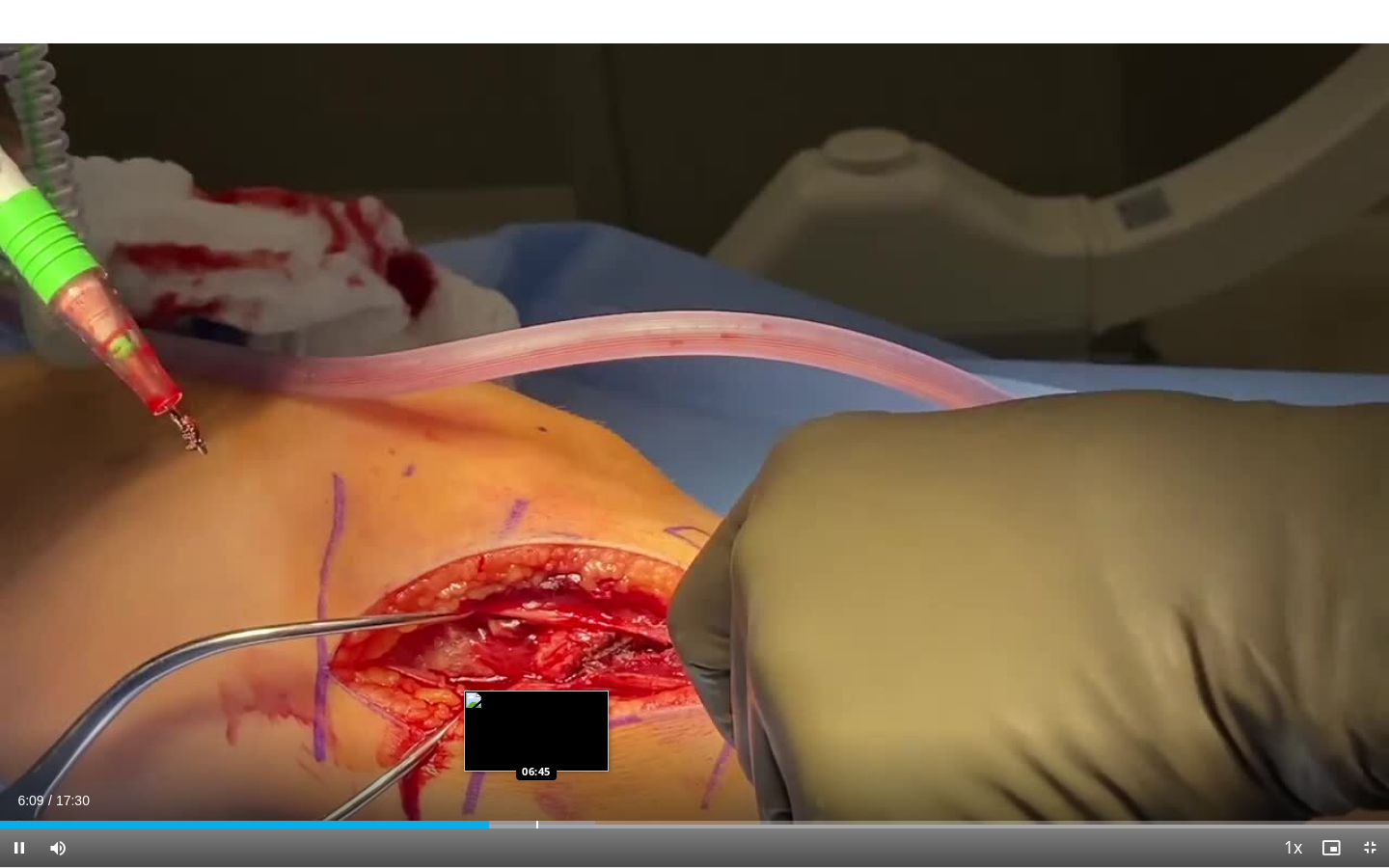 click at bounding box center [537, 825] 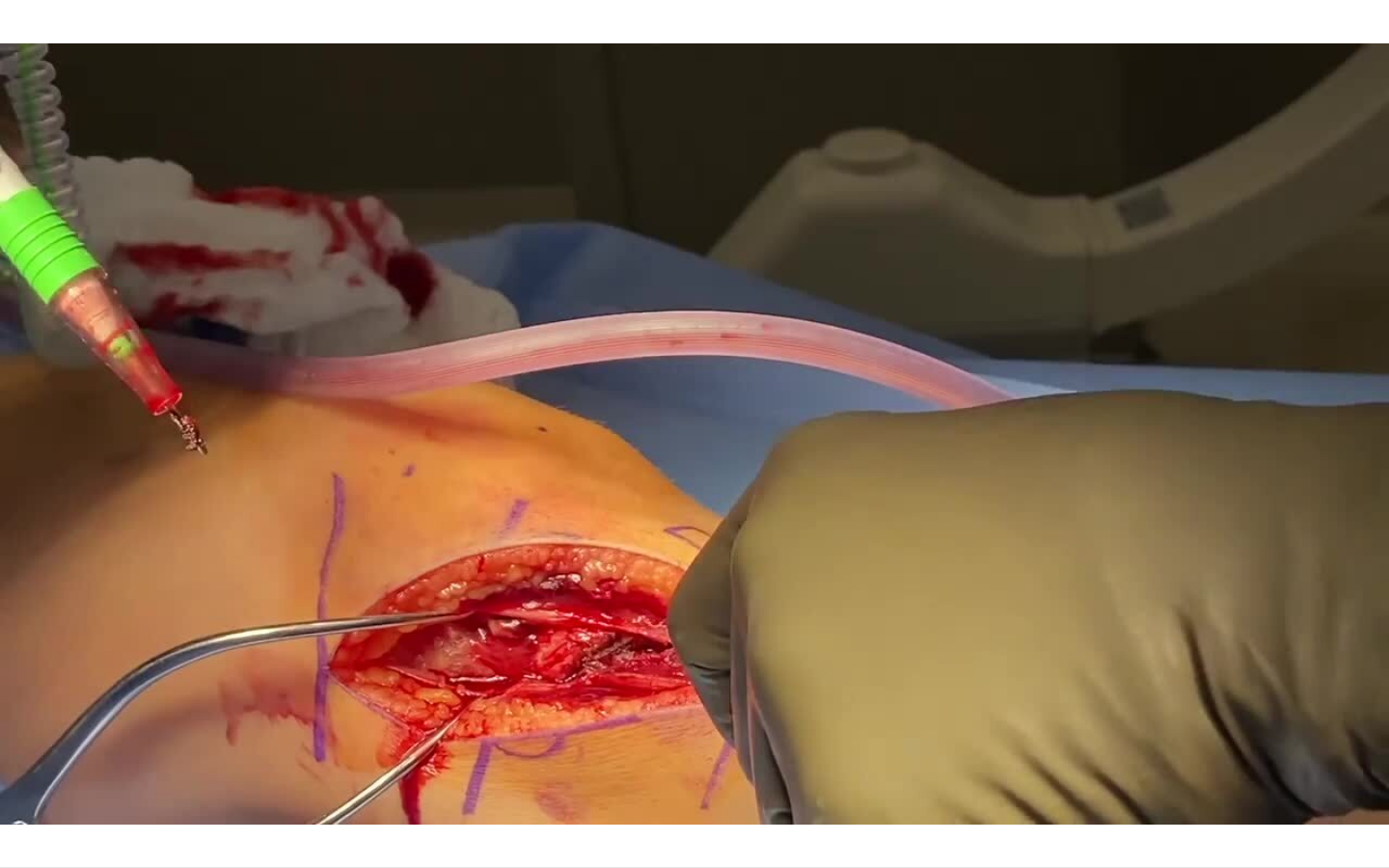 click on "10 seconds
Tap to unmute" at bounding box center [694, 433] 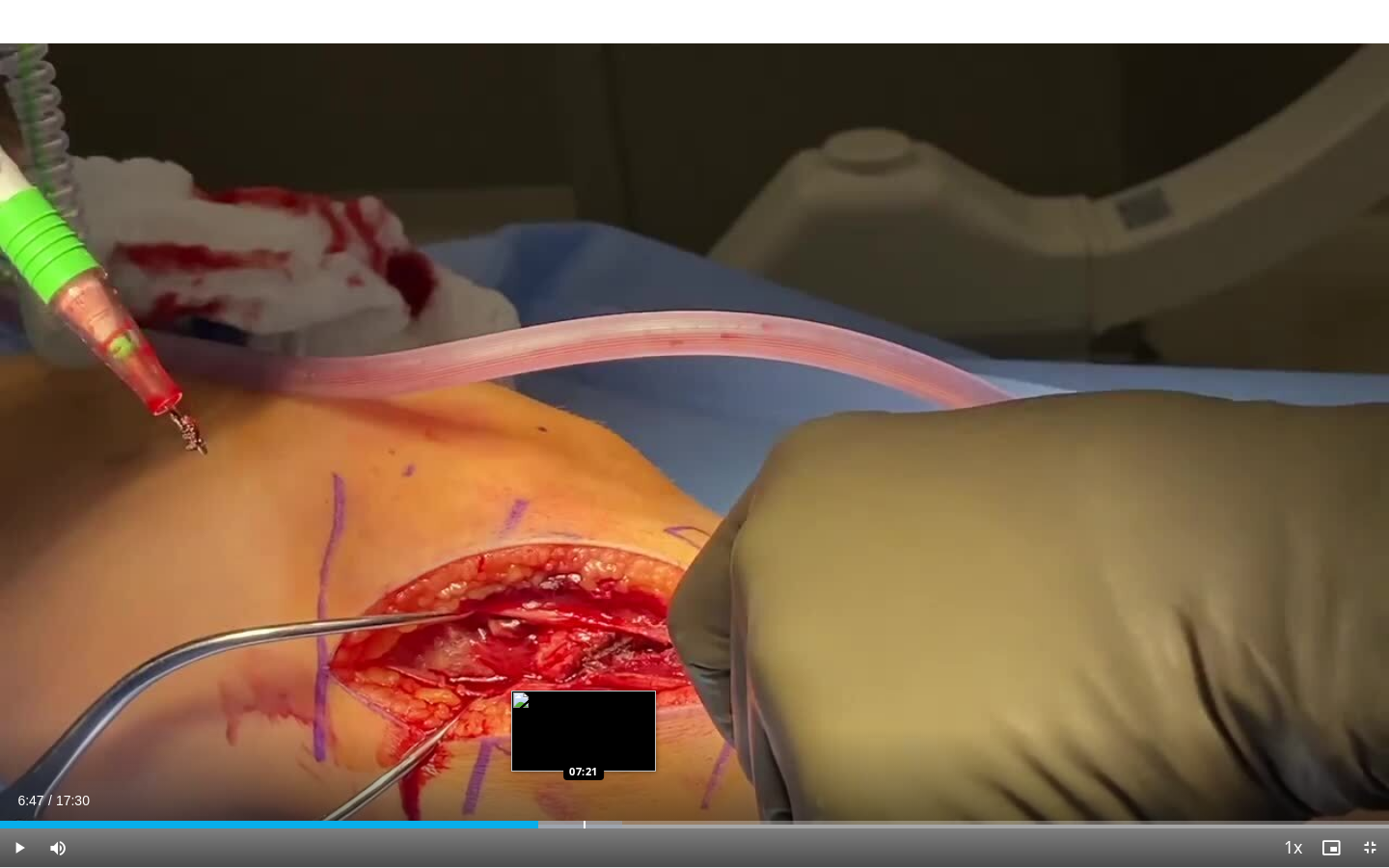 click at bounding box center [585, 825] 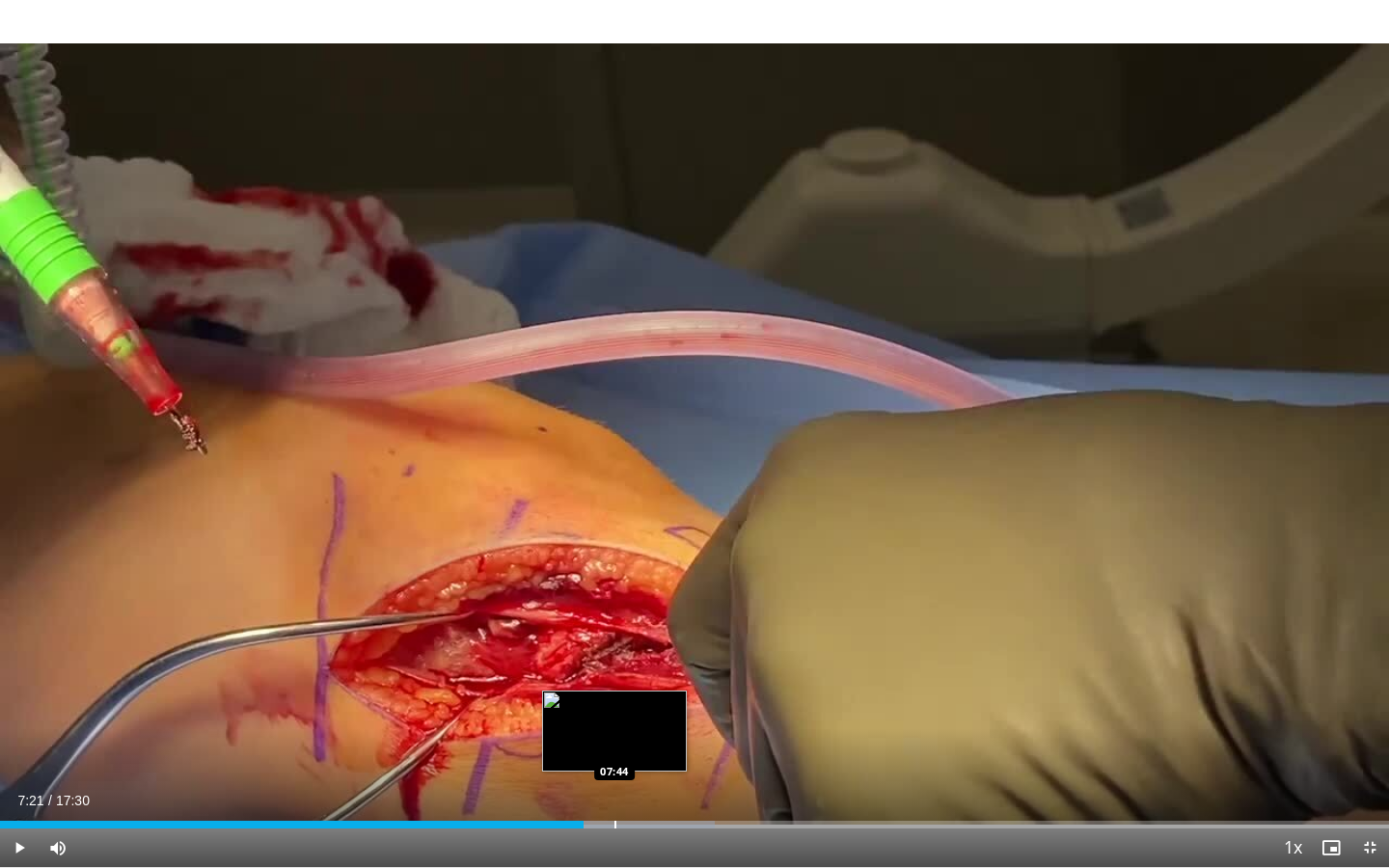 click at bounding box center [615, 825] 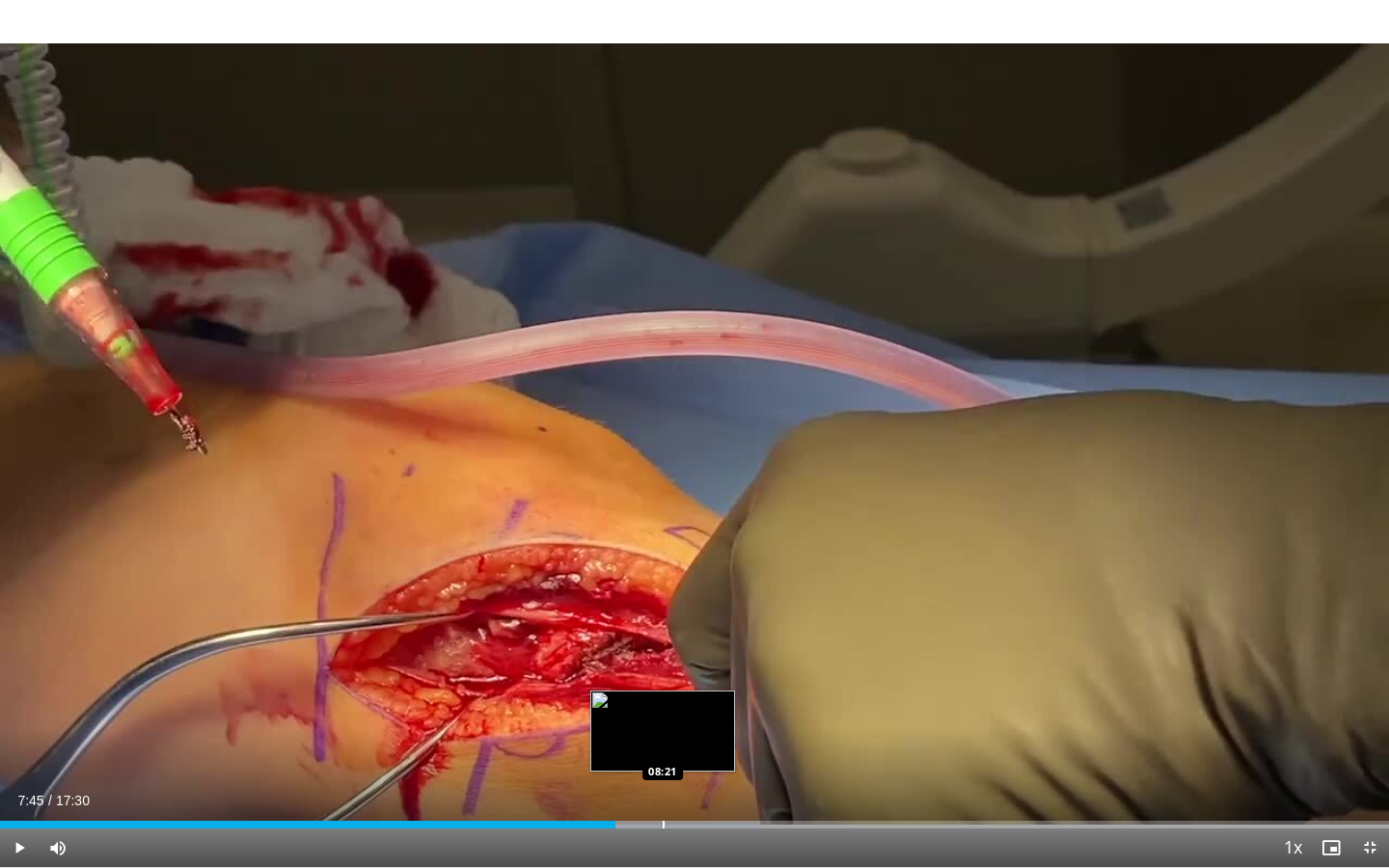 click at bounding box center [664, 825] 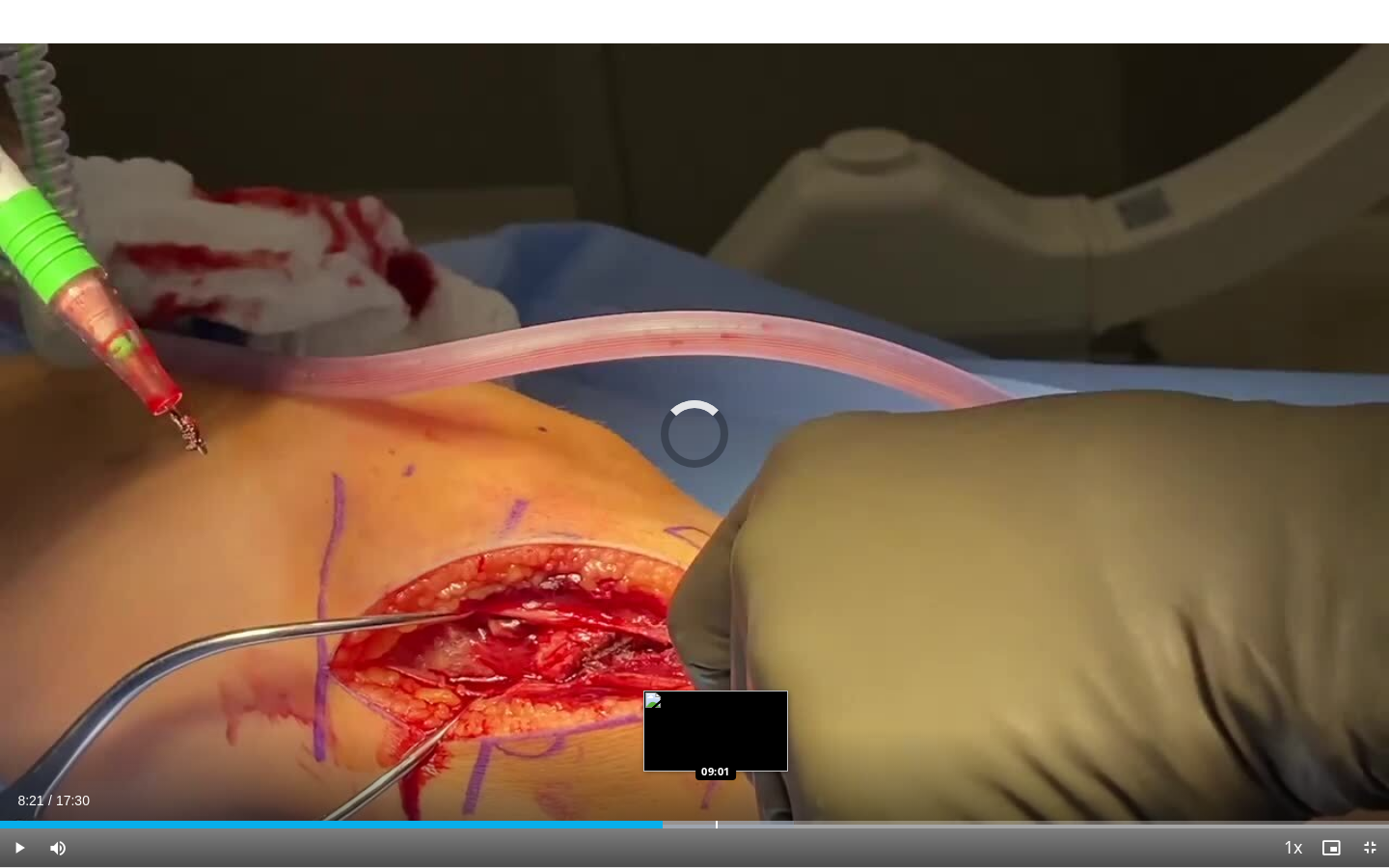 click at bounding box center [717, 825] 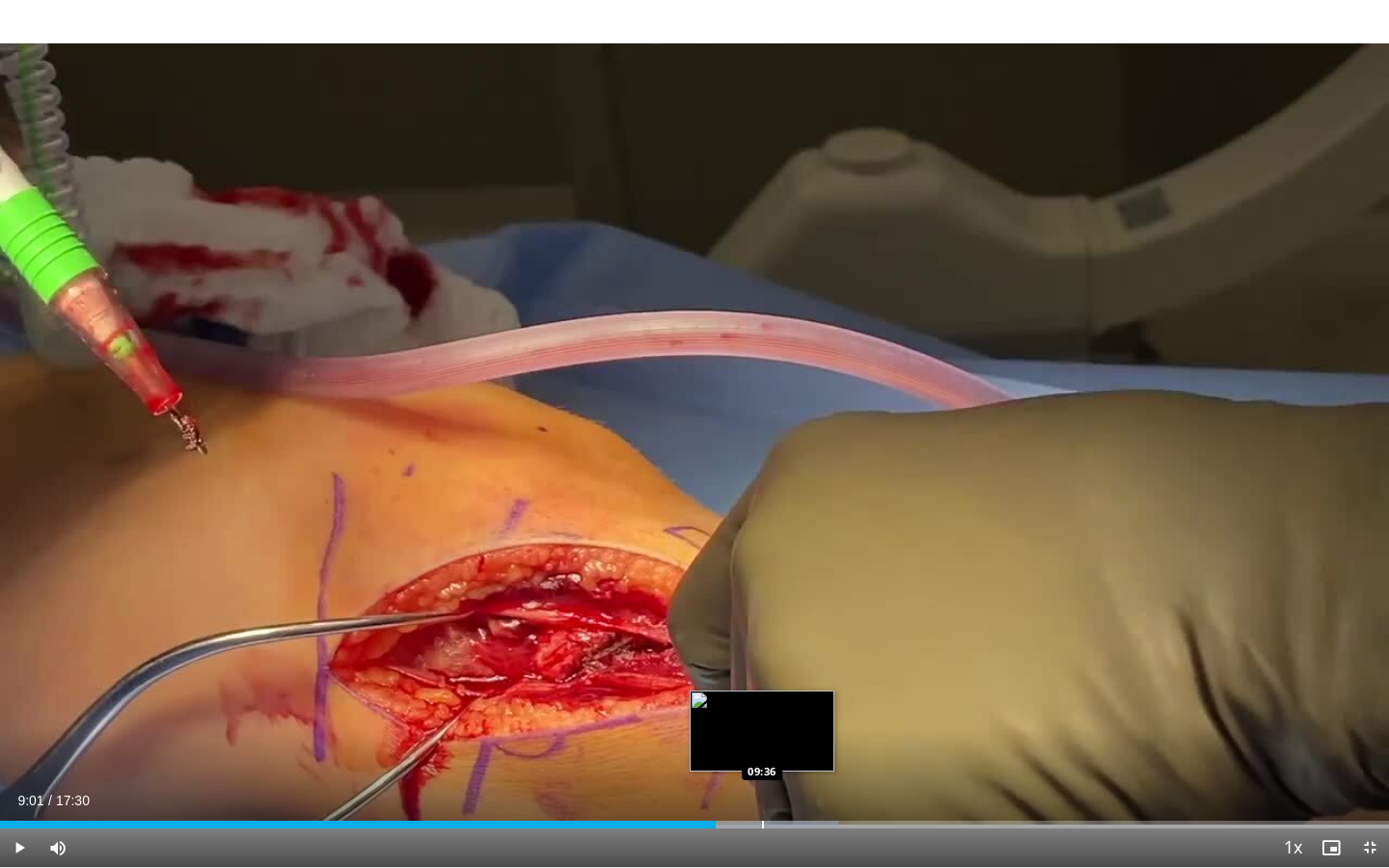 click at bounding box center (763, 825) 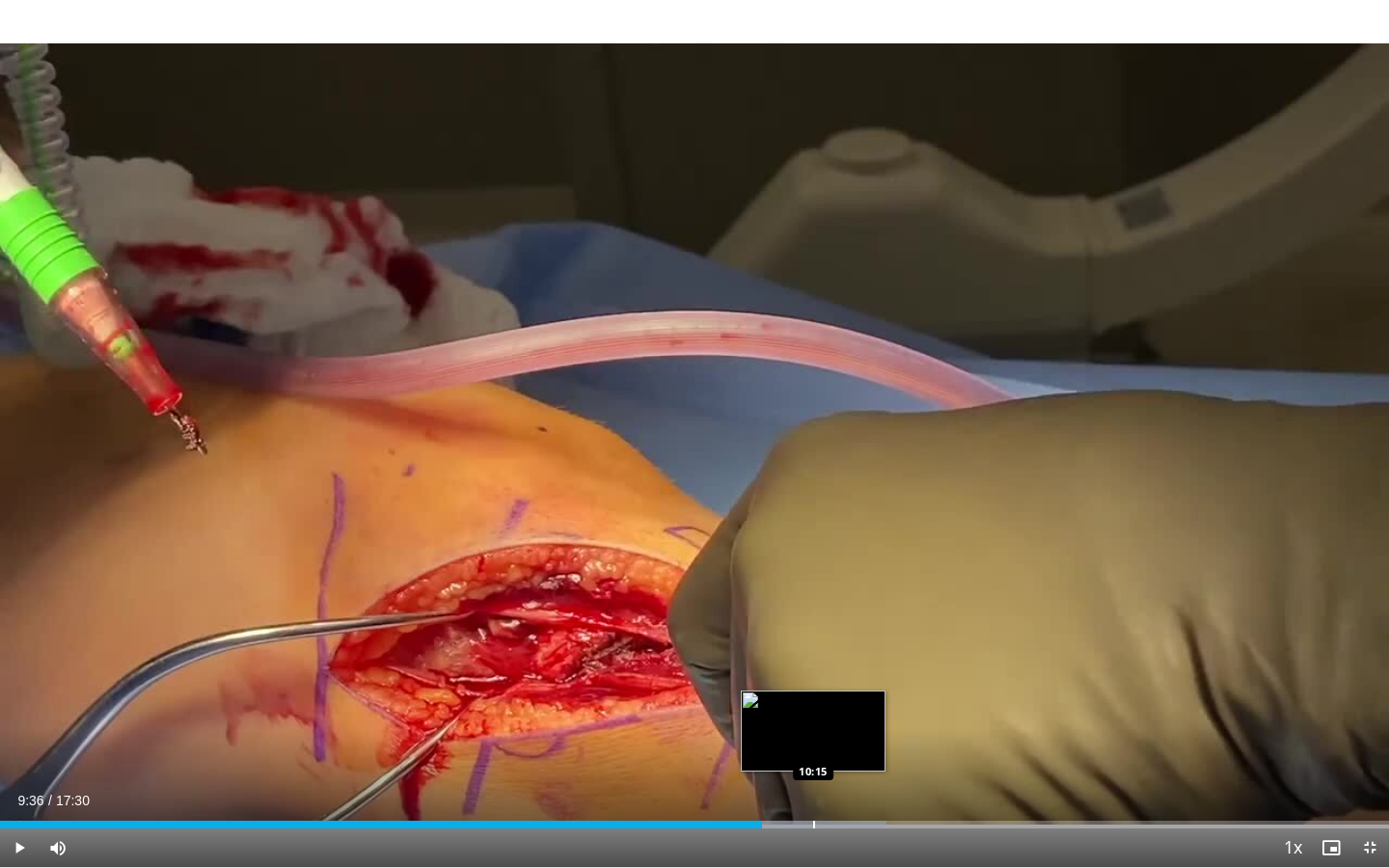 click at bounding box center [814, 825] 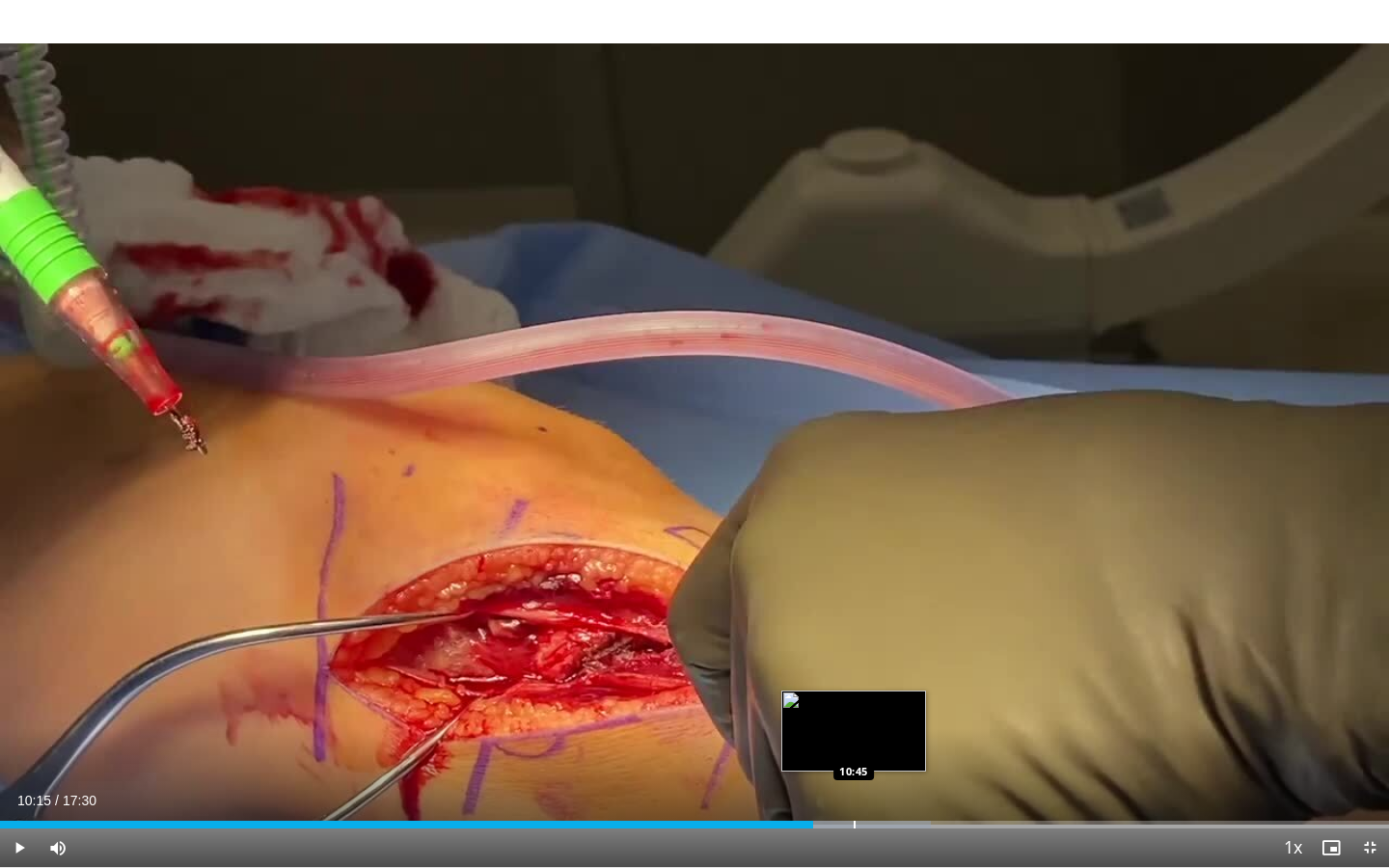 click at bounding box center [855, 825] 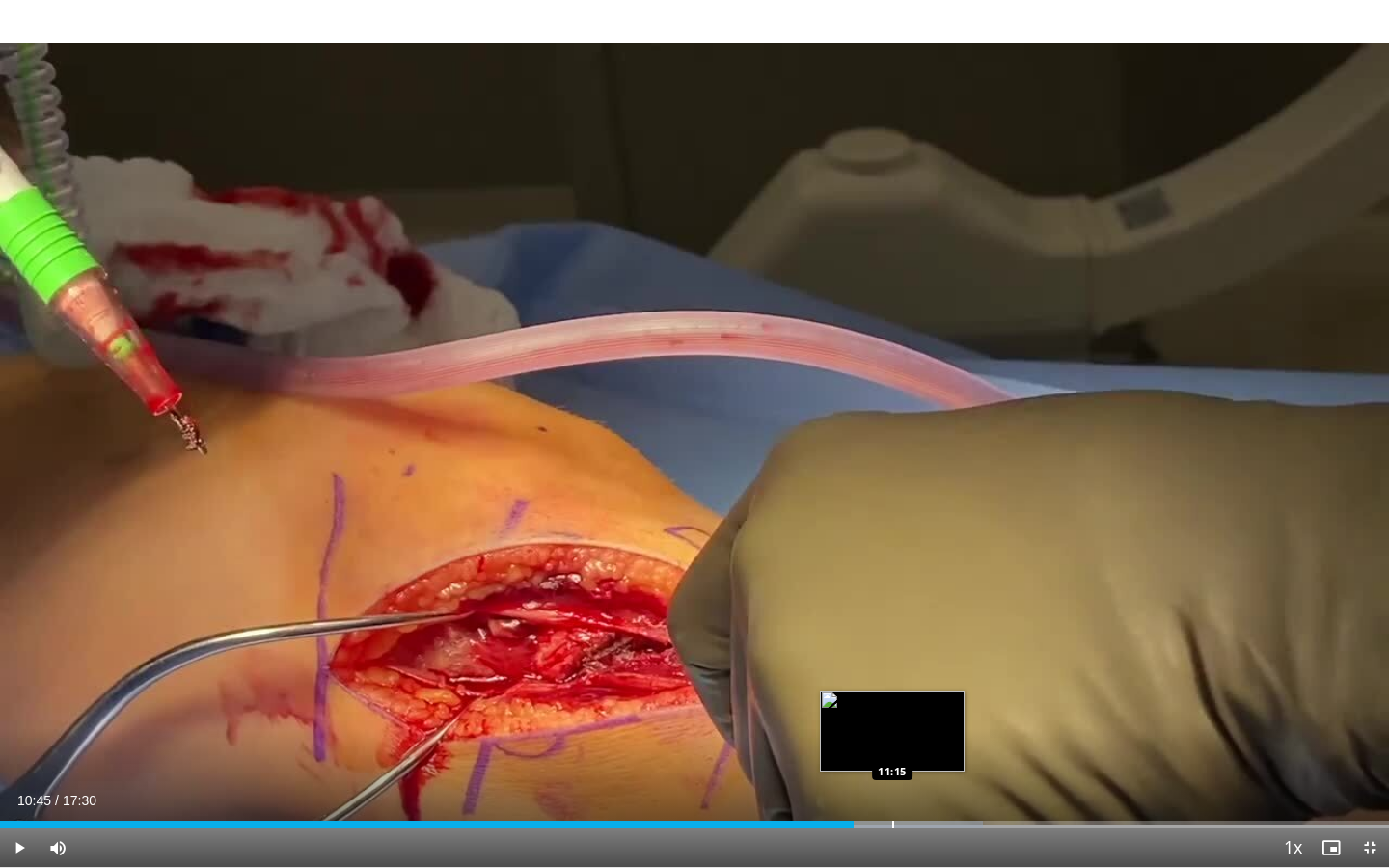 click at bounding box center (893, 825) 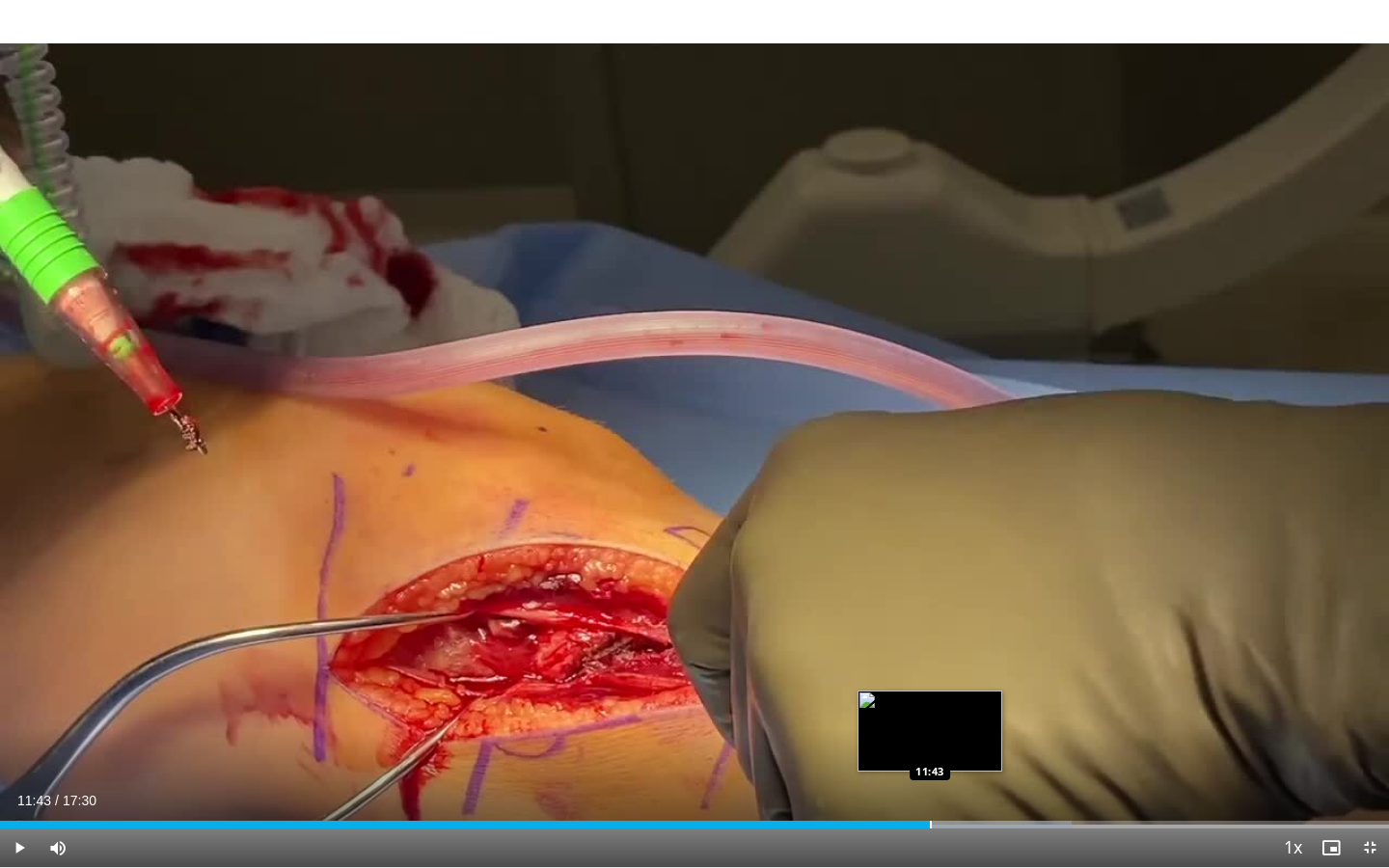 click at bounding box center (931, 825) 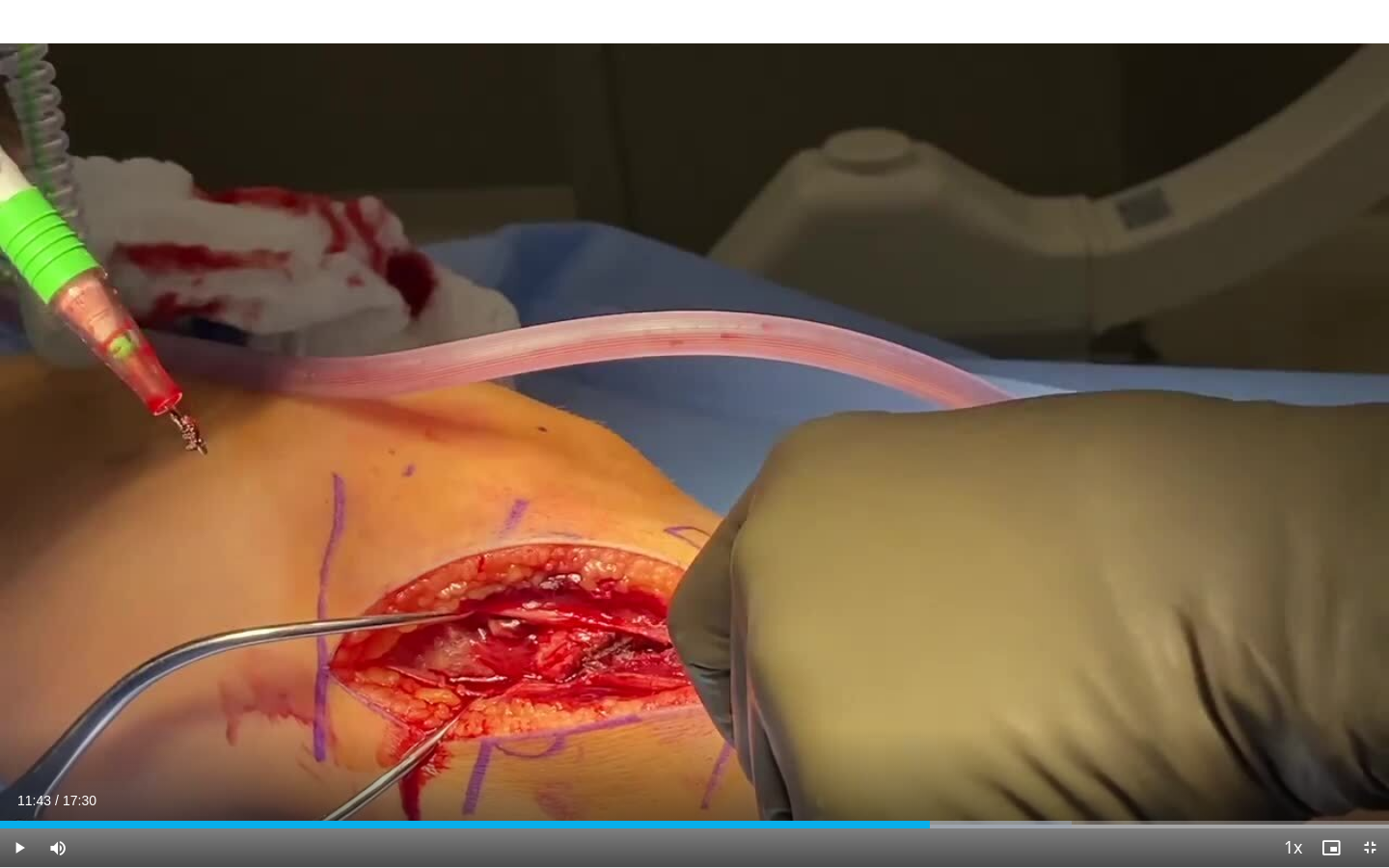 click at bounding box center (1370, 848) 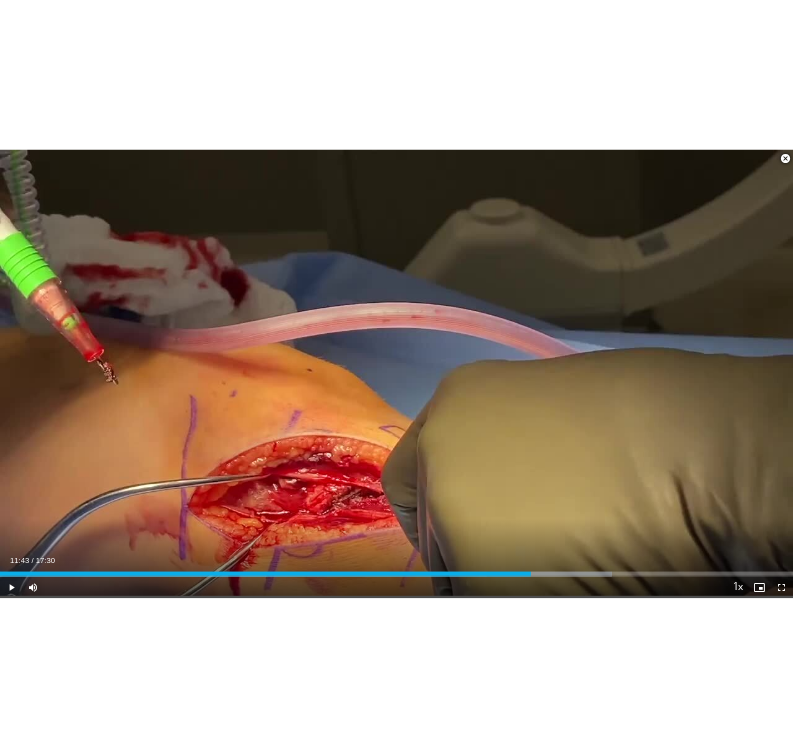 scroll, scrollTop: 2109, scrollLeft: 0, axis: vertical 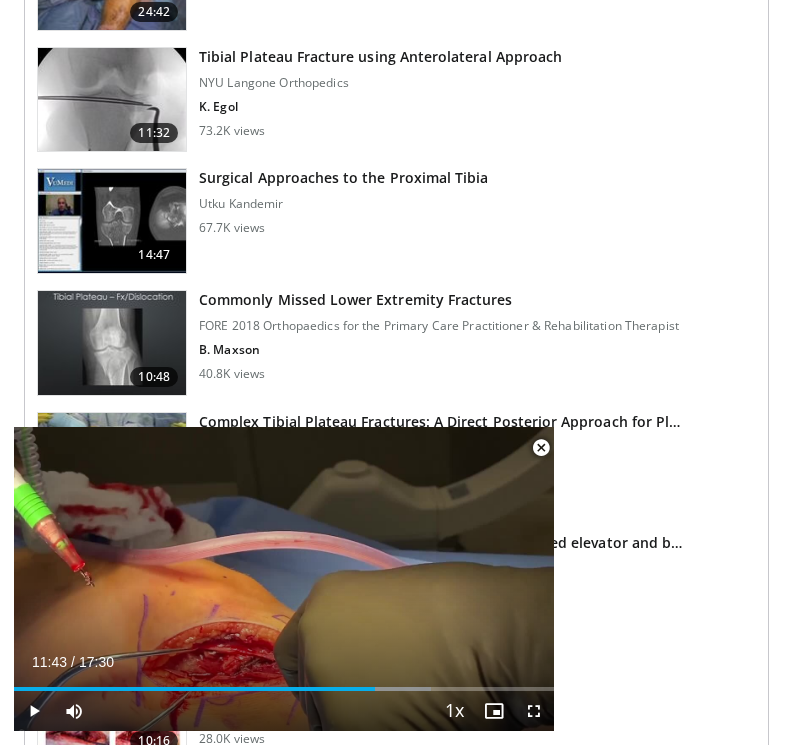 click at bounding box center (541, 448) 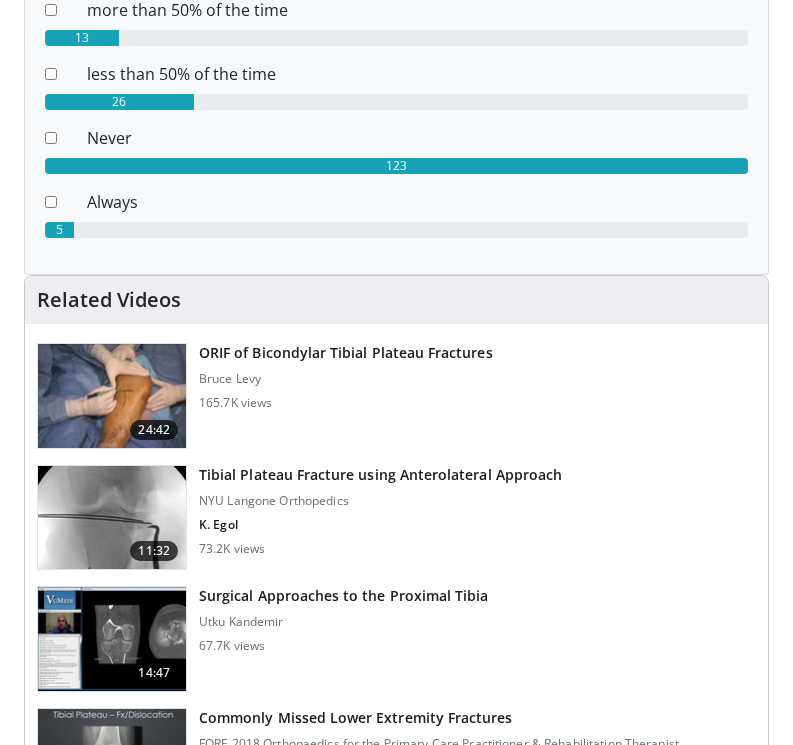 click at bounding box center (112, 396) 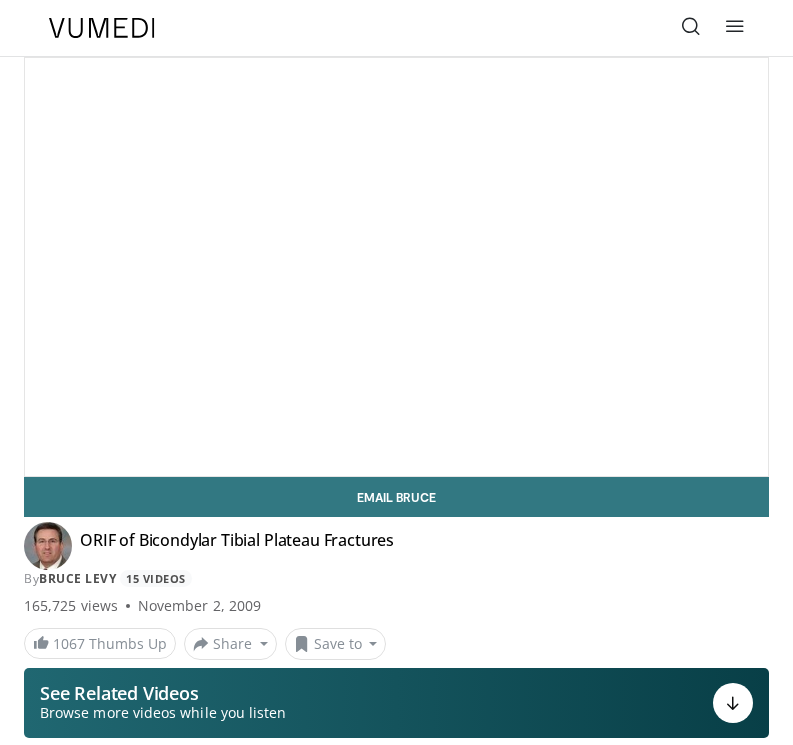 scroll, scrollTop: 0, scrollLeft: 0, axis: both 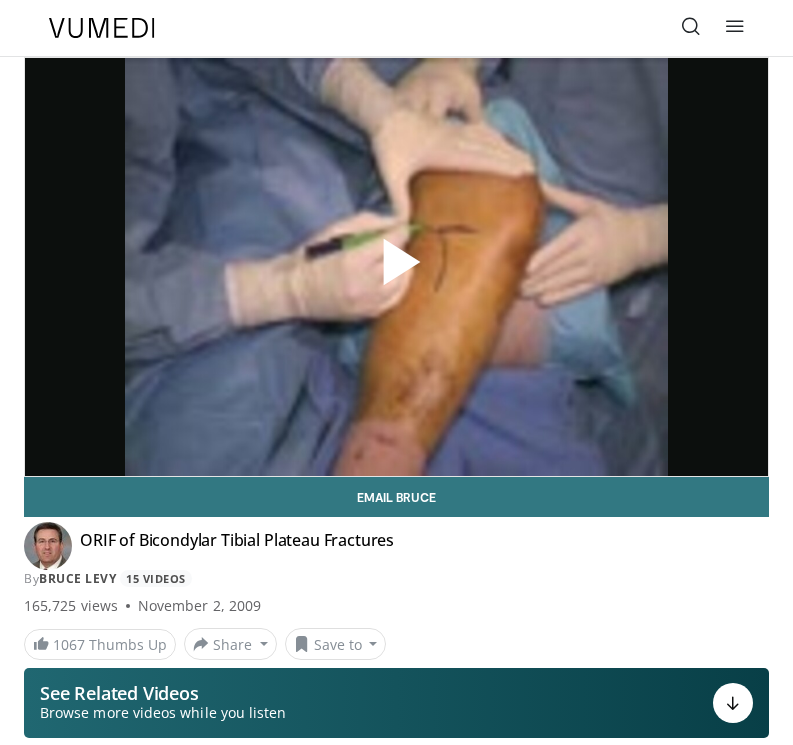 click at bounding box center (397, 267) 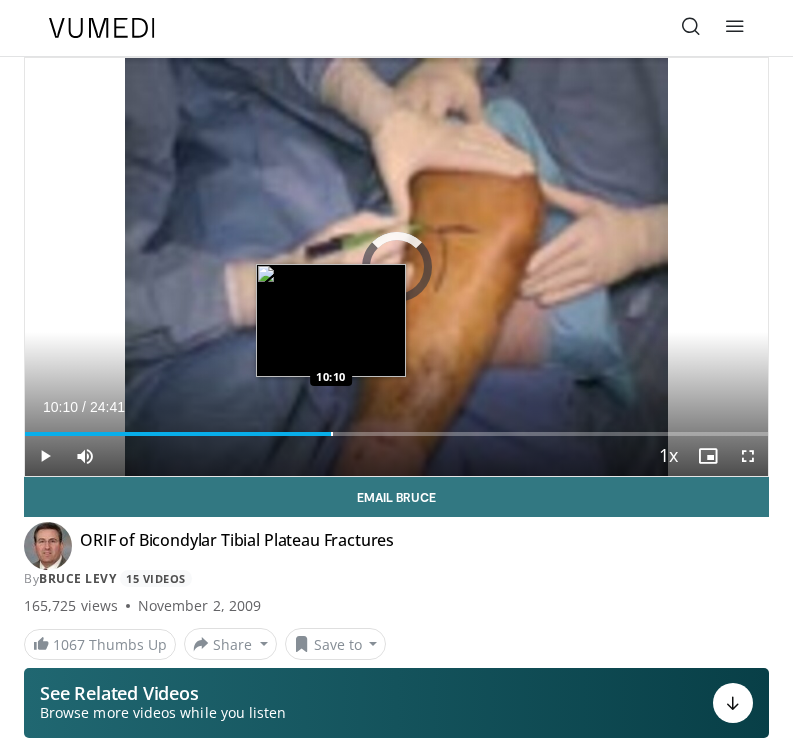 click at bounding box center (332, 434) 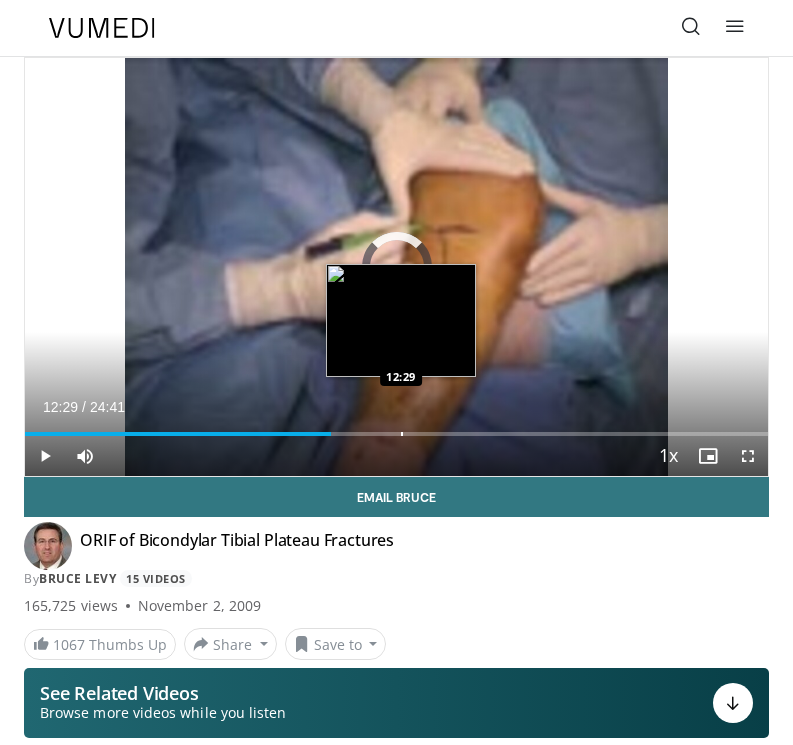 click on "Loaded :  41.22% 10:10 12:29" at bounding box center [396, 426] 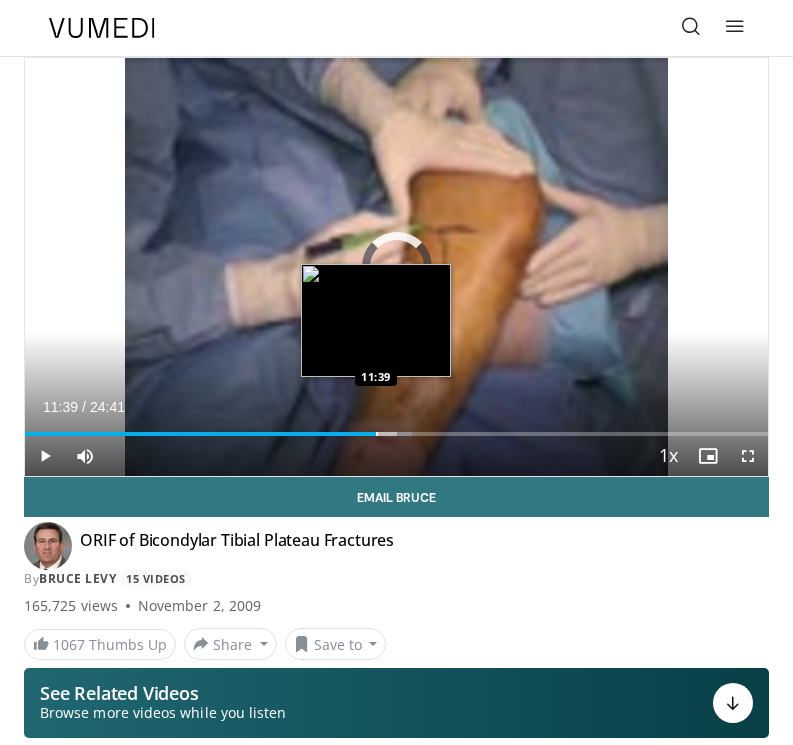 click on "Loaded :  52.03% 11:39 11:39" at bounding box center [396, 426] 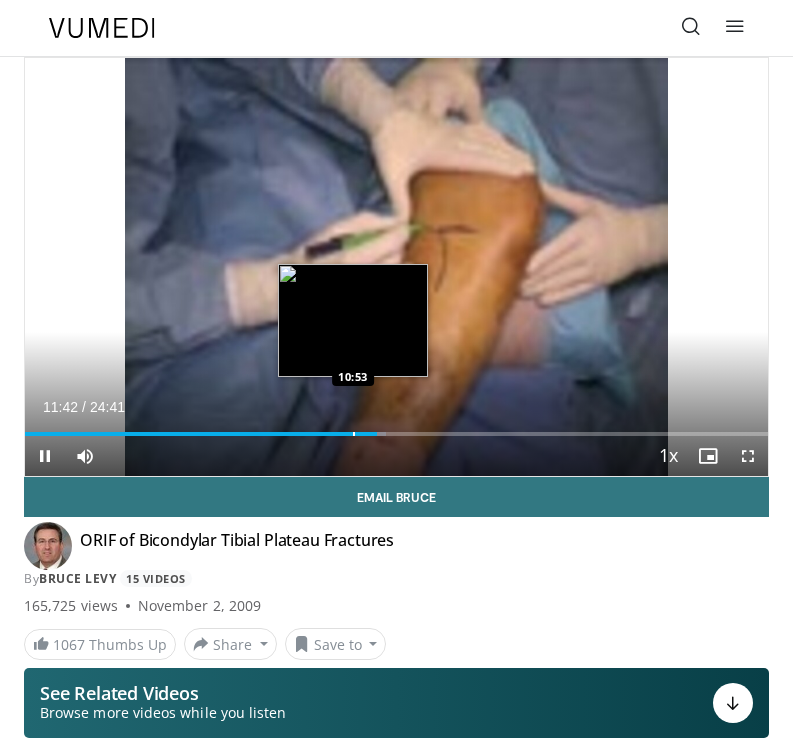 click at bounding box center [354, 434] 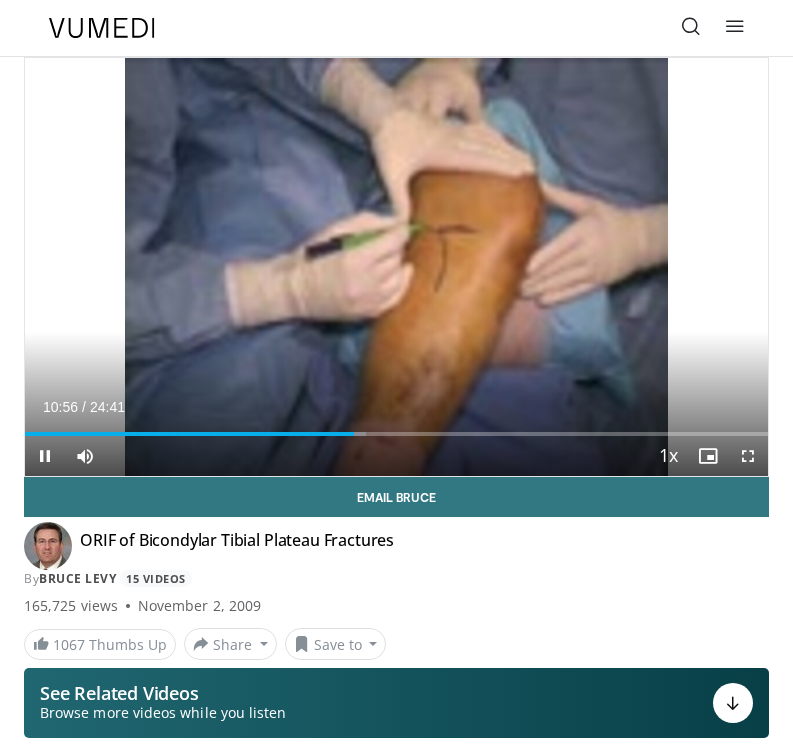 click at bounding box center [748, 456] 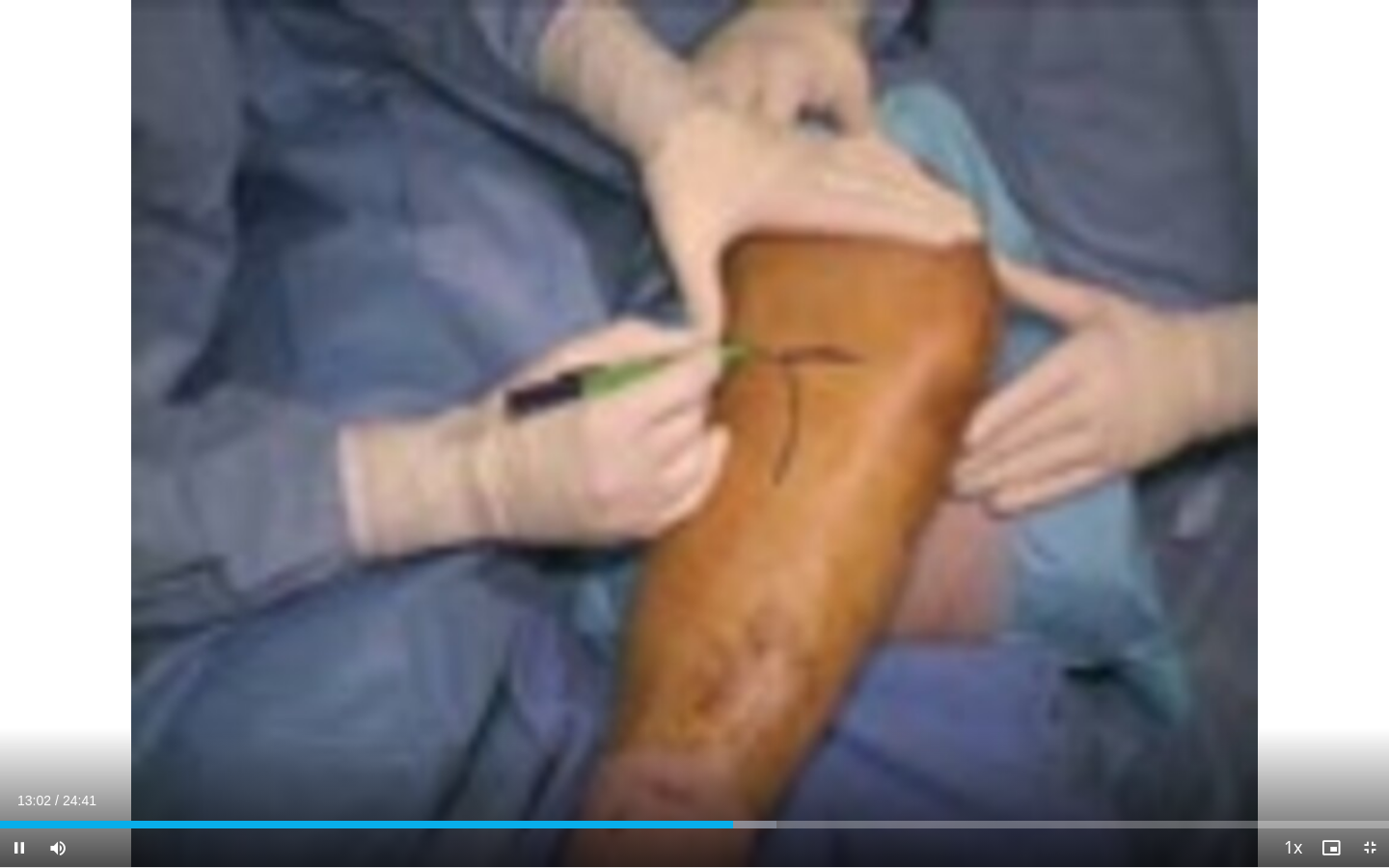 click at bounding box center (19, 848) 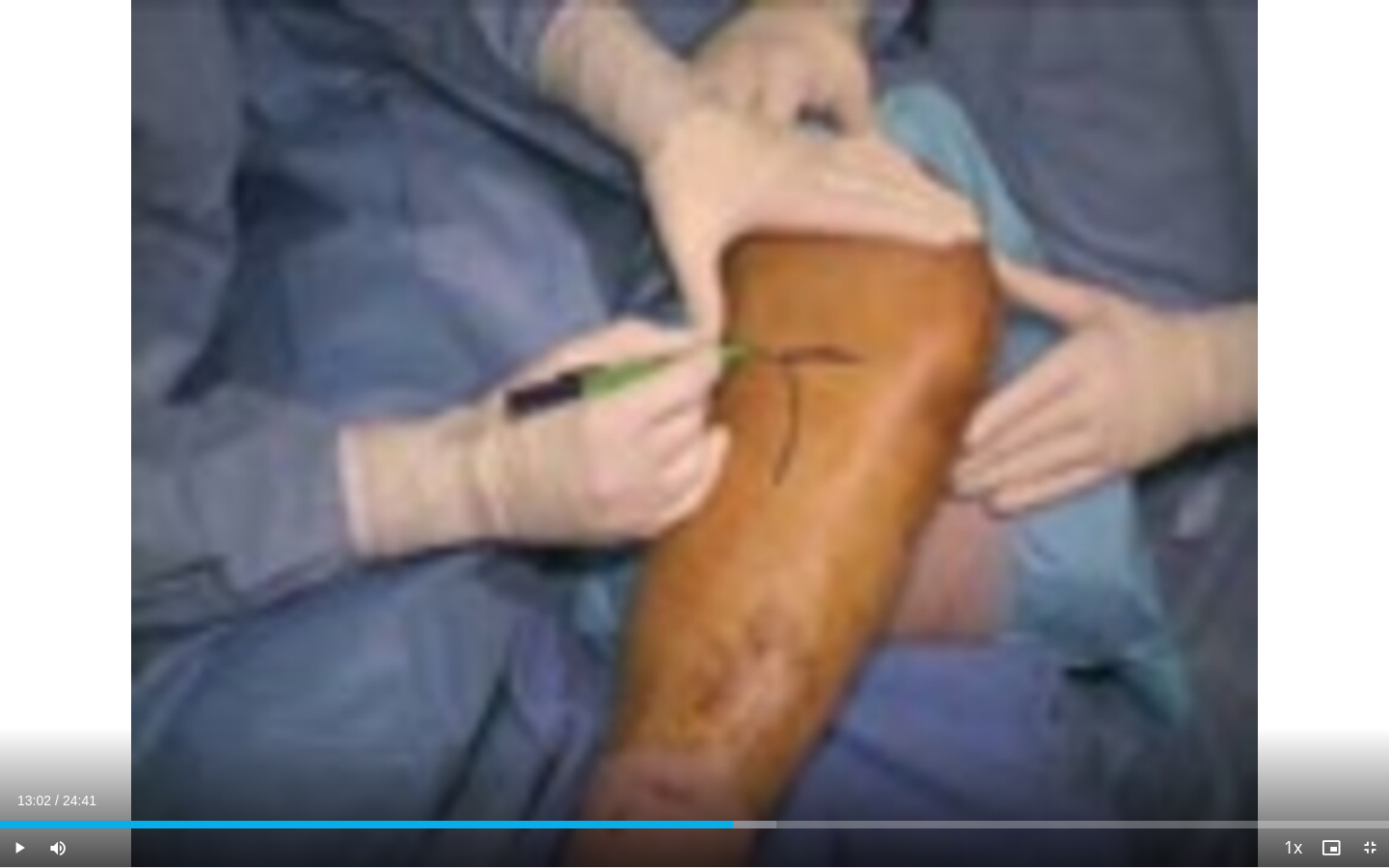 click at bounding box center (1370, 848) 